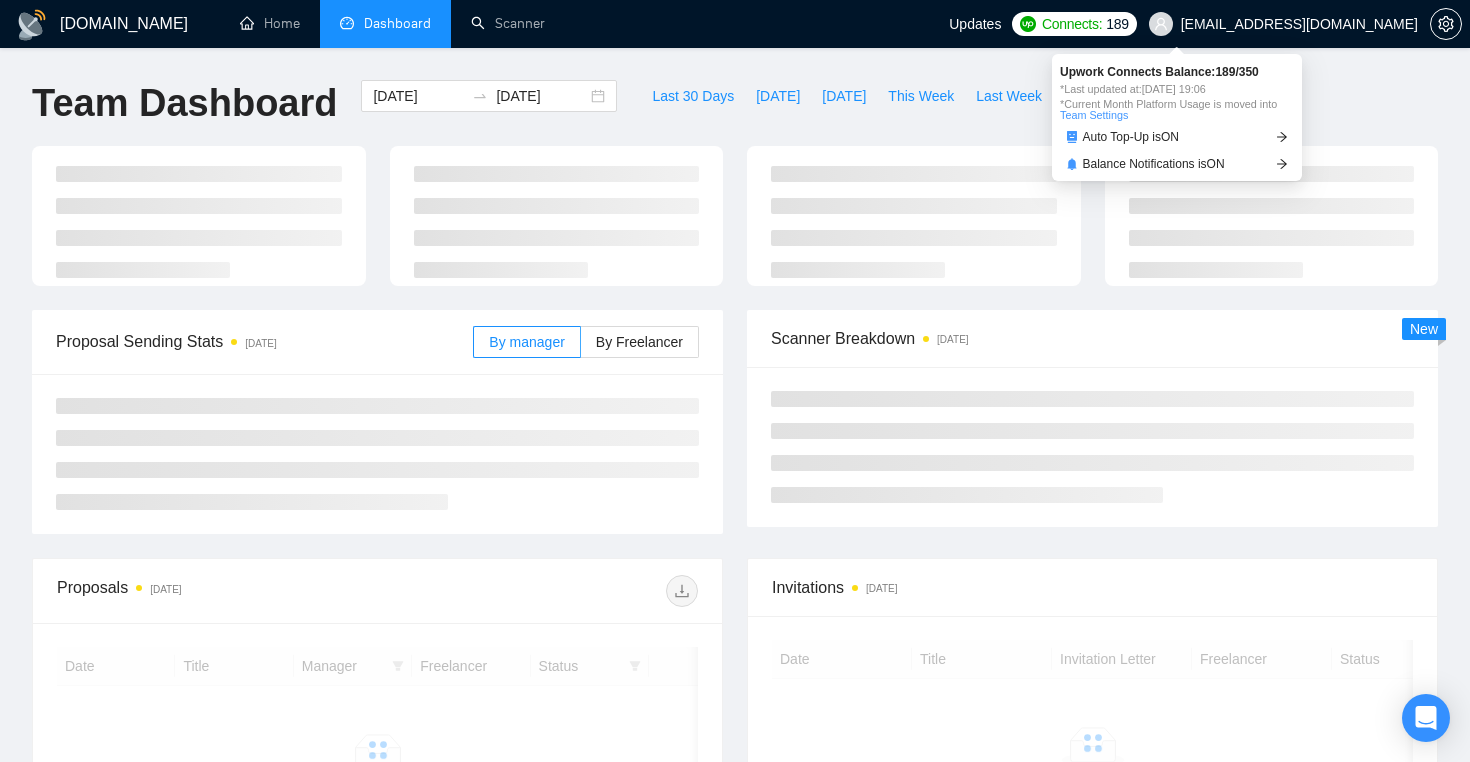 scroll, scrollTop: 0, scrollLeft: 0, axis: both 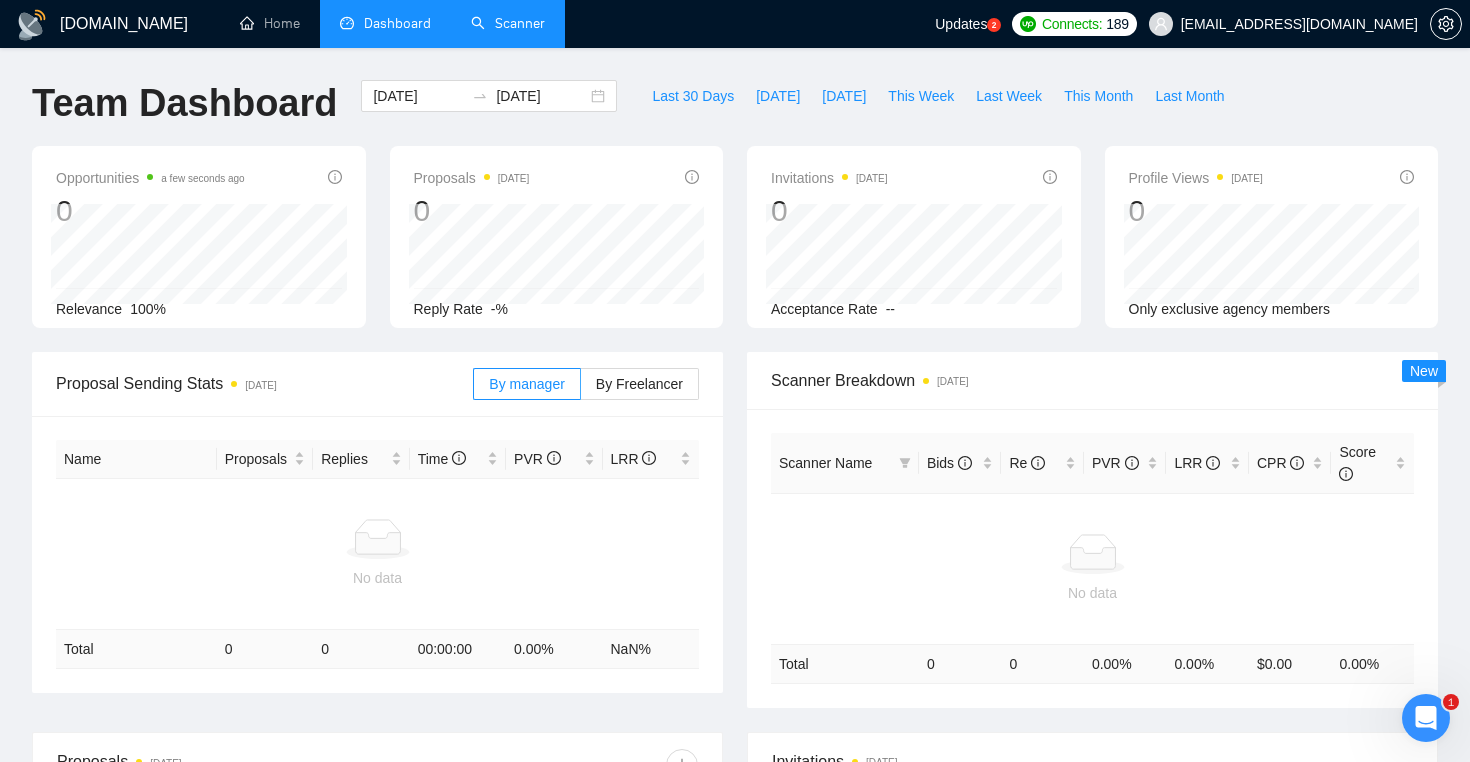 click on "Scanner" at bounding box center (508, 23) 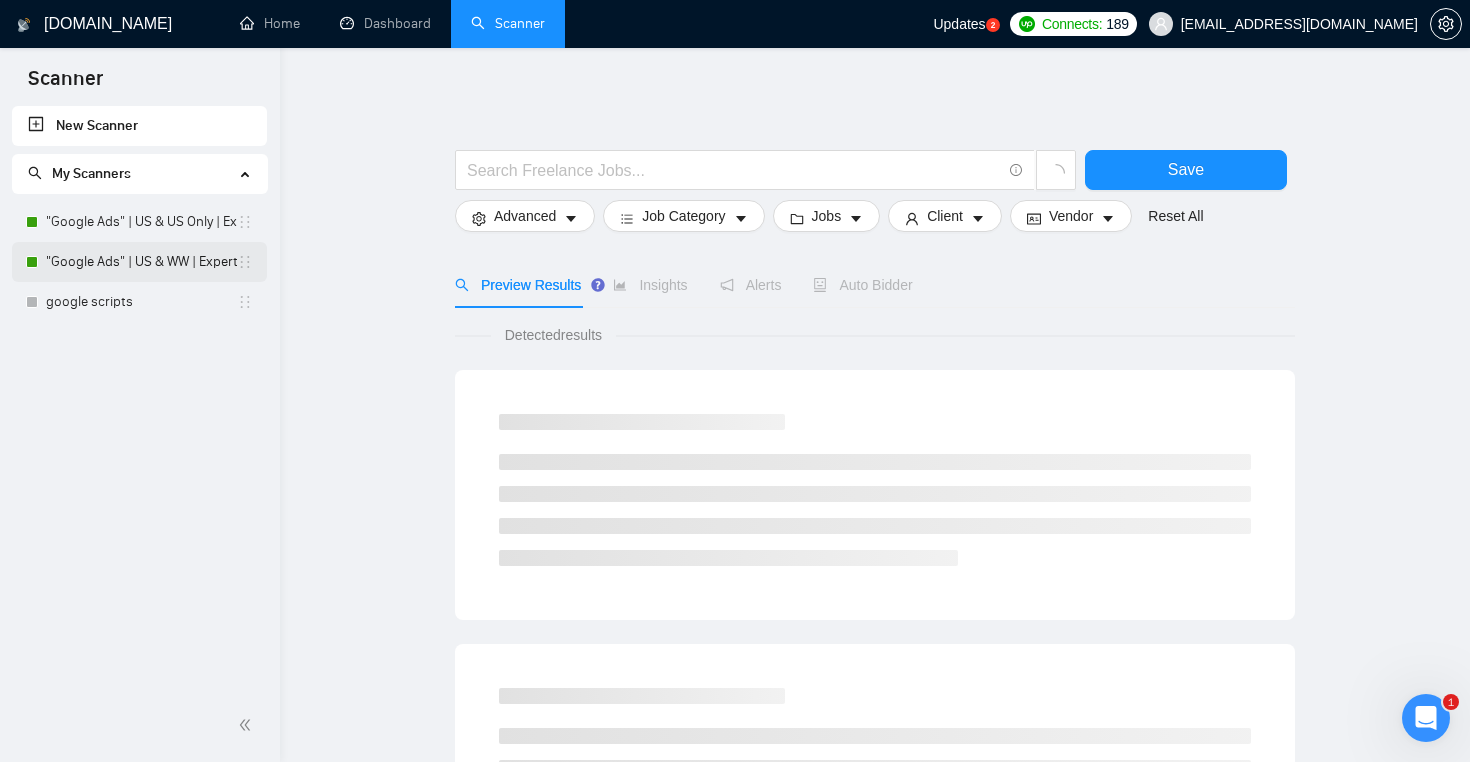 click on ""Google Ads" | US & WW | Expert" at bounding box center (141, 262) 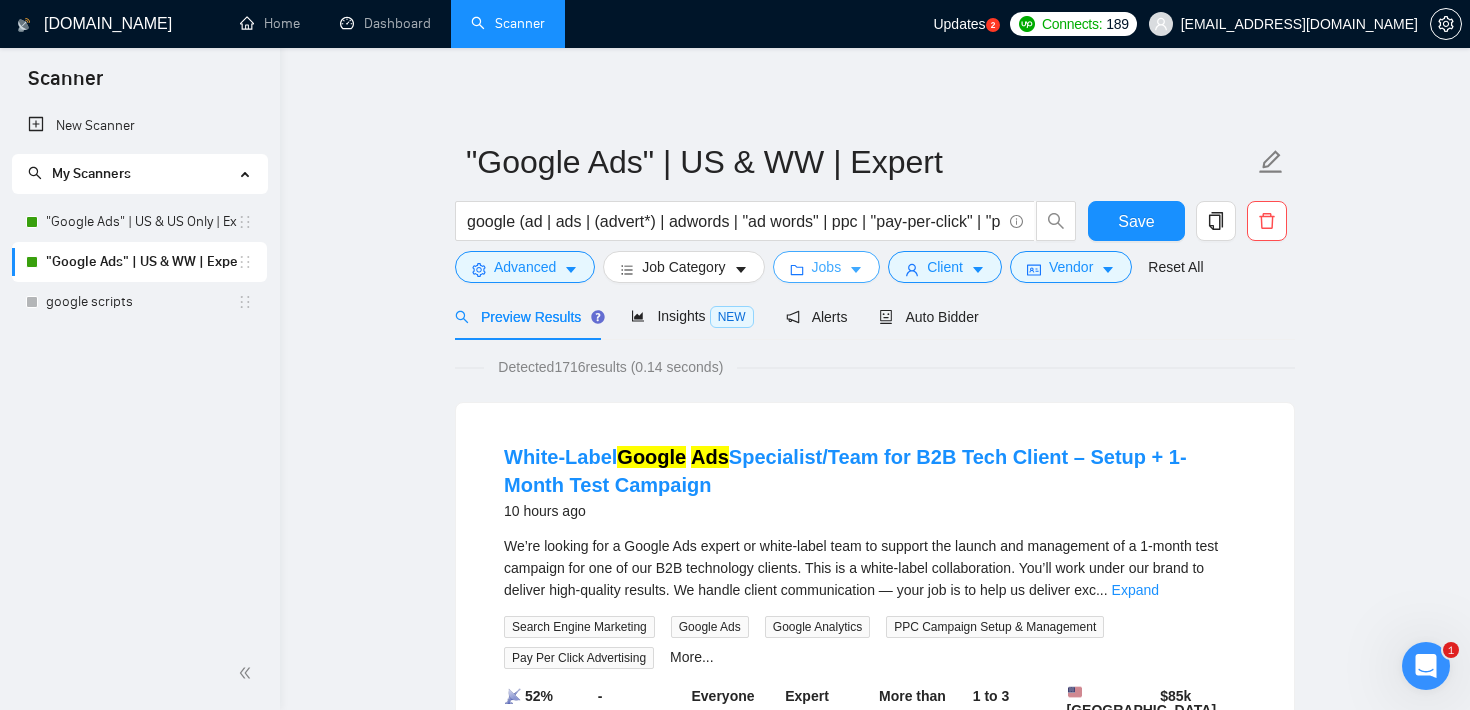 click on "Jobs" at bounding box center (827, 267) 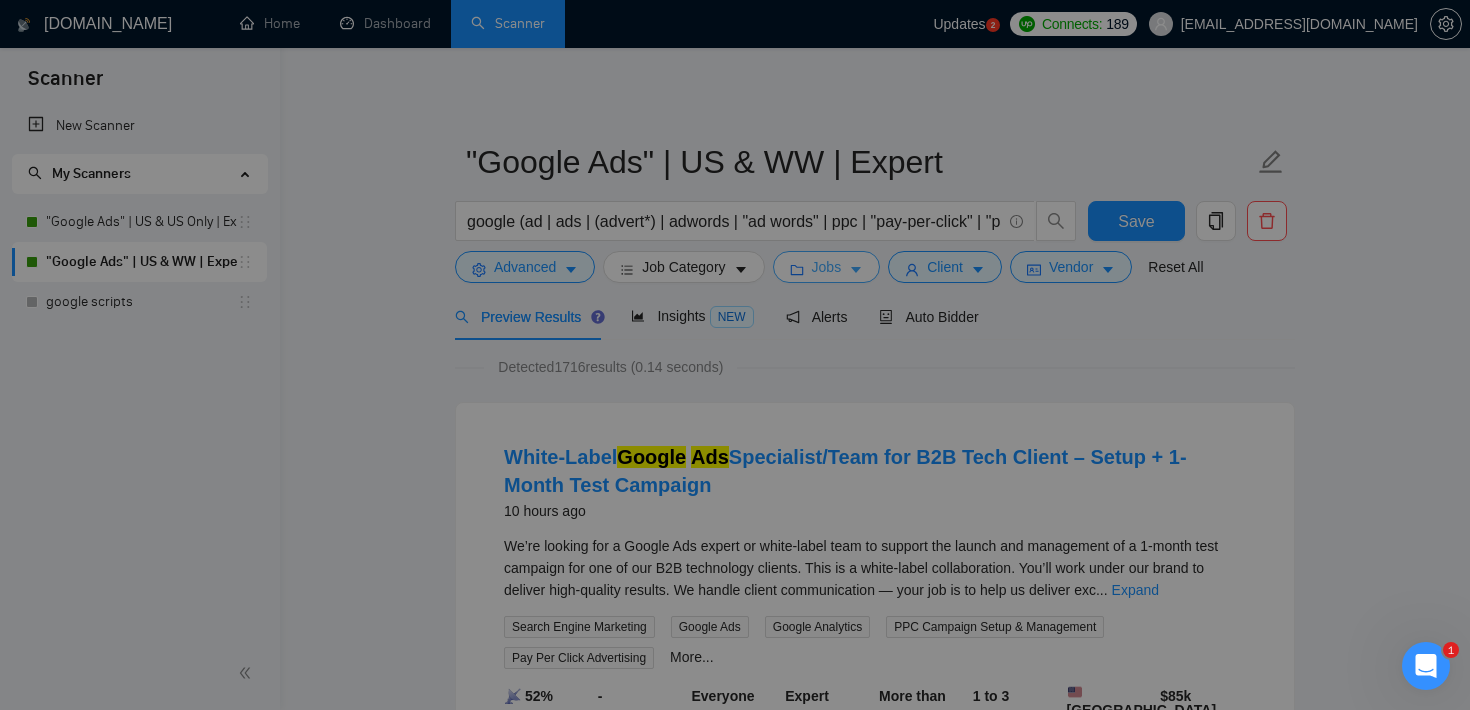 click on "Job Preferences Budget Project Type All Fixed Price Hourly Rate   Fixed Price Budget $ Min - $ Max Estimate Fixed Price When It’s Not Available New   Hourly Rate Price Budget $ 50 Min - $ Max Estimate Hourly Rate When It’s Not Available New Include Budget Placeholders Include Jobs with Unspecified Budget   Connects Price New Min - Max Project Duration   Unspecified Less than 1 month 1 to 3 months 3 to 6 months More than 6 months Hourly Workload   Unspecified <30 hrs/week >30 hrs/week Hours TBD Unsure Job Posting Questions New   Any posting questions Description Preferences Description Size New   Any description size Reset OK" at bounding box center [735, 710] 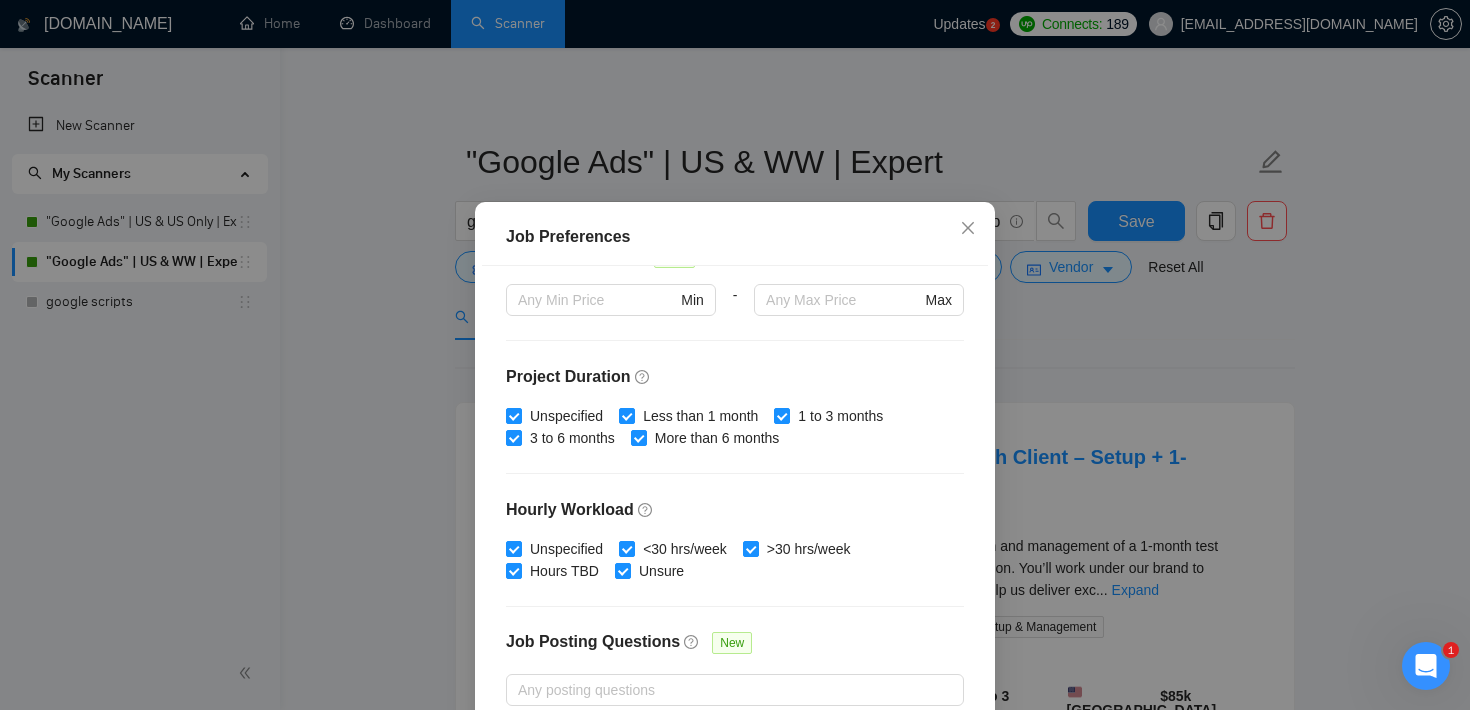 scroll, scrollTop: 514, scrollLeft: 0, axis: vertical 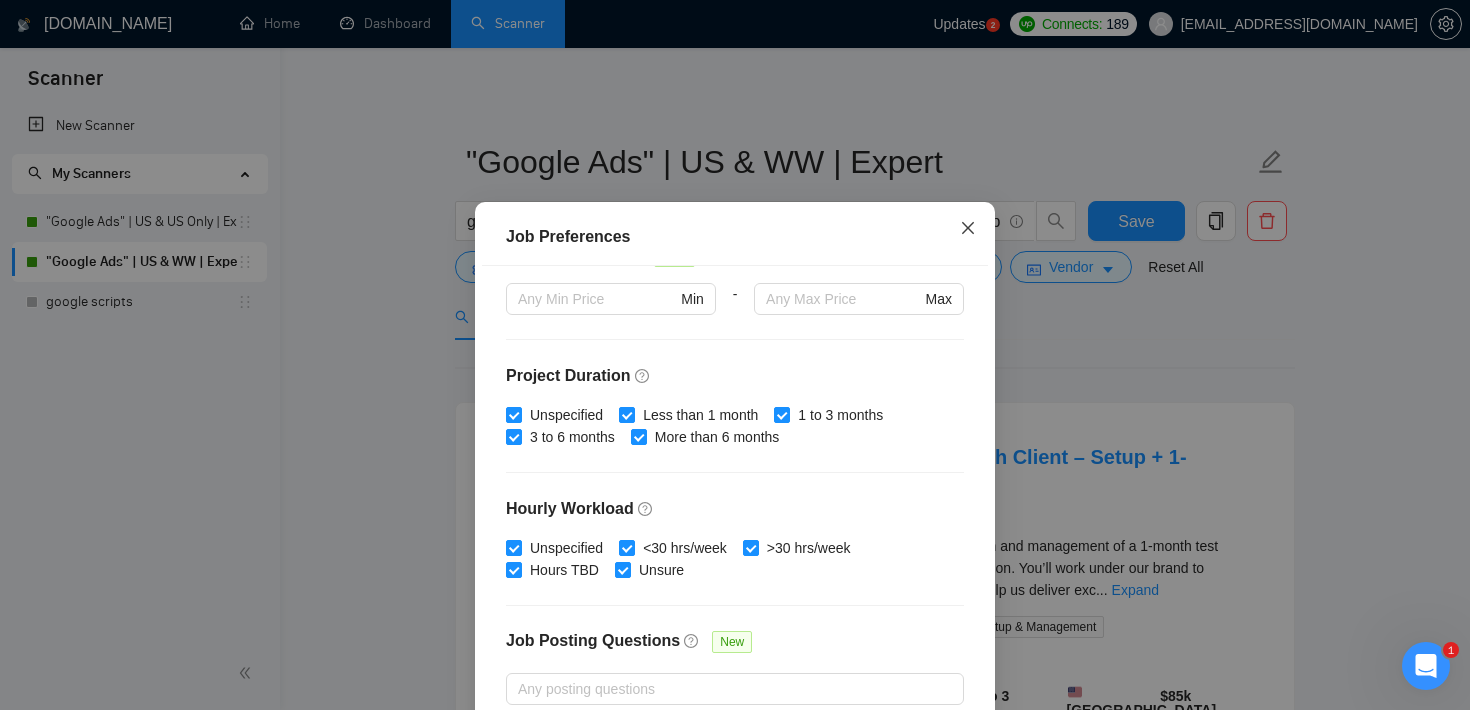 click 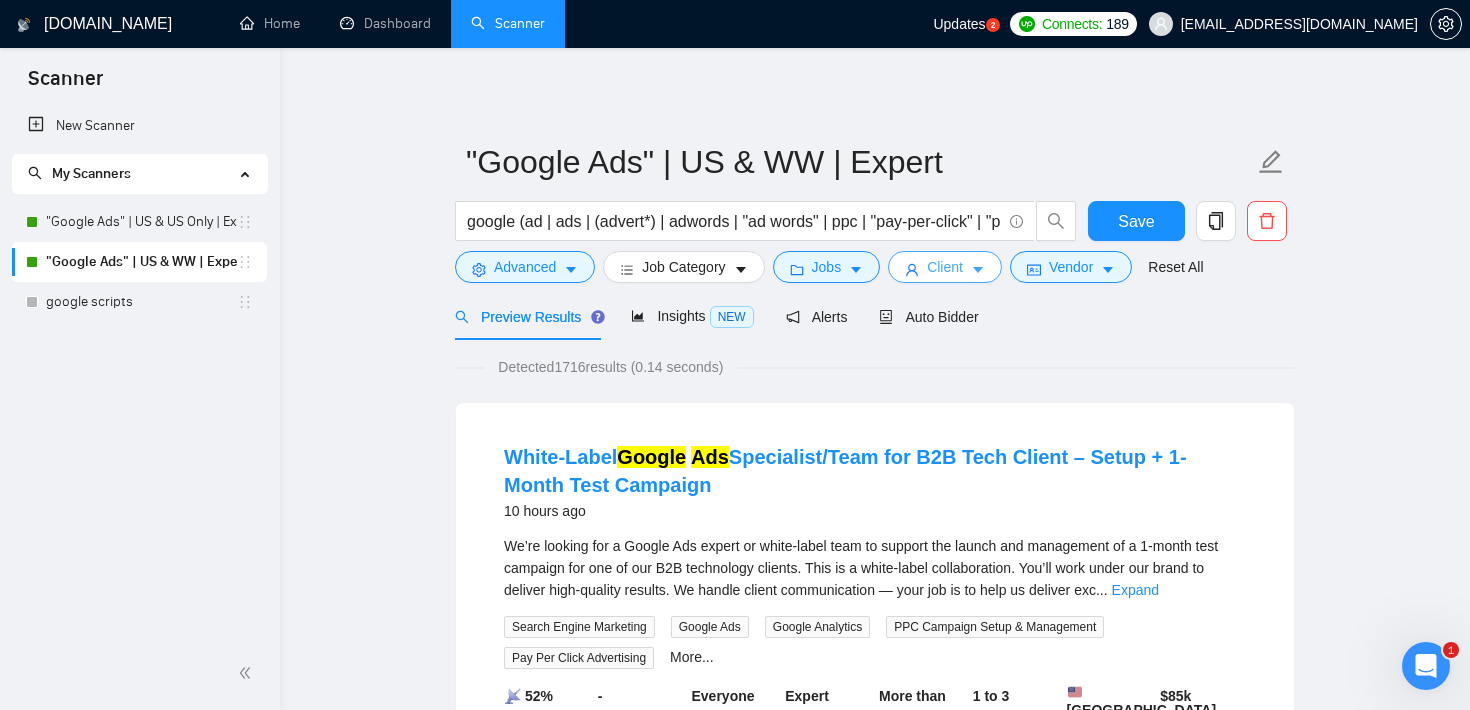 click on "Client" at bounding box center (945, 267) 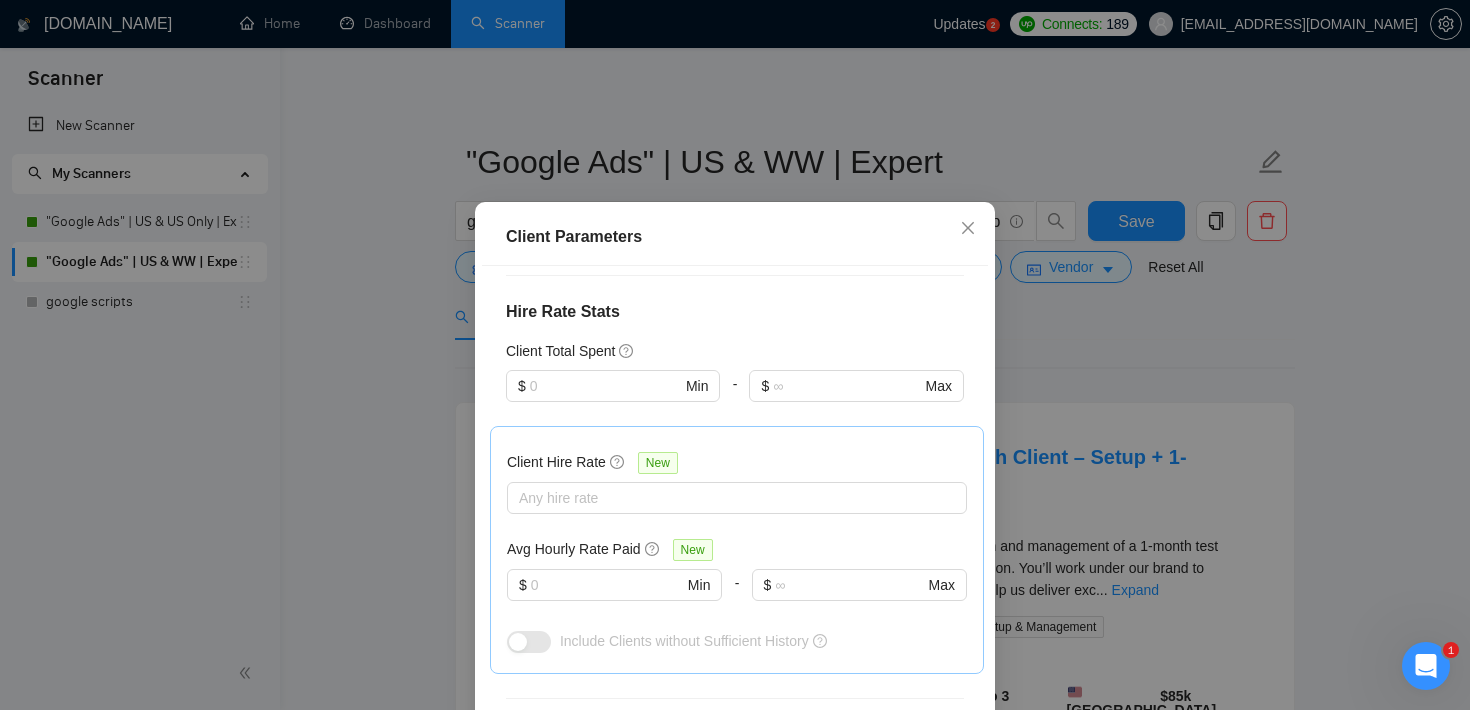 scroll, scrollTop: 469, scrollLeft: 0, axis: vertical 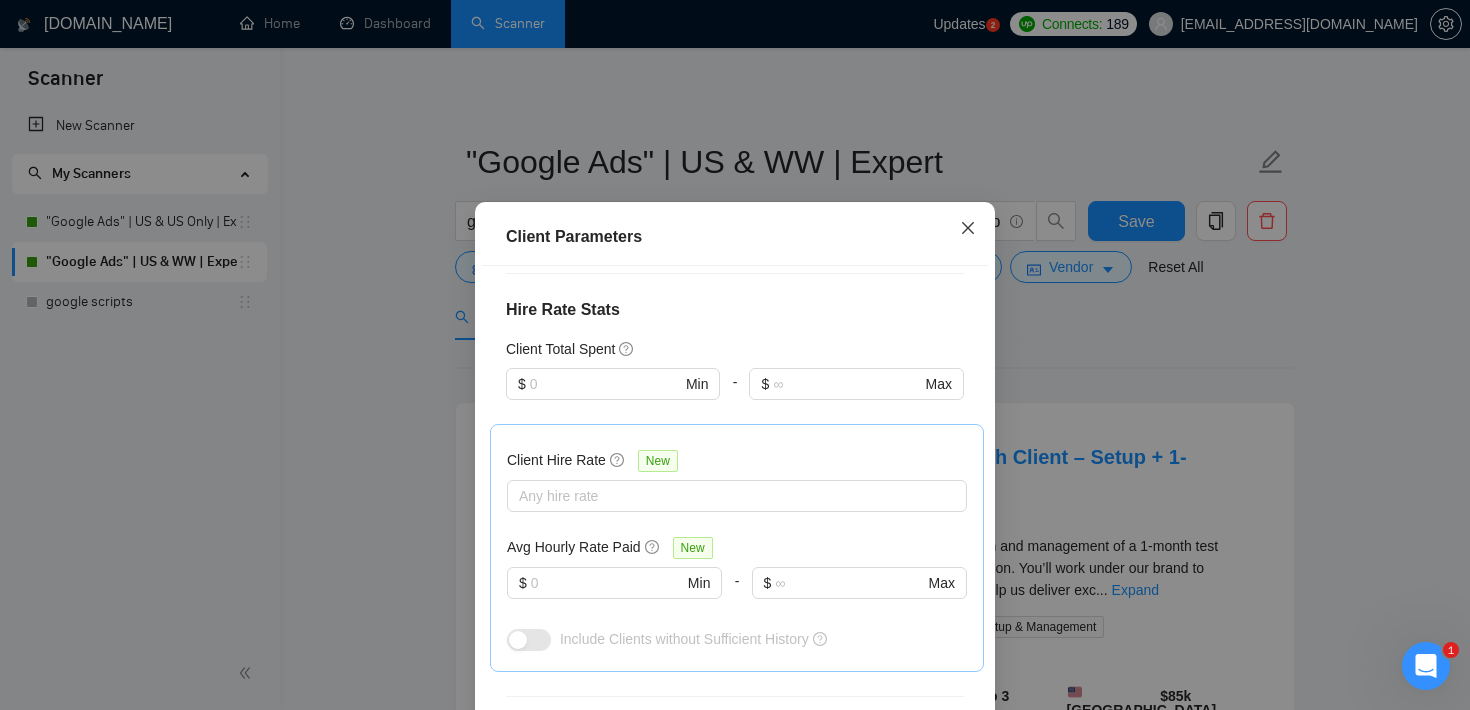click 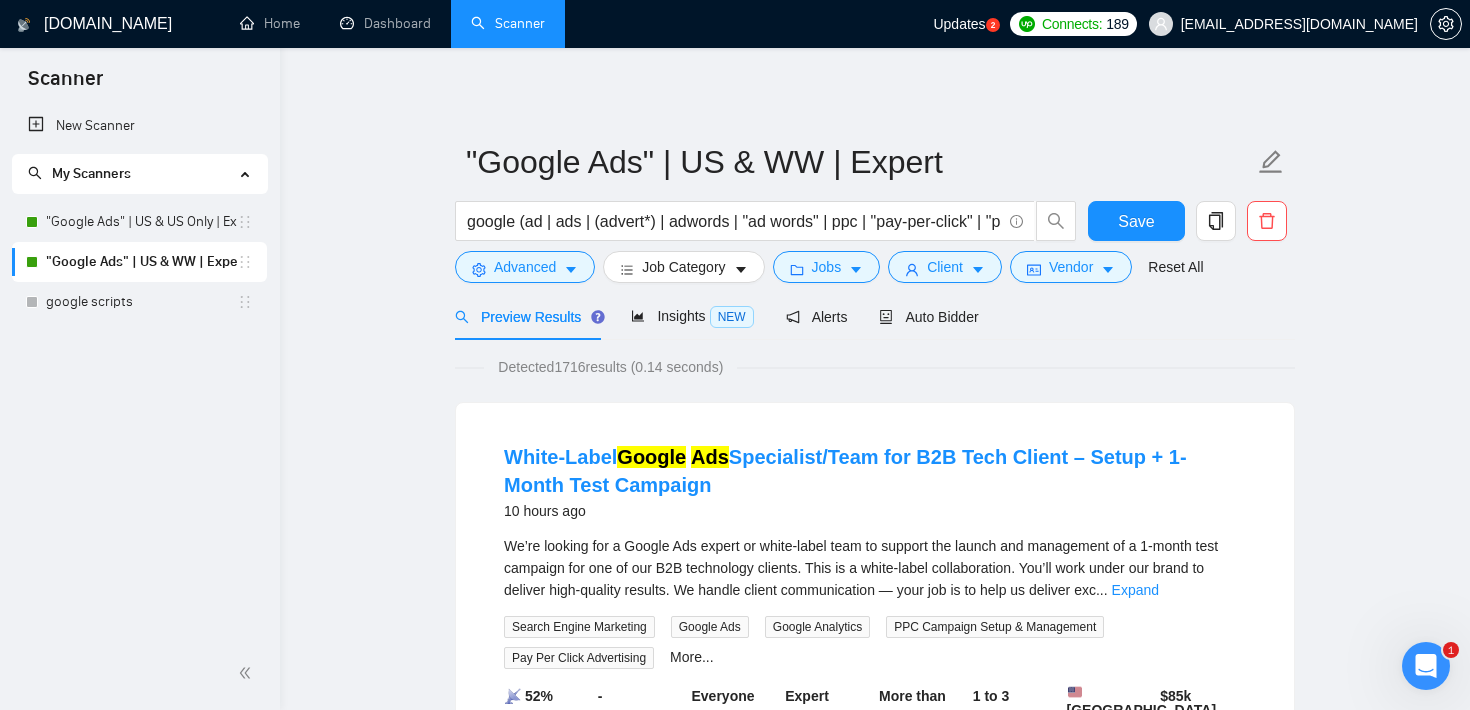 click at bounding box center [1426, 666] 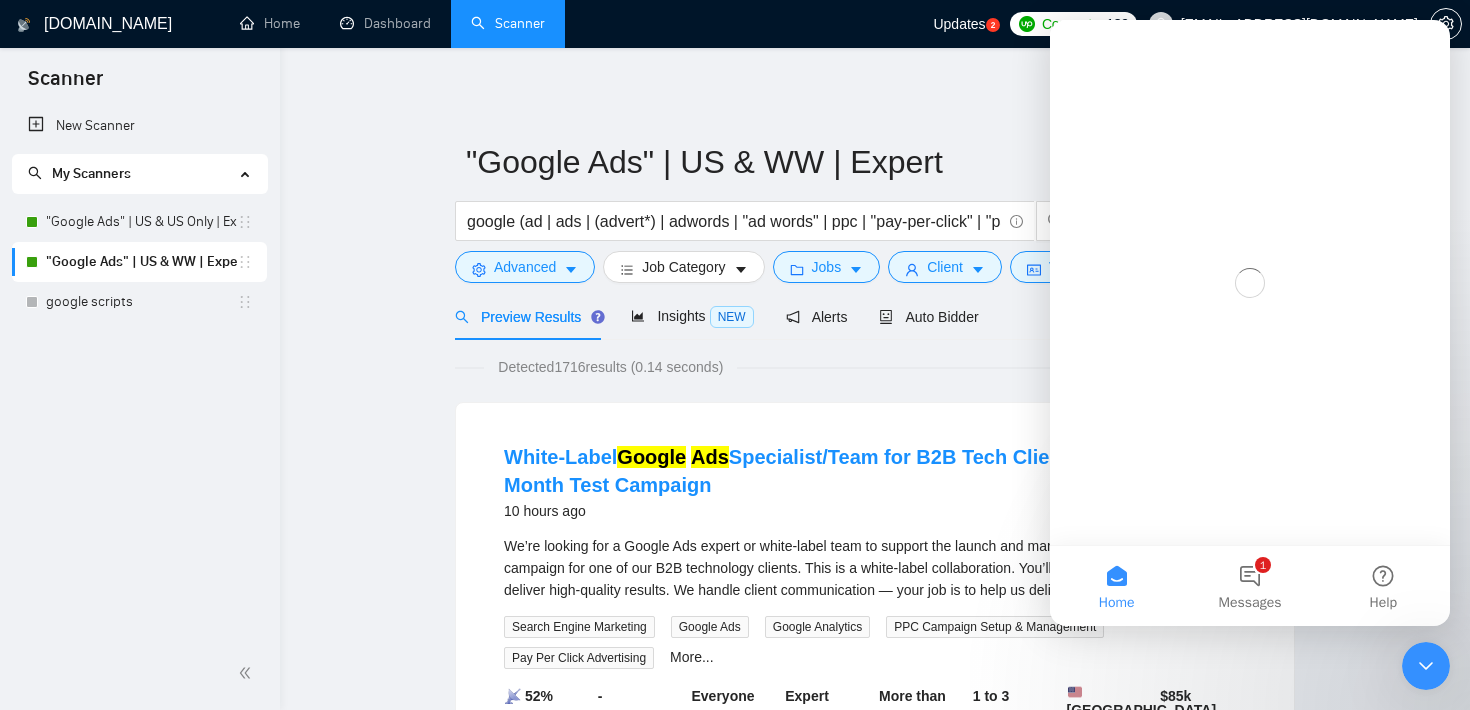 scroll, scrollTop: 0, scrollLeft: 0, axis: both 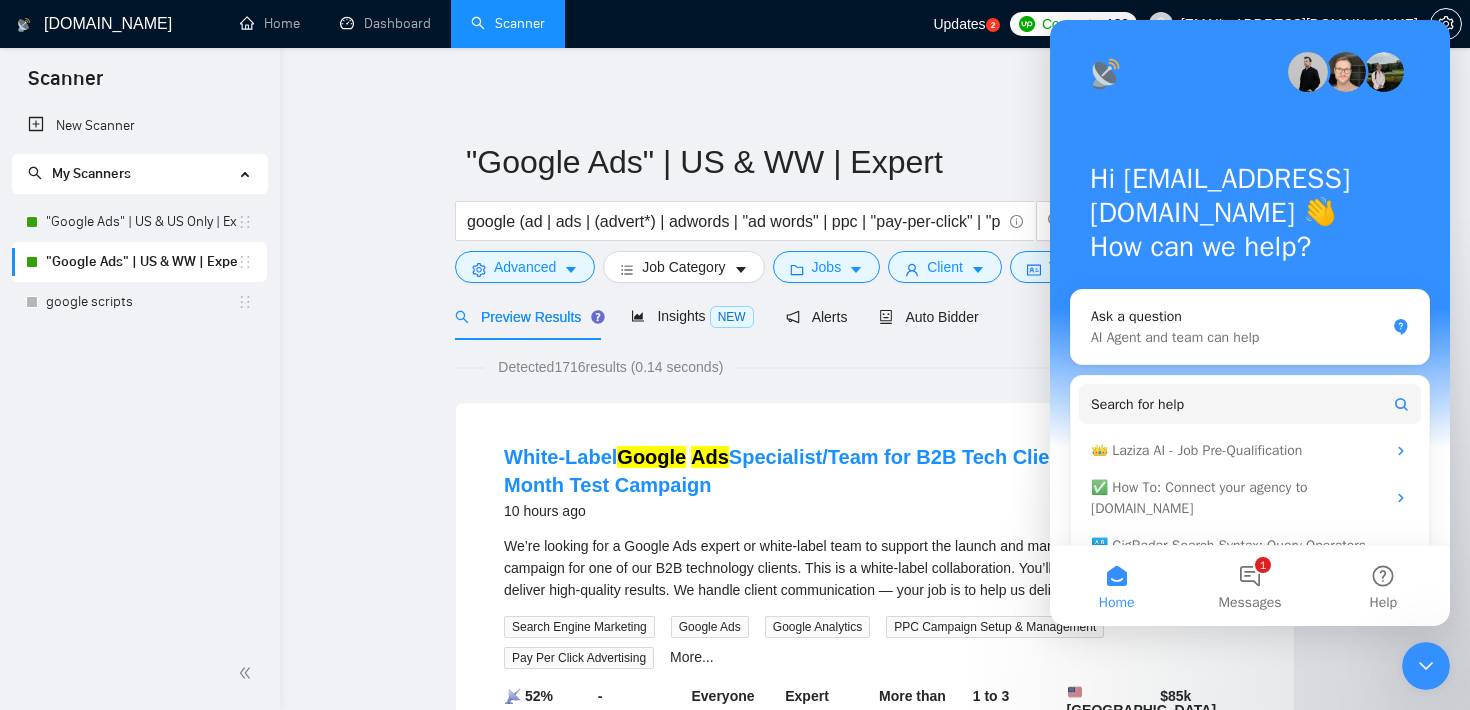click on ""Google Ads" | US & WW | Expert google (ad | ads | (advert*) | adwords | "ad words" | ppc | "pay-per-click" | "pay per click") Save Advanced   Job Category   Jobs   Client   Vendor   Reset All Preview Results Insights NEW Alerts Auto Bidder Detected   1716  results   (0.14 seconds) White-Label  Google   Ads  Specialist/Team for B2B Tech Client – Setup + 1-Month Test Campaign 10 hours ago We’re looking for a Google Ads expert or white-label team to support the launch and management of a 1-month test campaign for one of our B2B technology clients.
This is a white-label collaboration. You’ll work under our brand to deliver high-quality results. We handle client communication — your job is to help us deliver exc ... Expand Search Engine Marketing Google Ads Google Analytics PPC Campaign Setup & Management Pay Per Click Advertising More... 📡   52% GigRadar Score   - Hourly Everyone Talent Preference Expert Experience Level More than 30 hrs/week Hourly Load 1 to 3 months Duration   [GEOGRAPHIC_DATA] Country" at bounding box center [875, 2569] 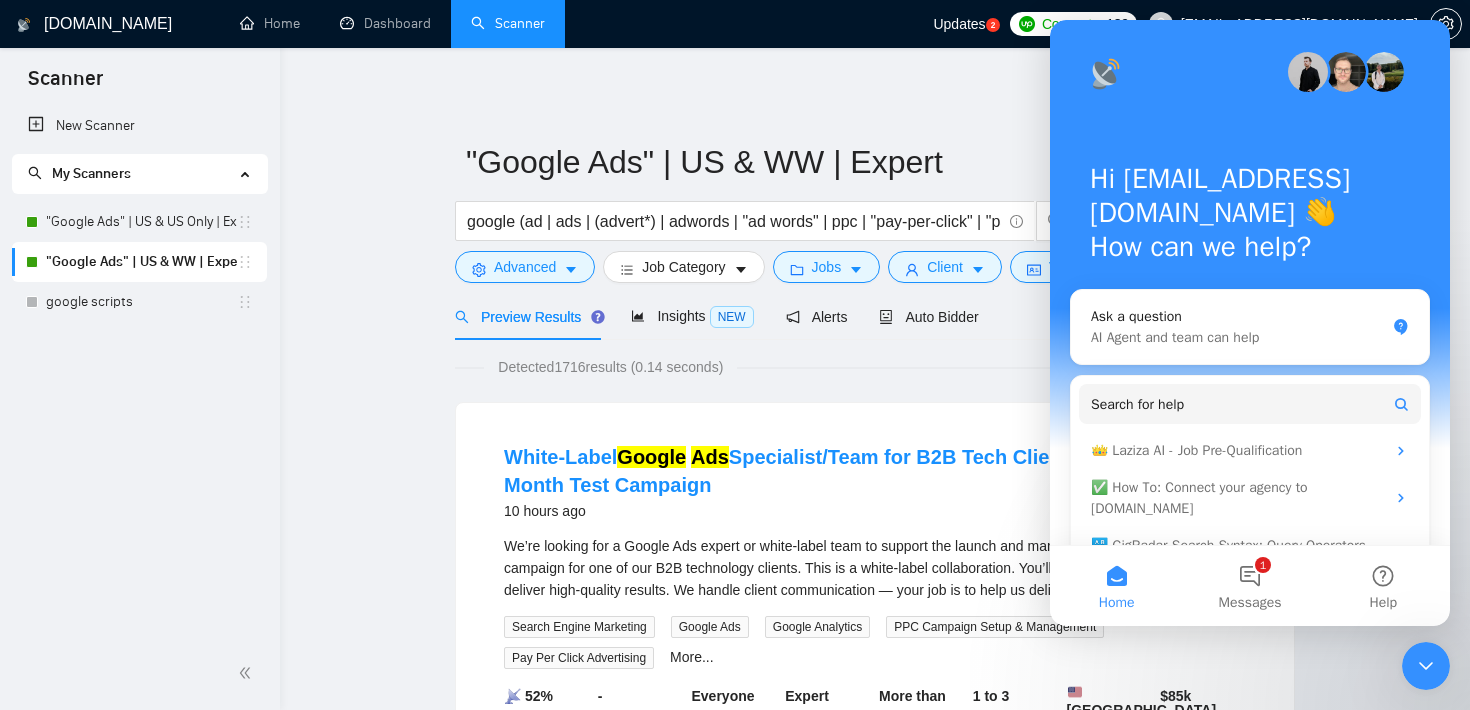 click 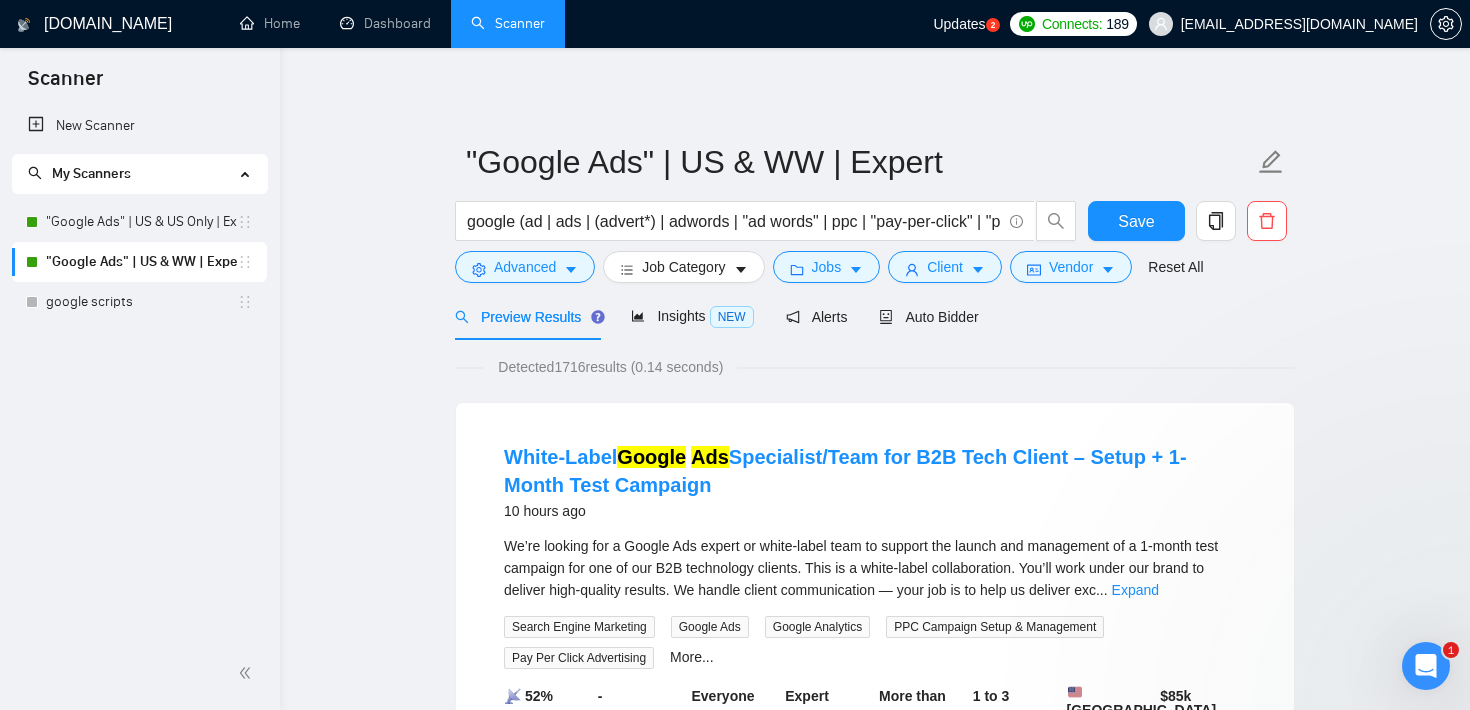 scroll, scrollTop: 0, scrollLeft: 0, axis: both 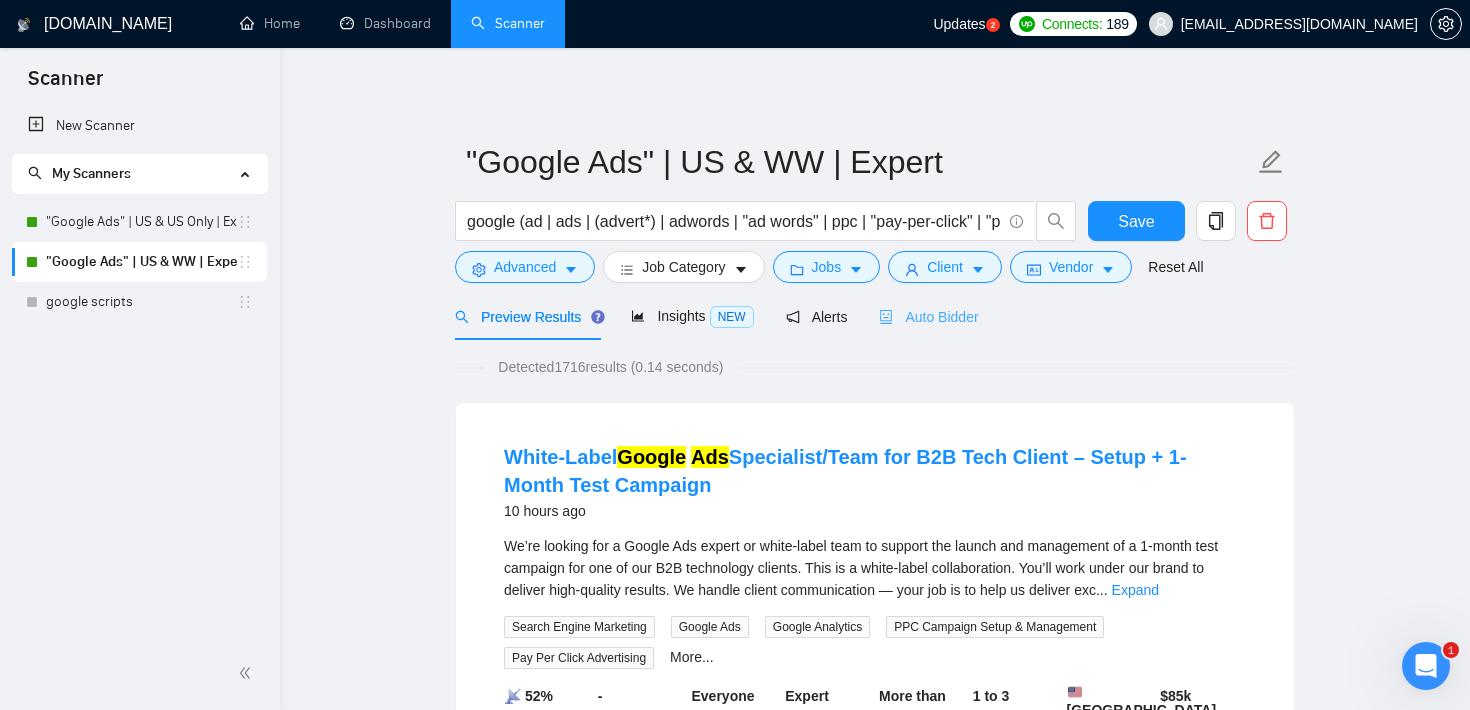 click on "Auto Bidder" at bounding box center (928, 317) 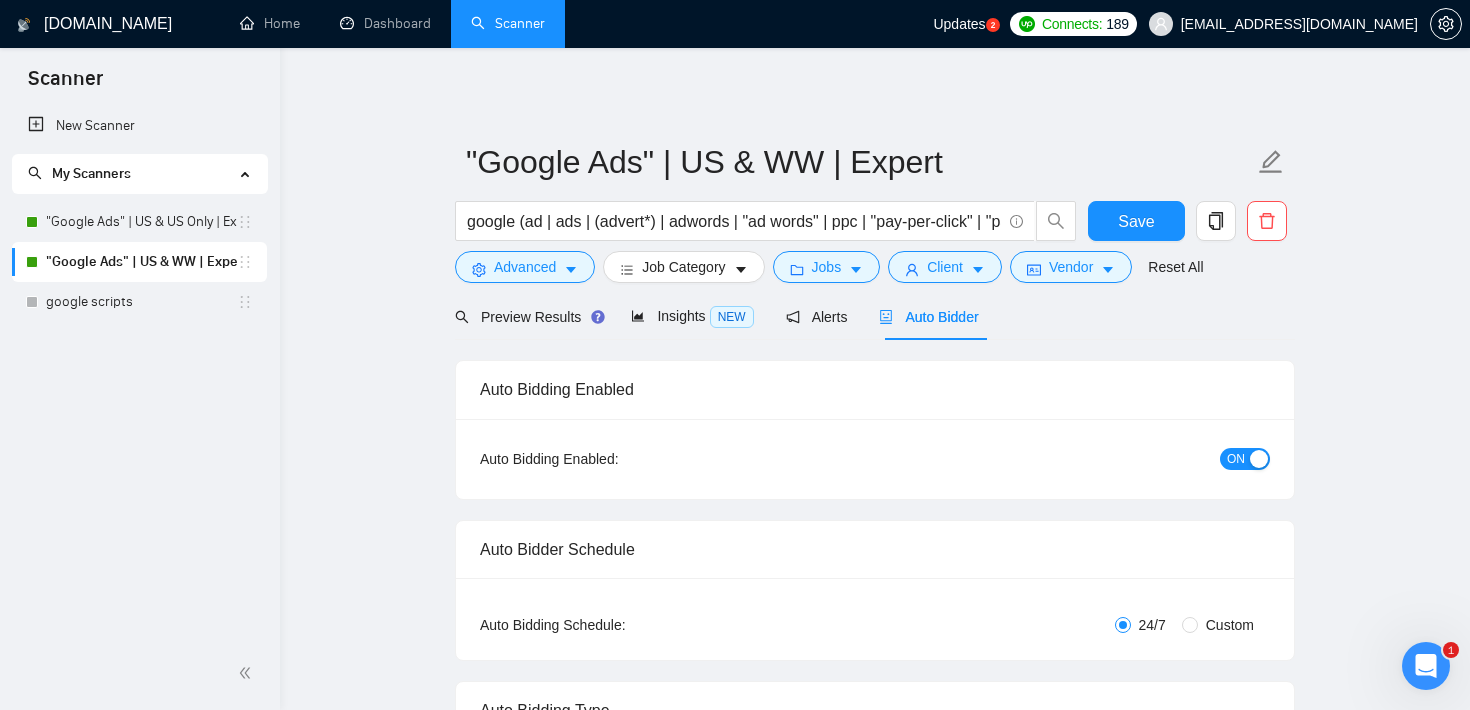 type 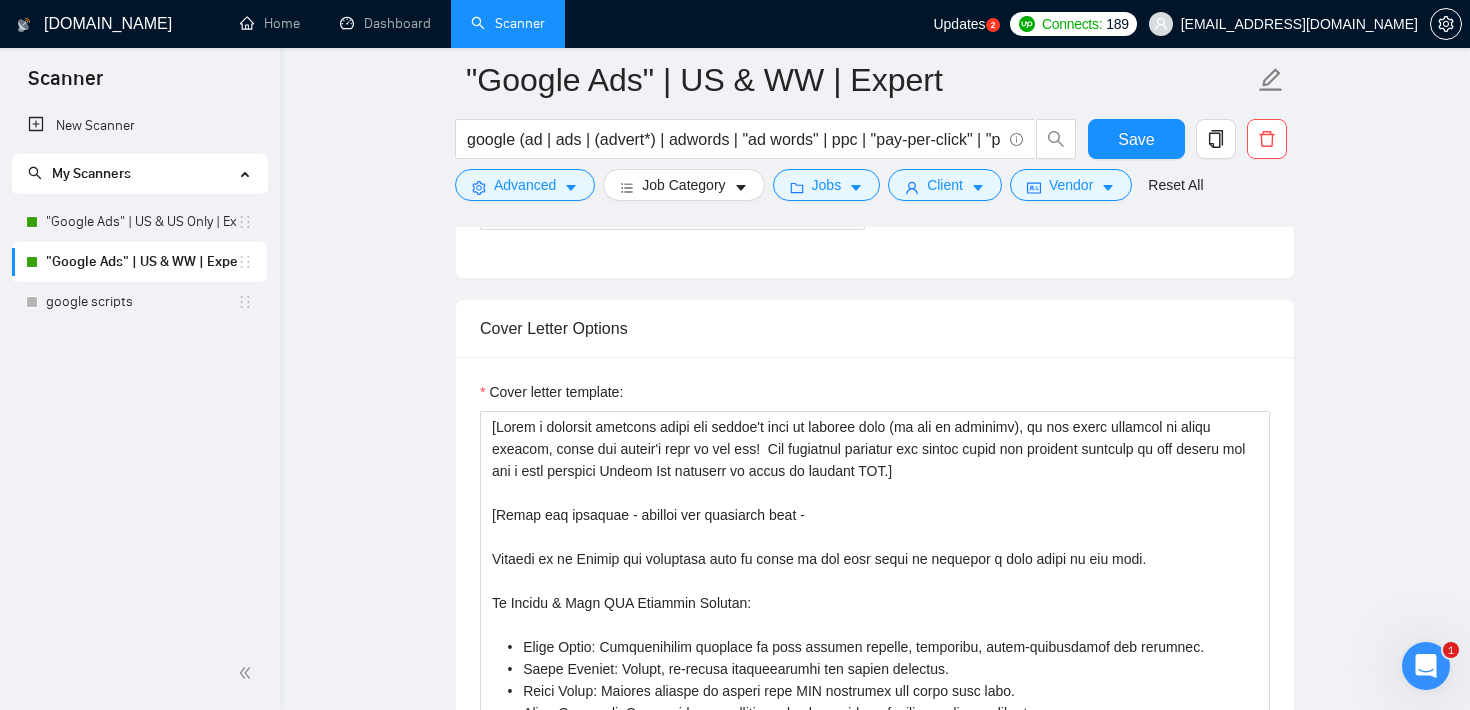 scroll, scrollTop: 1289, scrollLeft: 0, axis: vertical 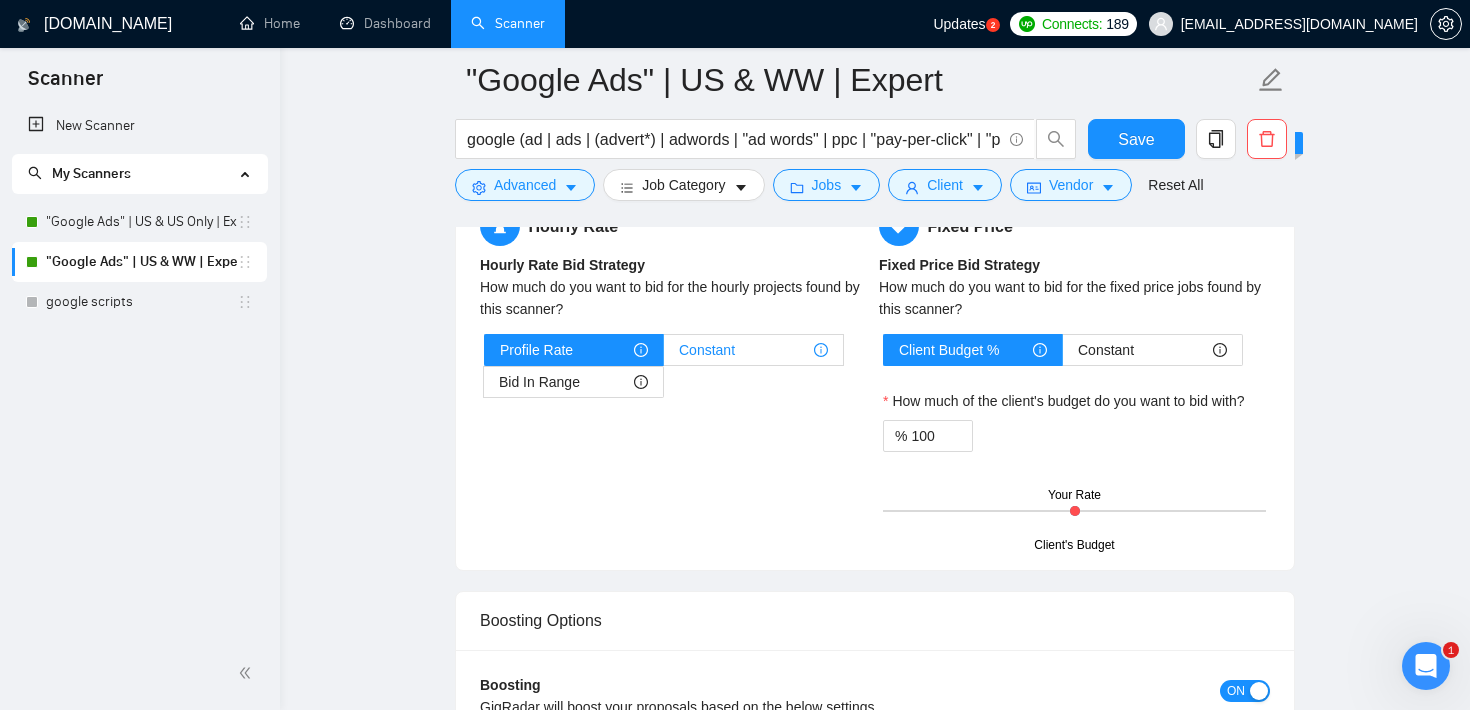 click on "Constant" at bounding box center [753, 350] 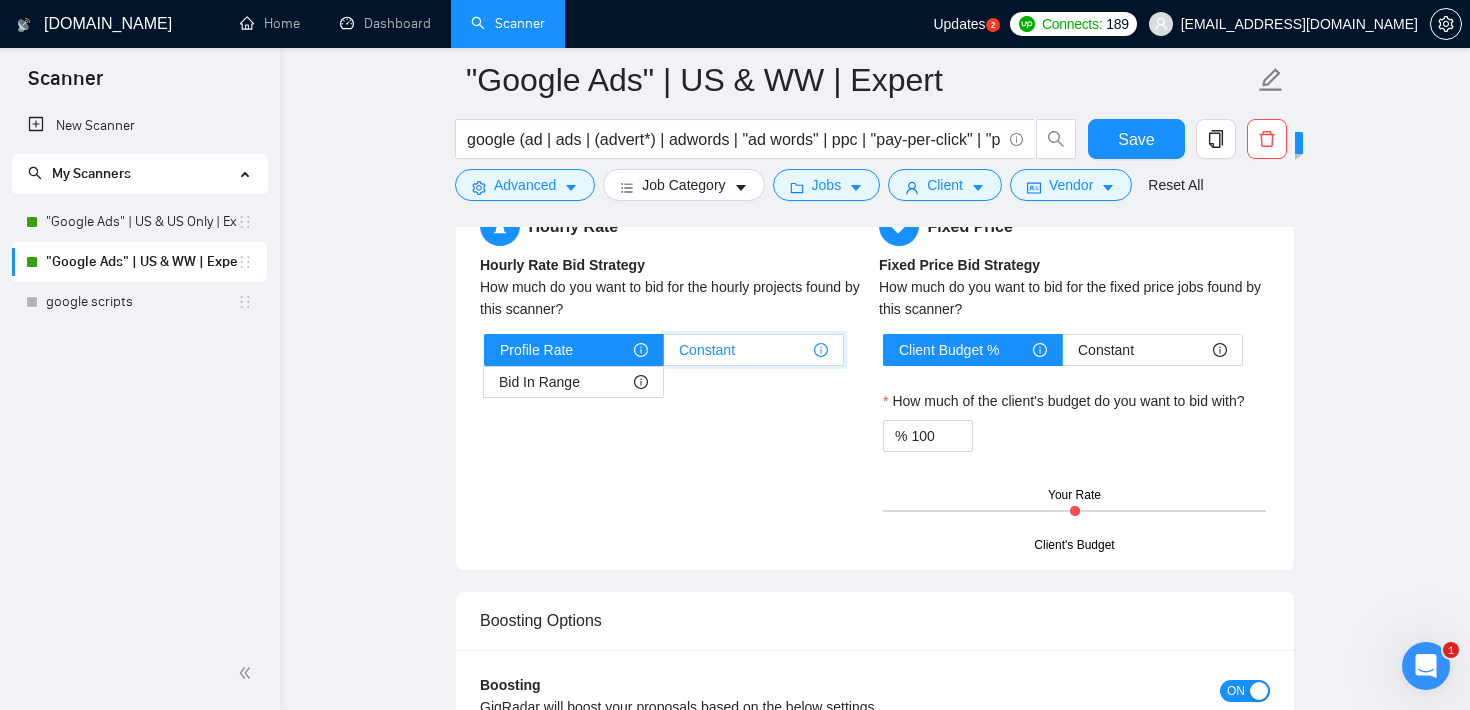 click on "Constant" at bounding box center (664, 355) 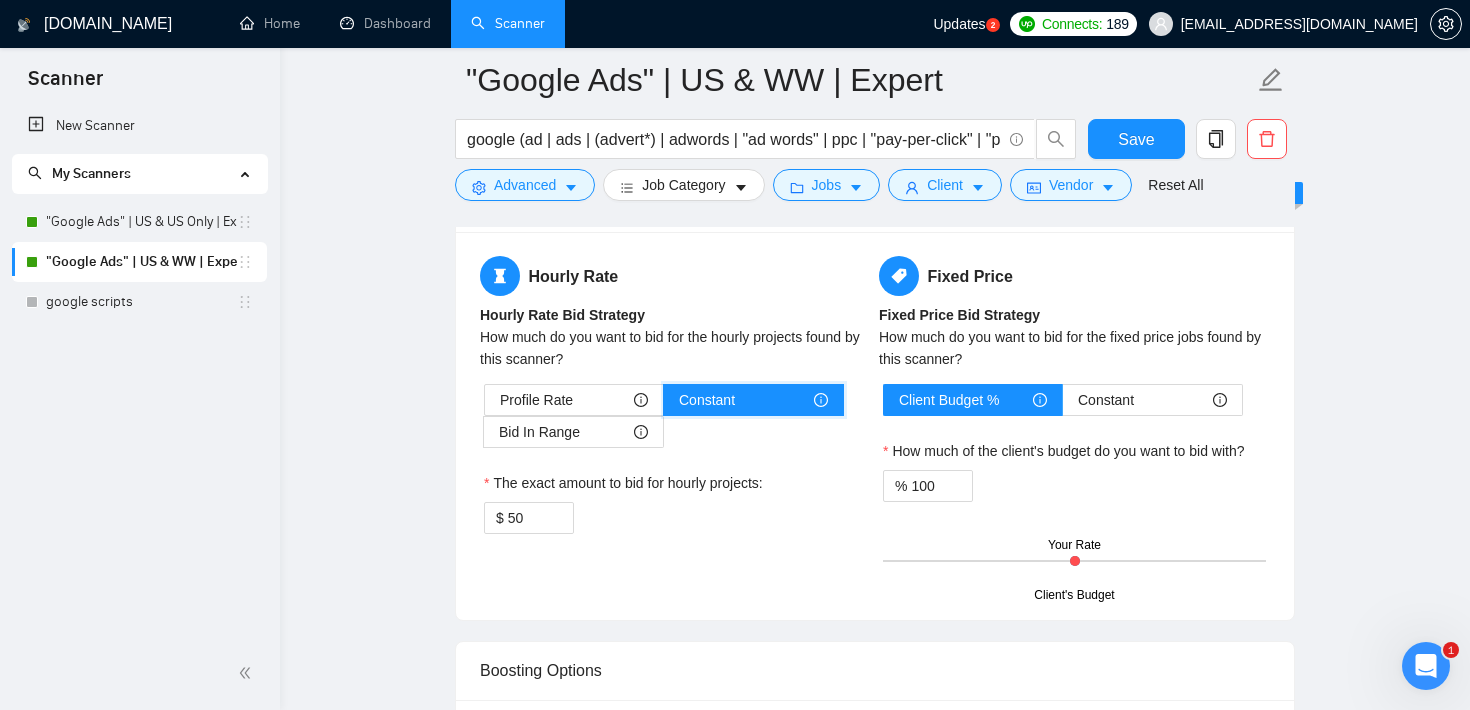 scroll, scrollTop: 2288, scrollLeft: 0, axis: vertical 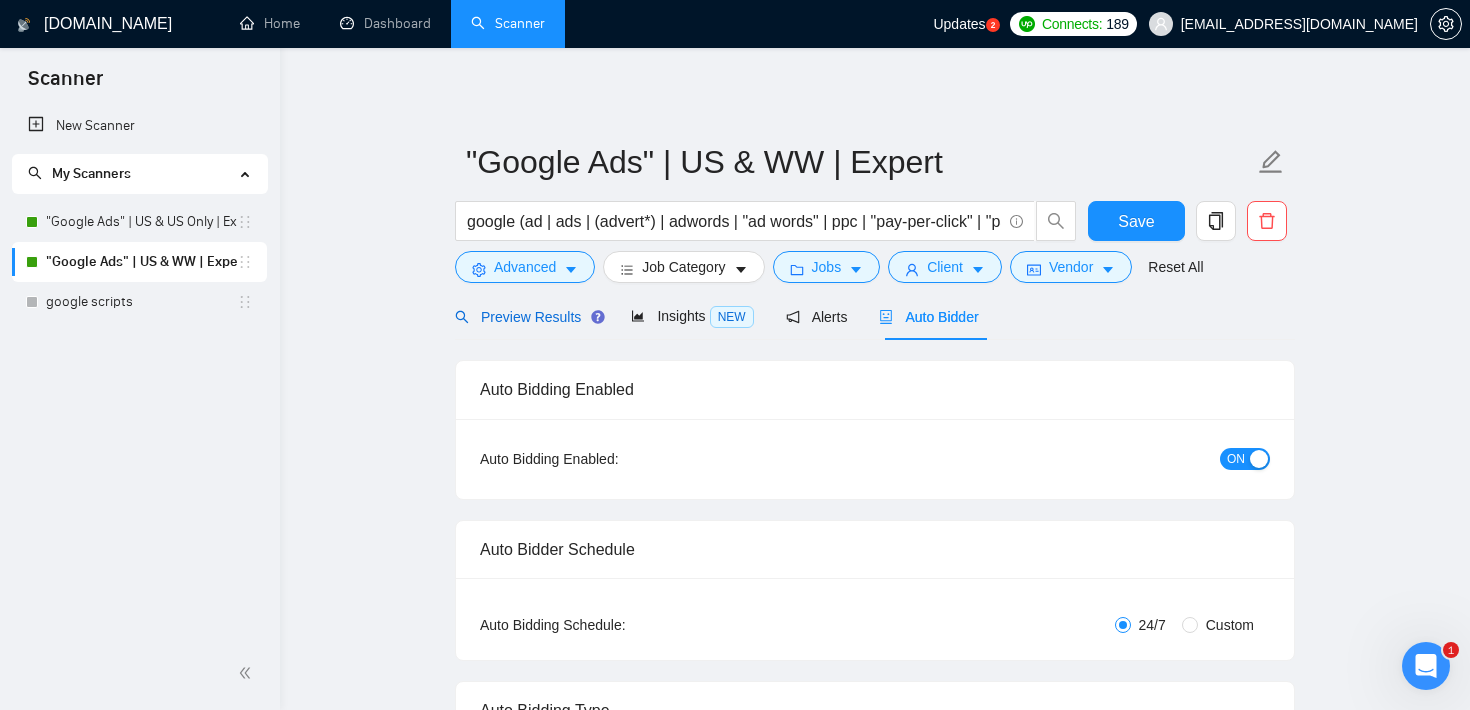 click on "Preview Results" at bounding box center [527, 317] 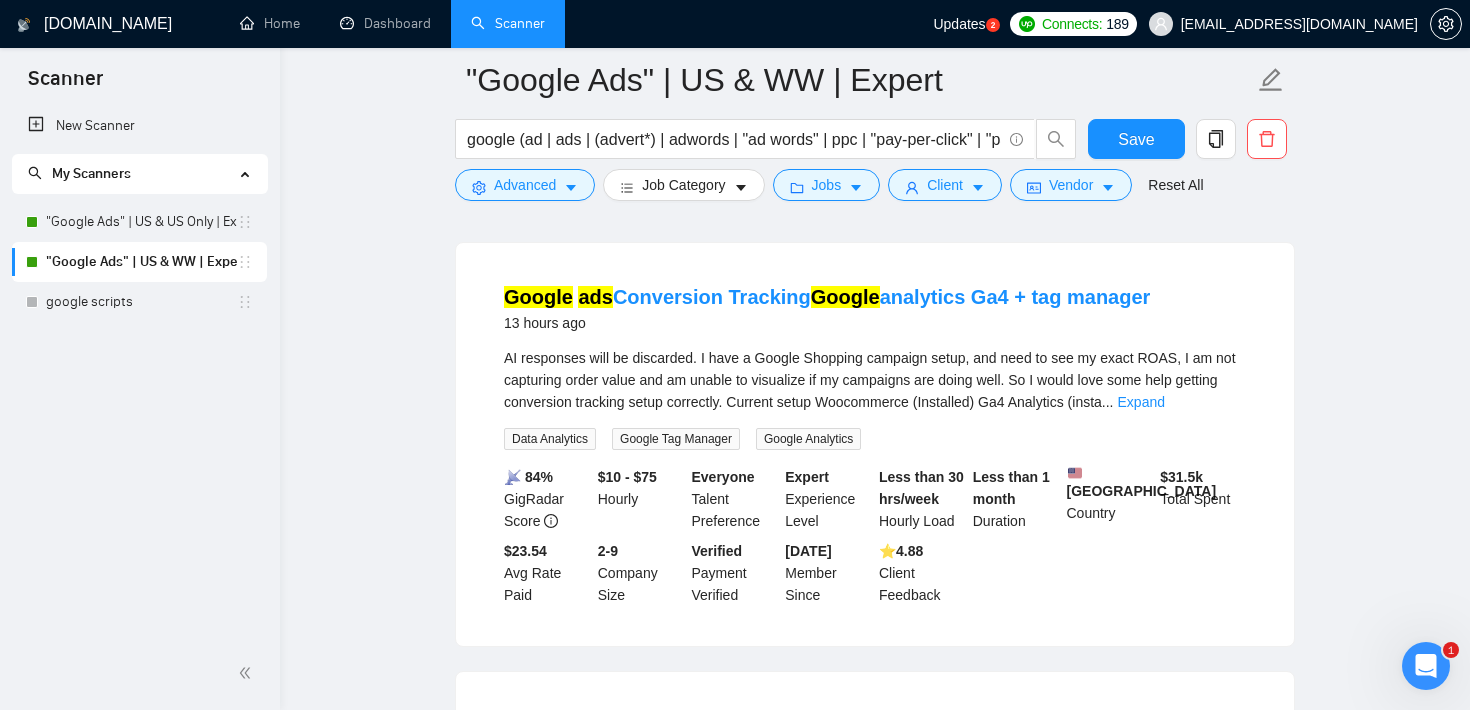 scroll, scrollTop: 679, scrollLeft: 0, axis: vertical 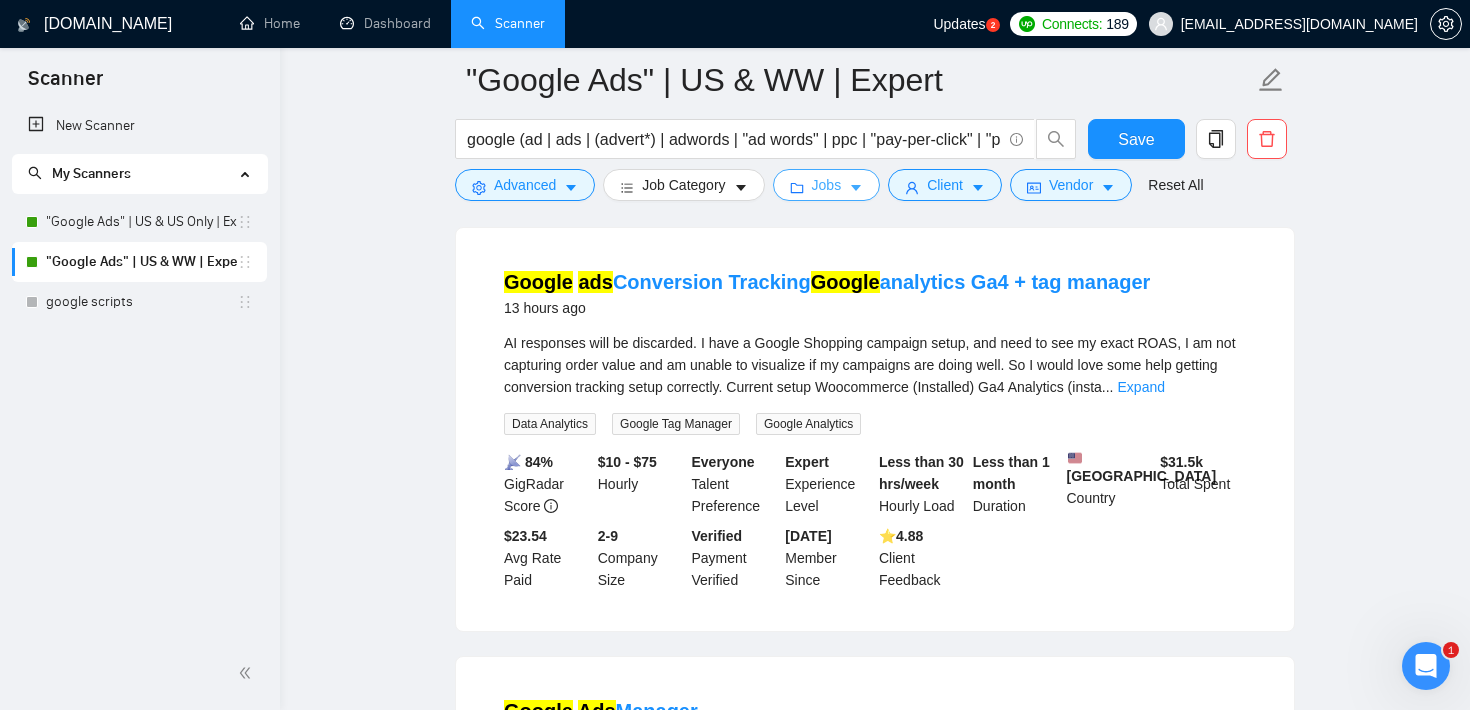 click on "Jobs" at bounding box center [827, 185] 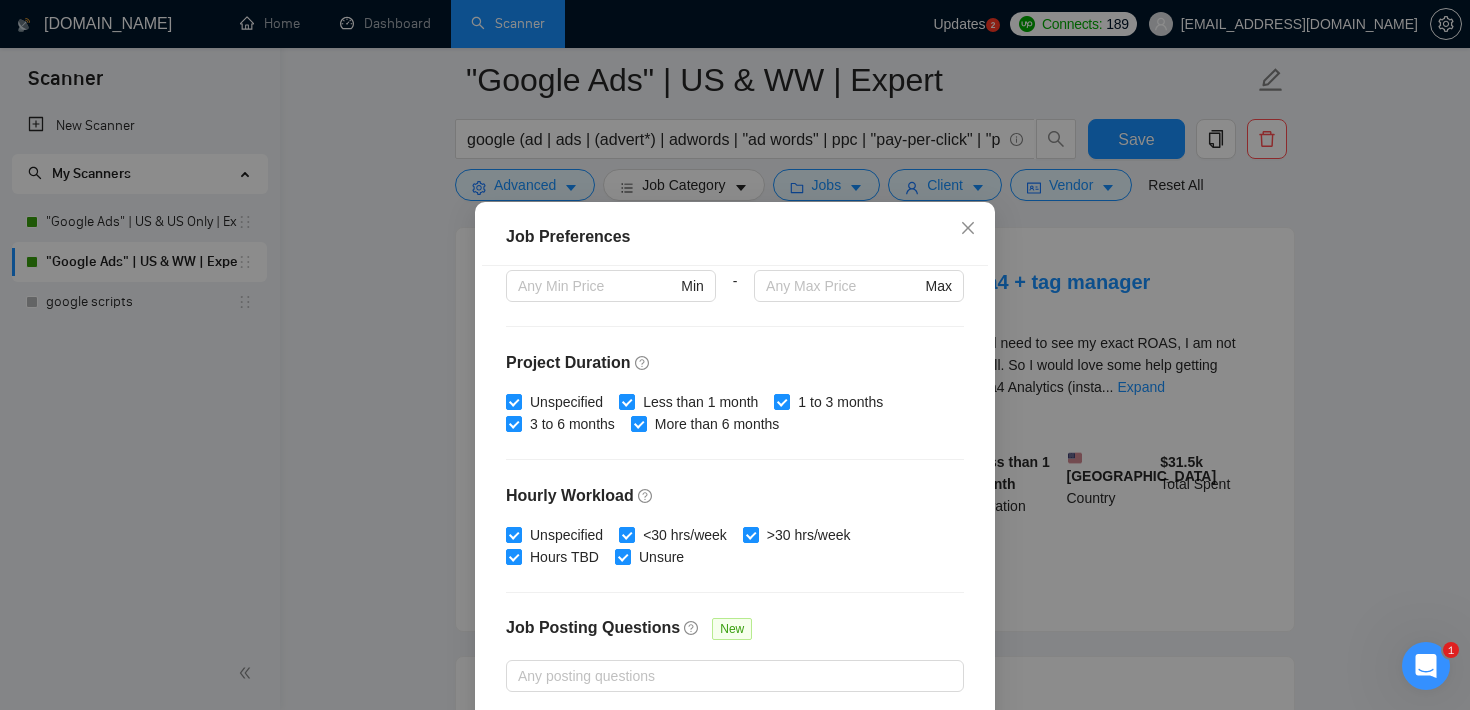 scroll, scrollTop: 532, scrollLeft: 0, axis: vertical 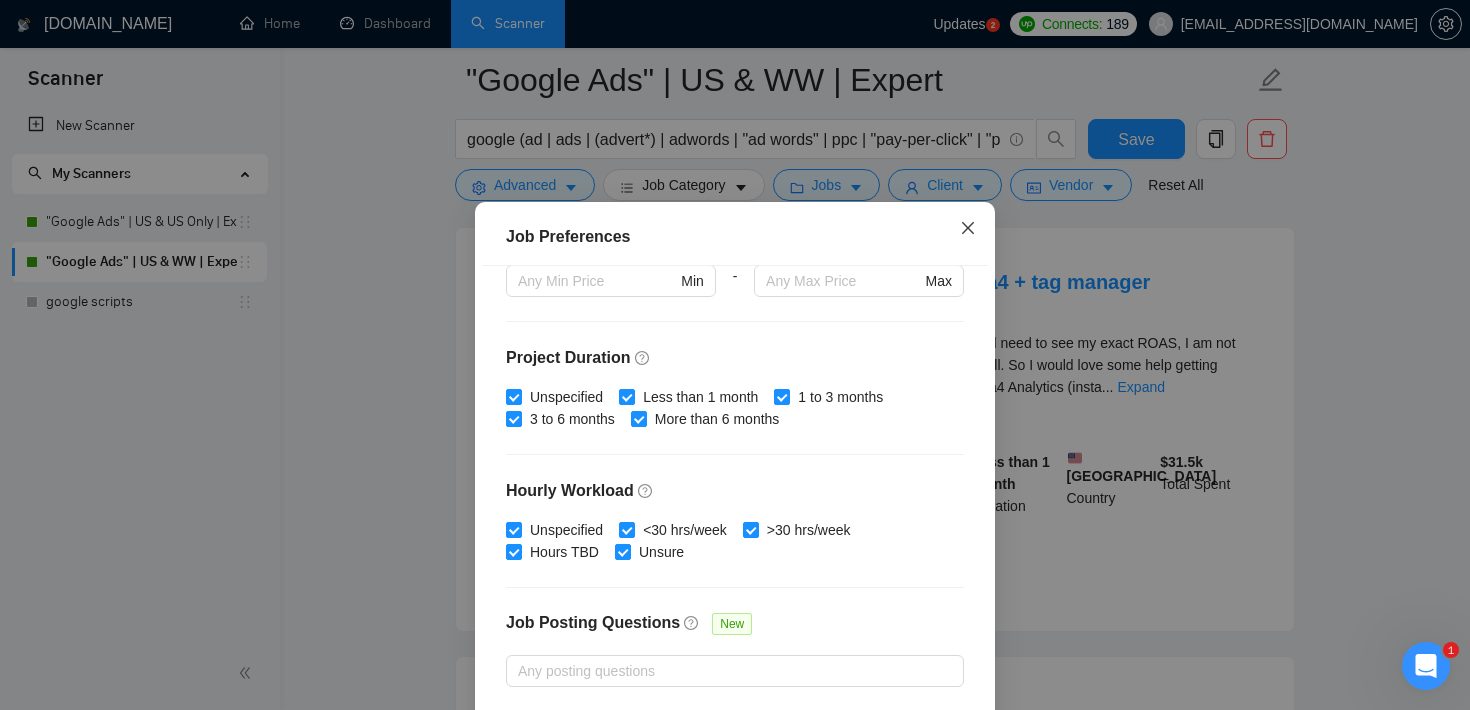 click 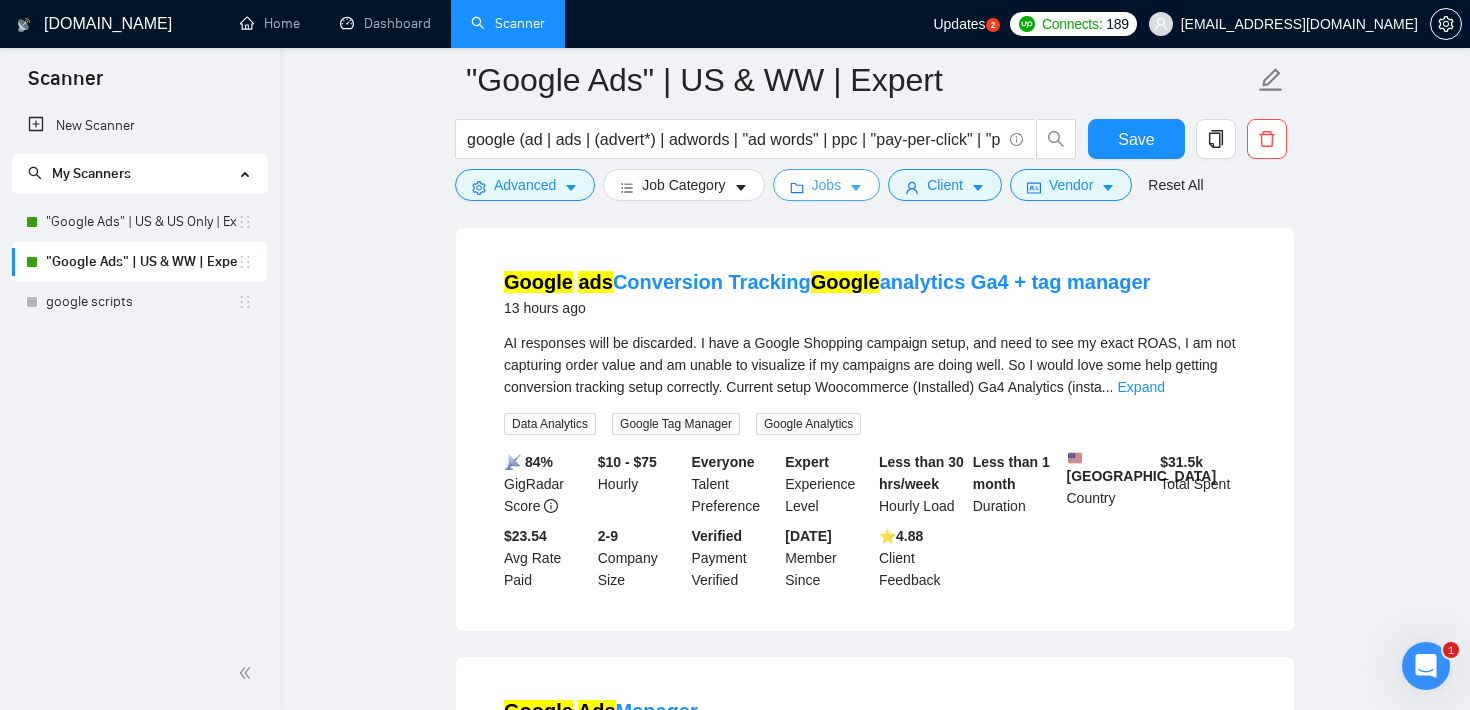 scroll, scrollTop: 0, scrollLeft: 0, axis: both 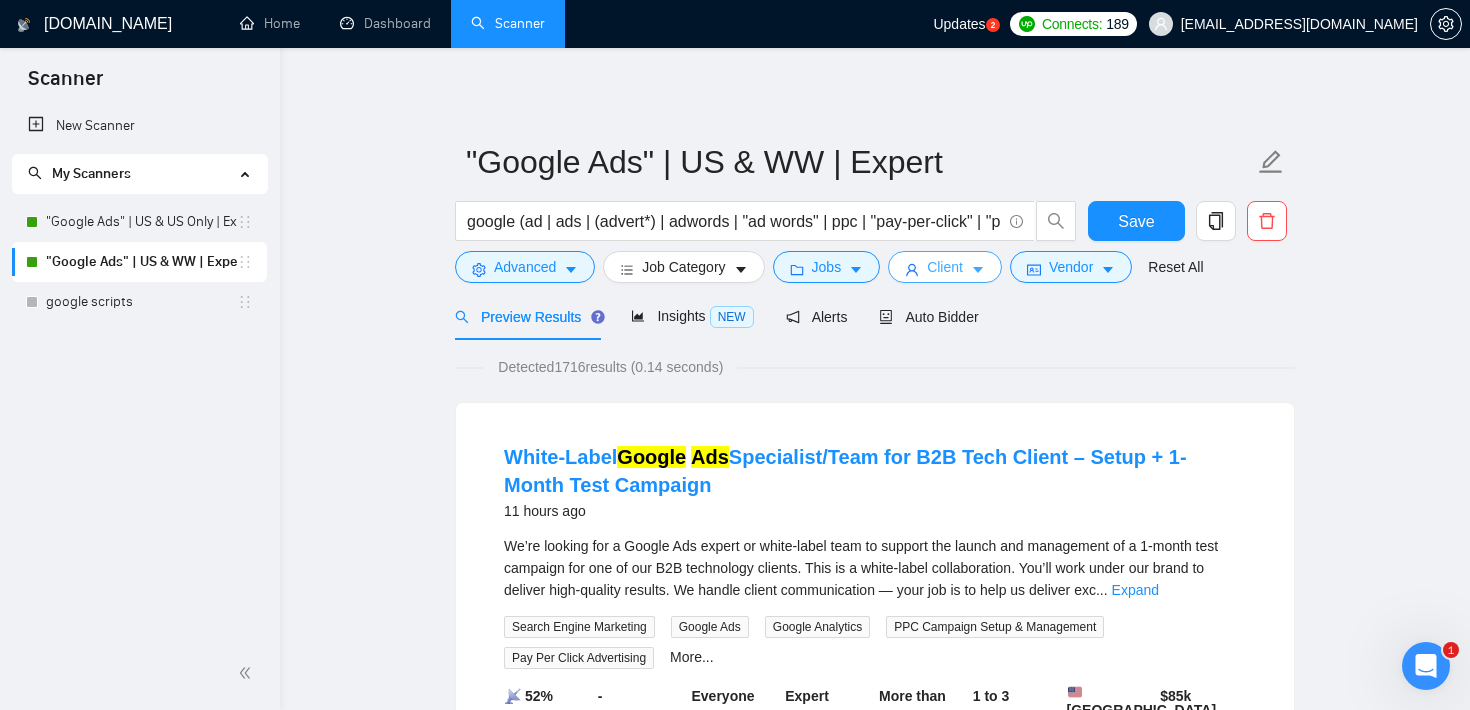 click on "Client" at bounding box center (945, 267) 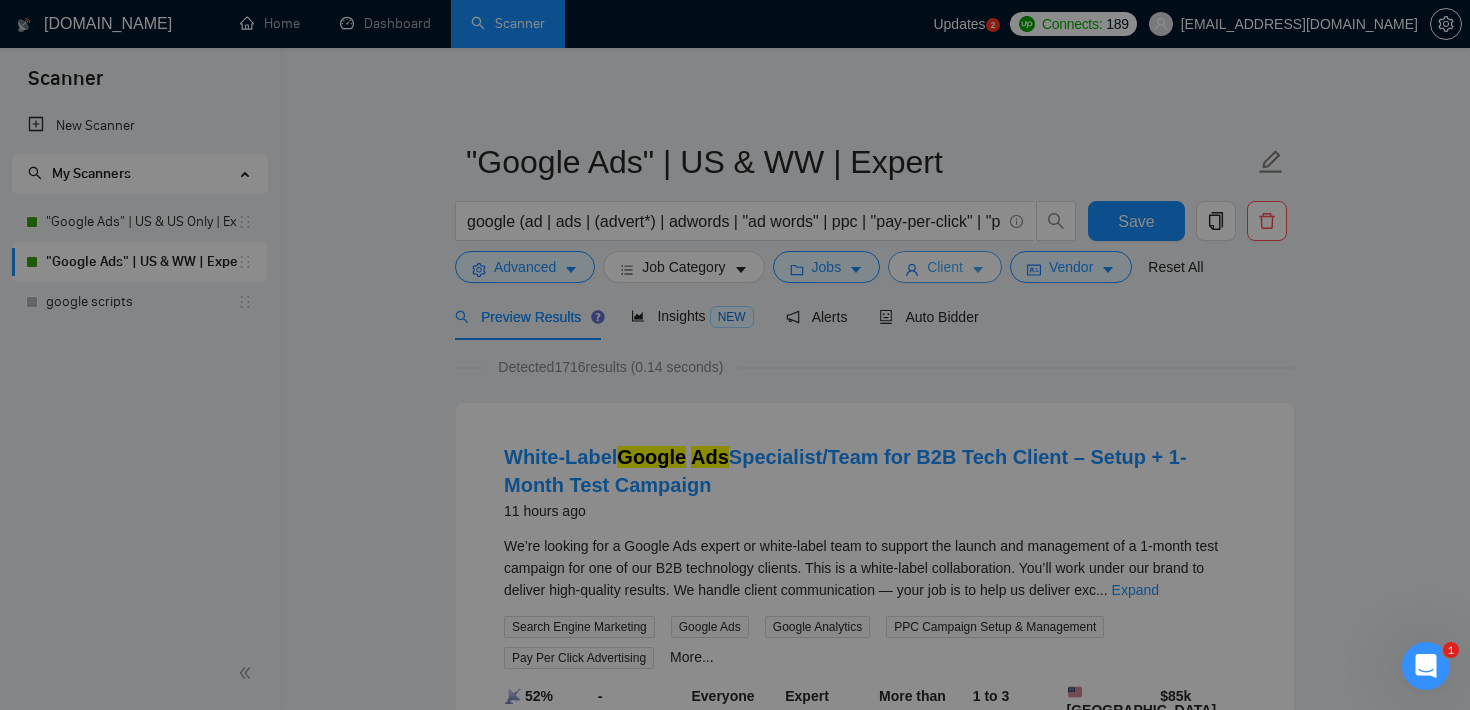 click on "Client Parameters Client Location Include Client Countries [GEOGRAPHIC_DATA]   Exclude Client Countries   Select Client Rating Client Min Average Feedback Include clients with no feedback Client Payment Details Payment Verified Hire Rate Stats   Client Total Spent $ Min - $ Max Client Hire Rate New   Any hire rate   Avg Hourly Rate Paid New $ Min - $ Max Include Clients without Sufficient History Client Profile Client Industry New   Any industry Client Company Size   Any company size Enterprise Clients New   Any clients Reset OK" at bounding box center (735, 710) 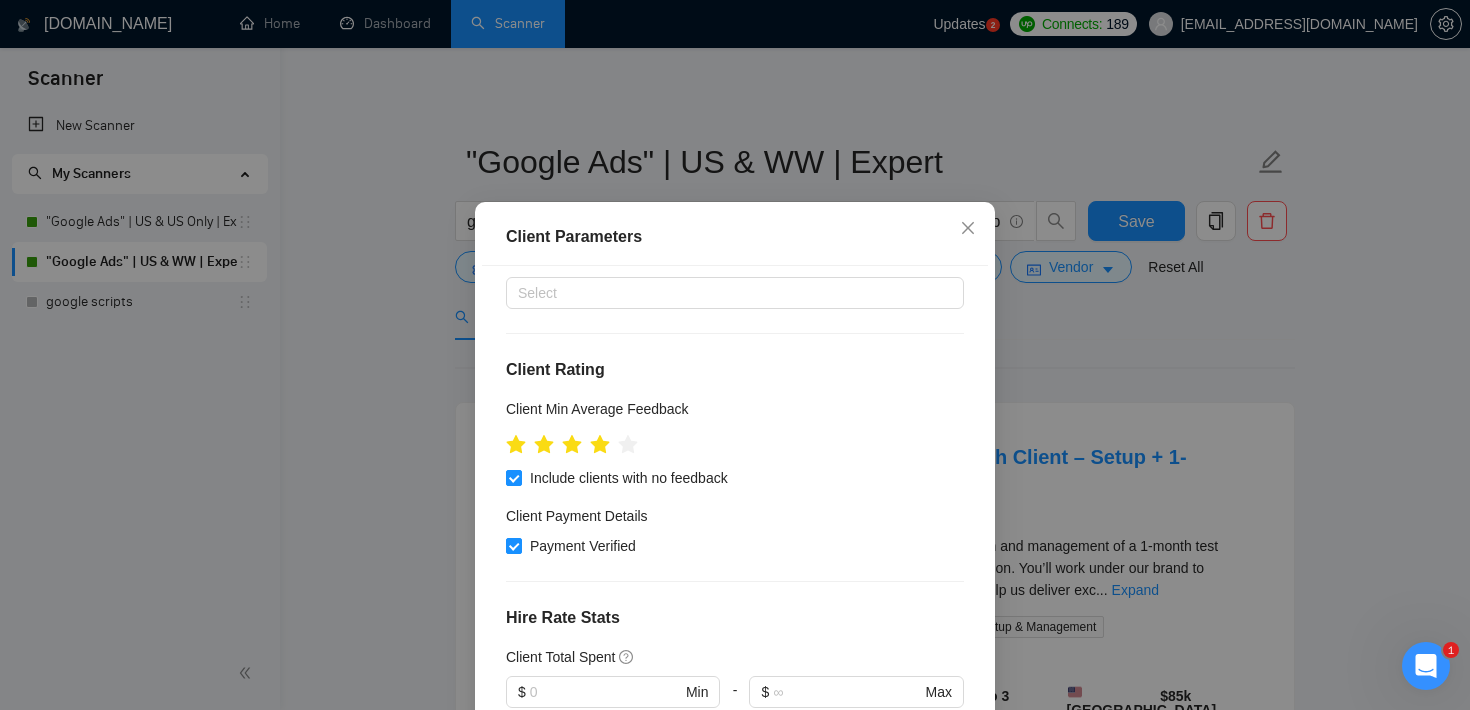 scroll, scrollTop: 166, scrollLeft: 0, axis: vertical 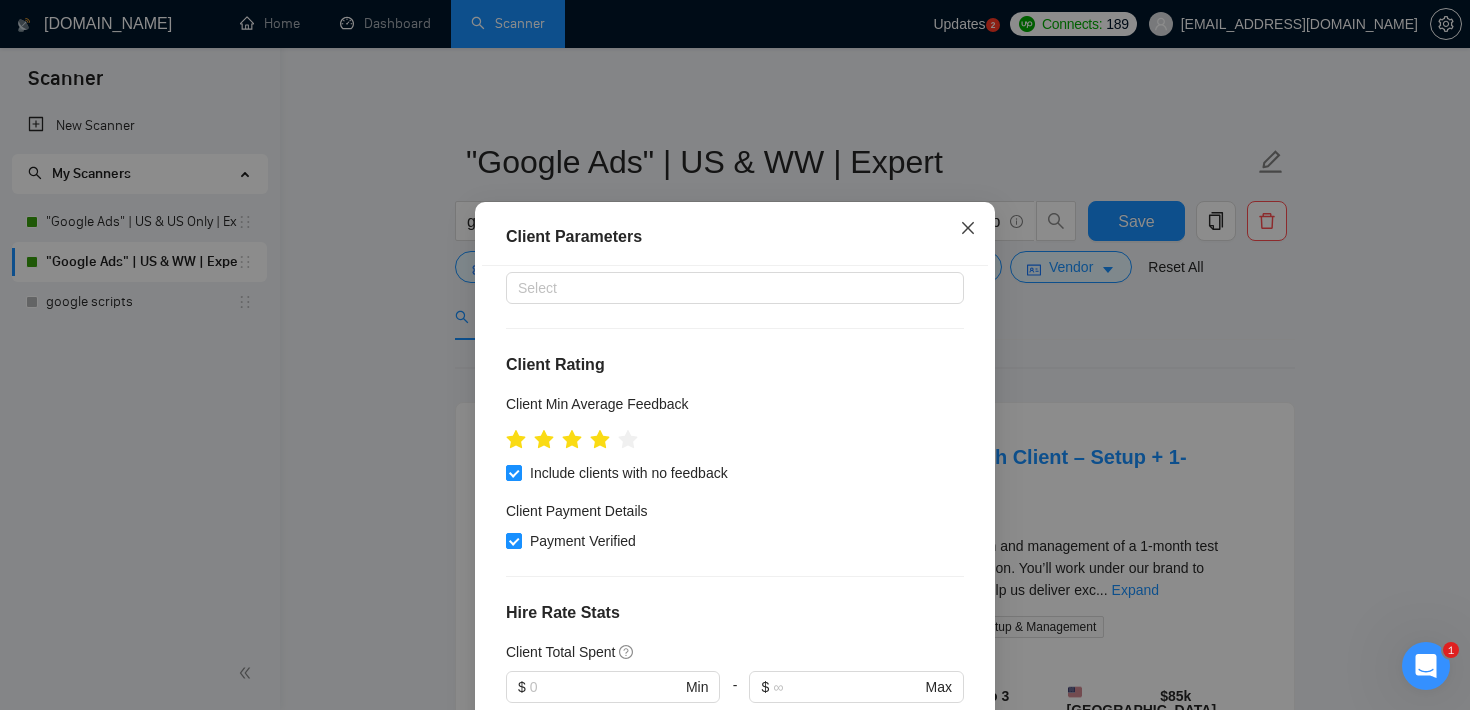 click at bounding box center (968, 229) 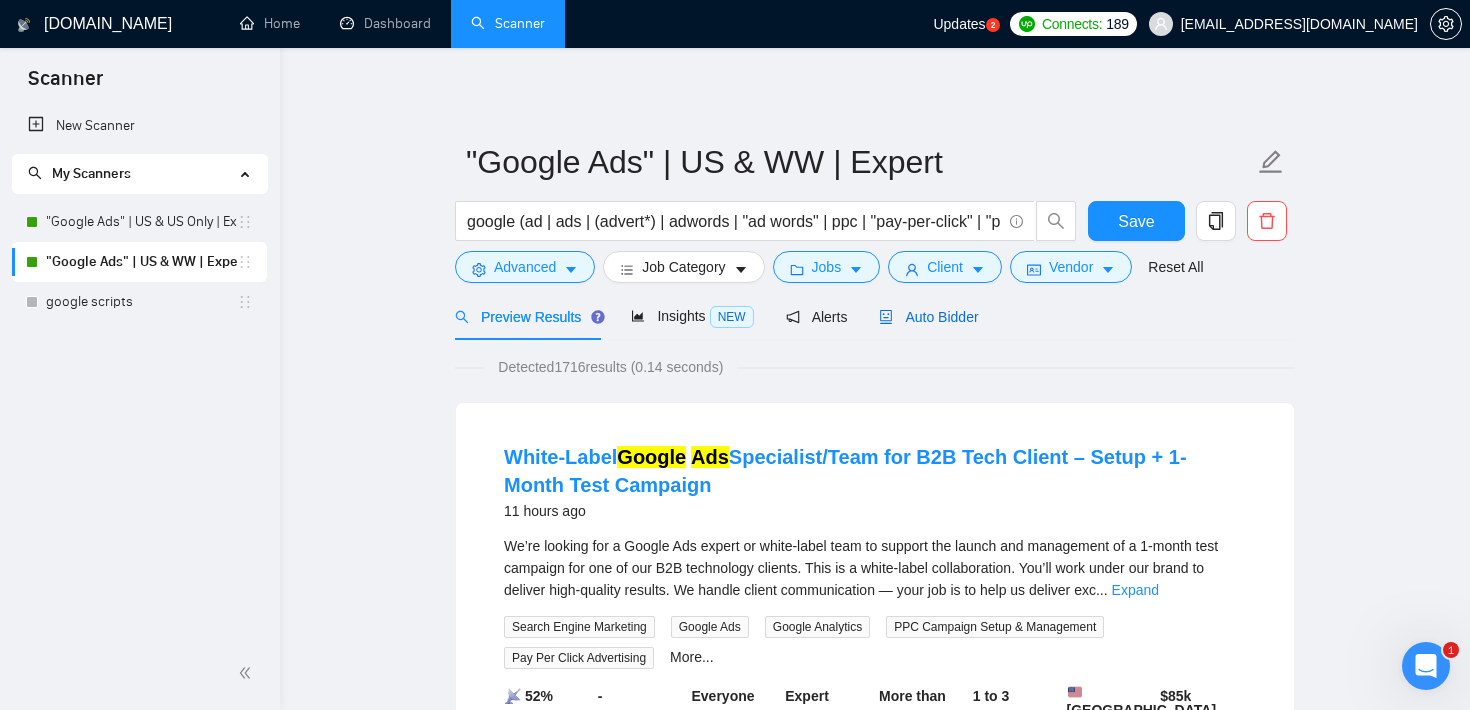 click on "Auto Bidder" at bounding box center [928, 317] 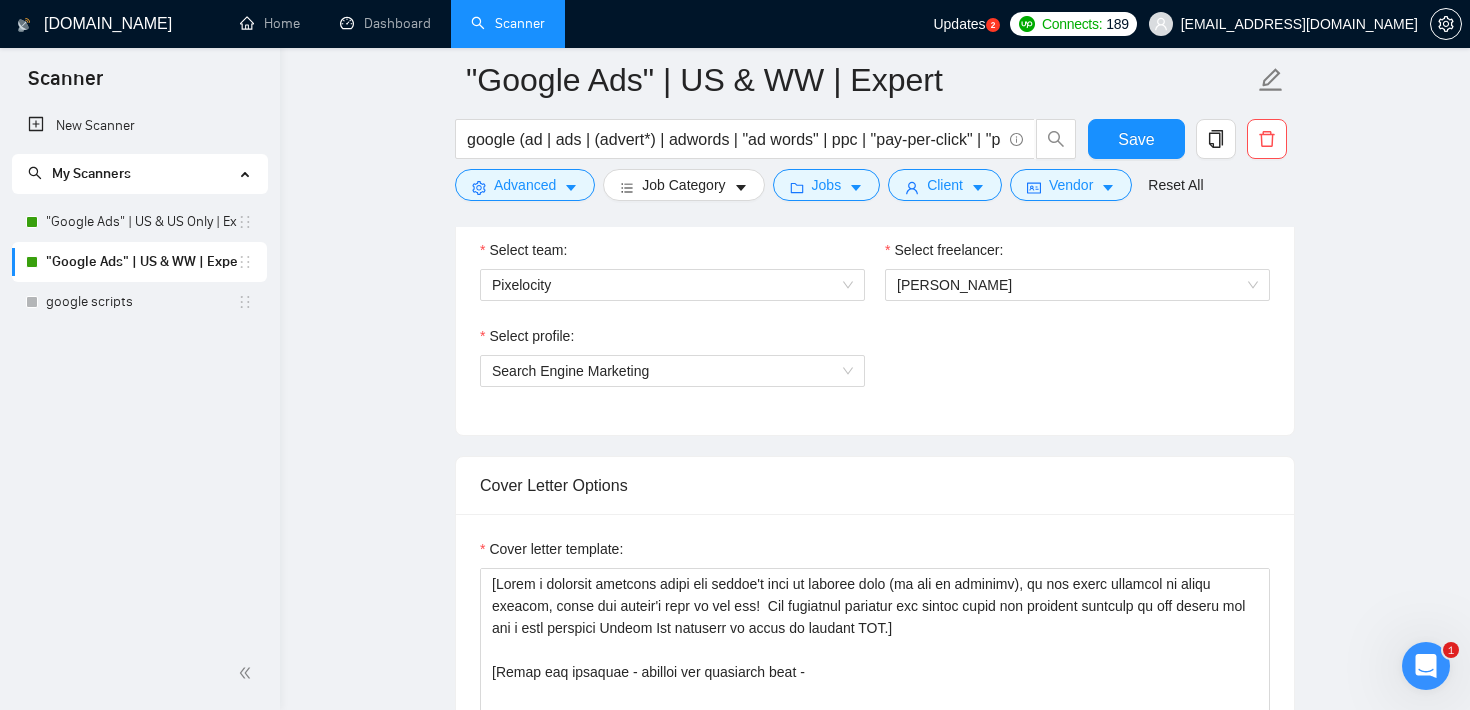 scroll, scrollTop: 1405, scrollLeft: 0, axis: vertical 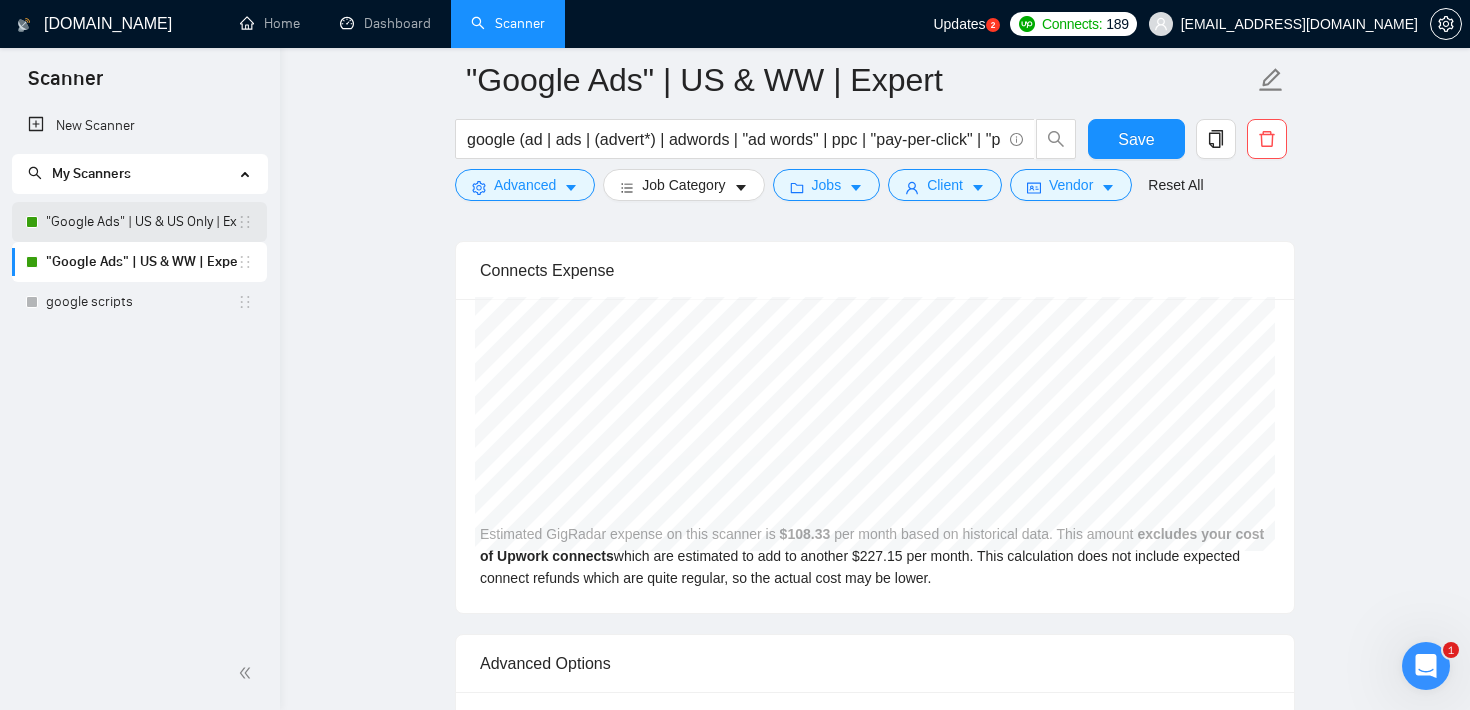 click on ""Google Ads" | US & US Only | Expert" at bounding box center [141, 222] 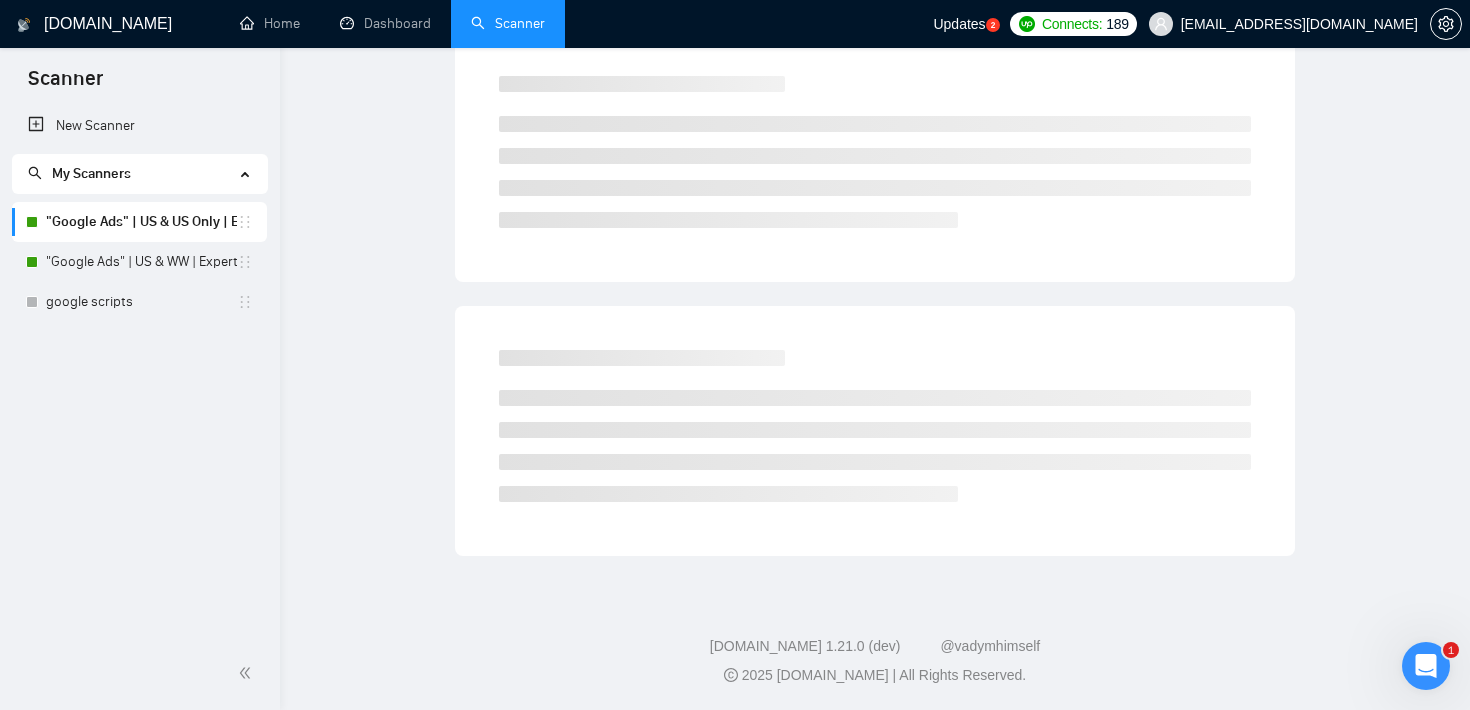 scroll, scrollTop: 20, scrollLeft: 0, axis: vertical 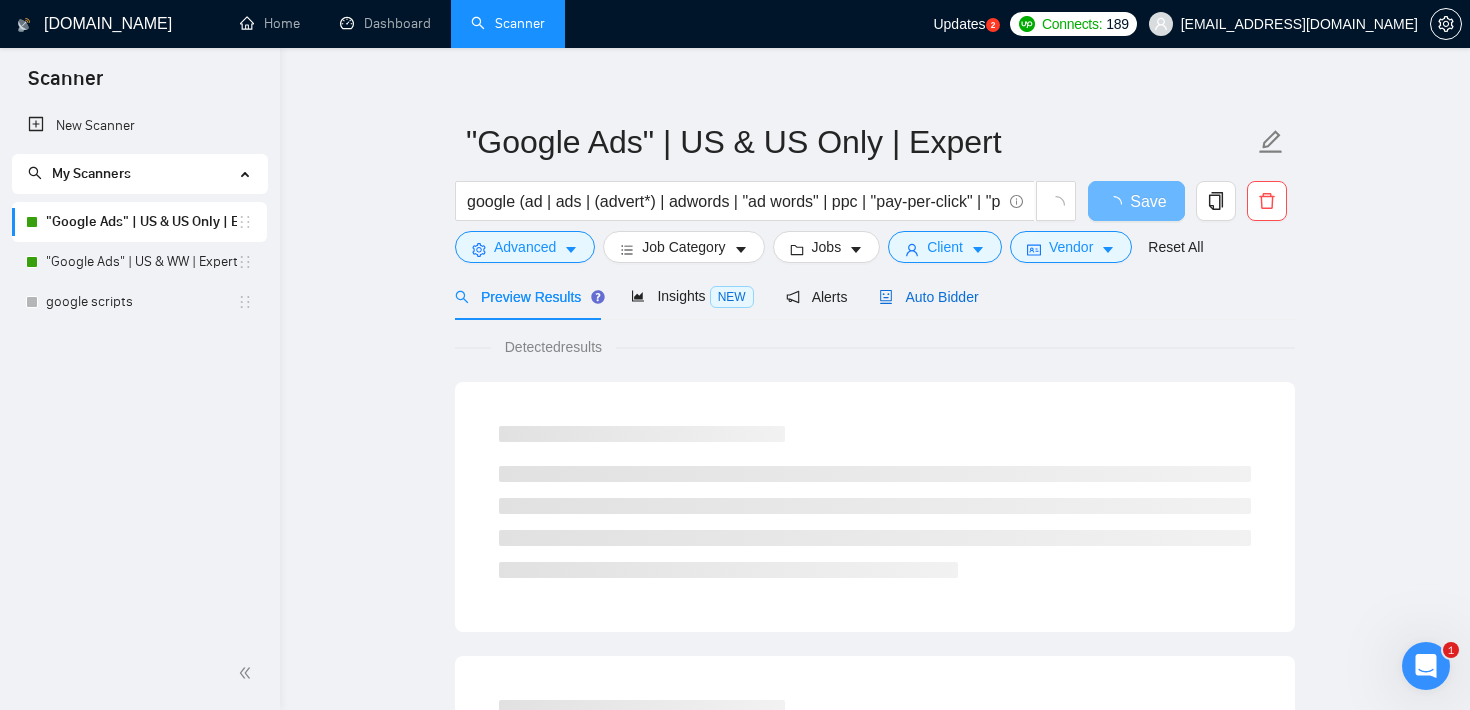 click on "Auto Bidder" at bounding box center (928, 297) 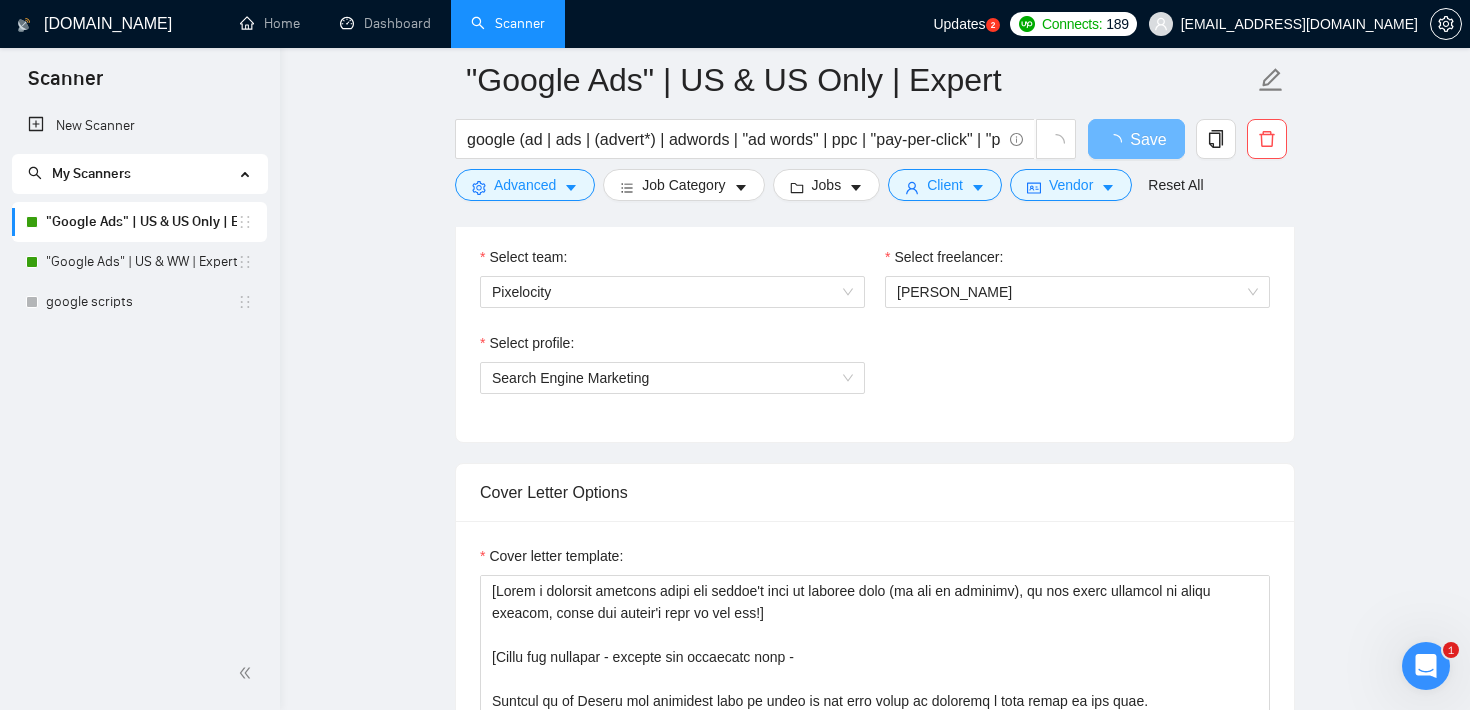 scroll, scrollTop: 1523, scrollLeft: 0, axis: vertical 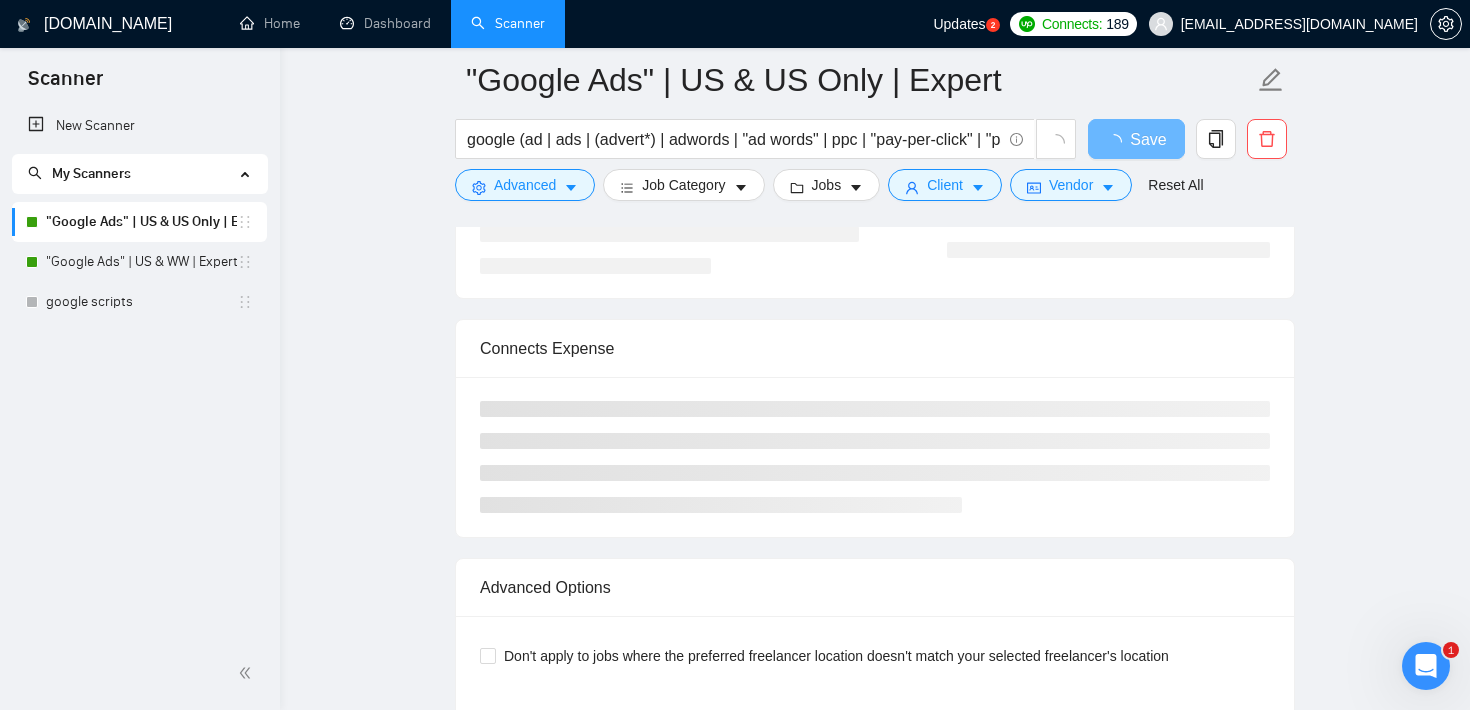 type 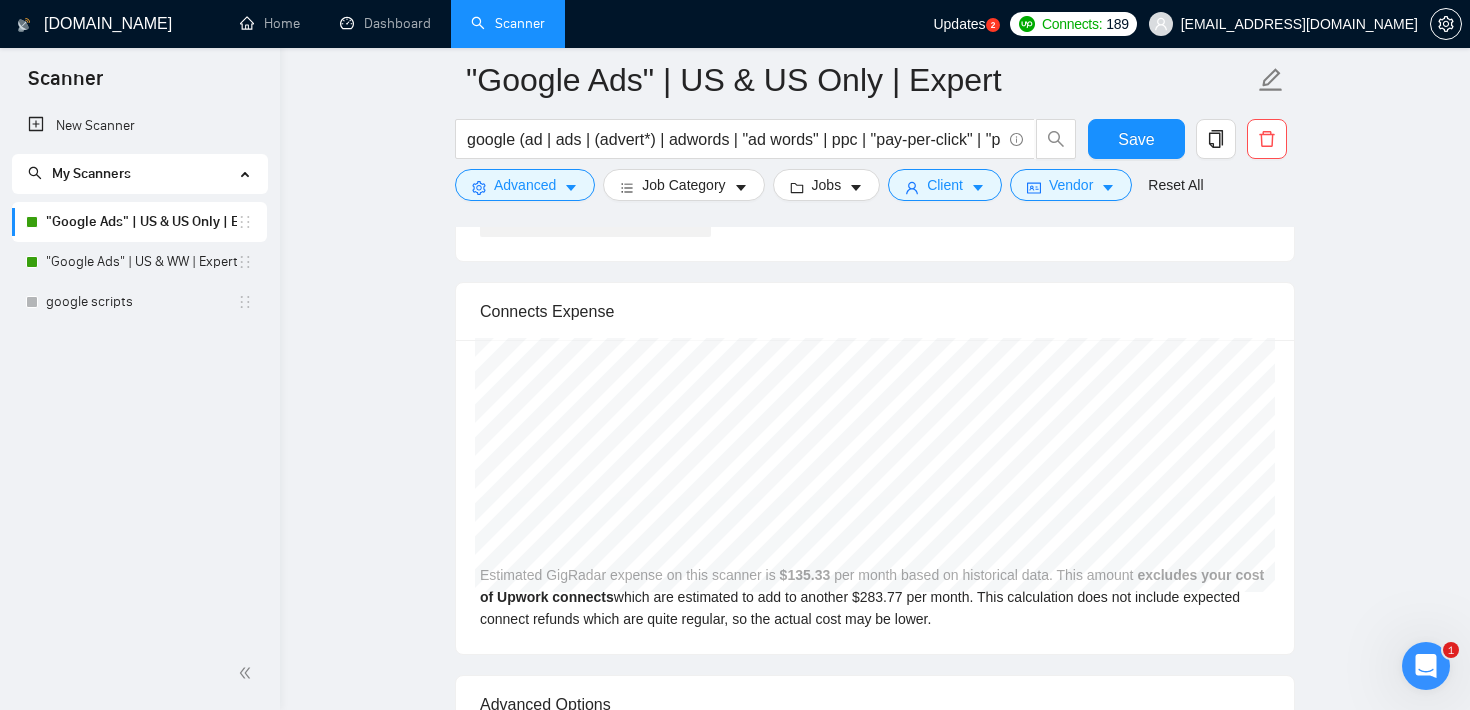 scroll, scrollTop: 3302, scrollLeft: 0, axis: vertical 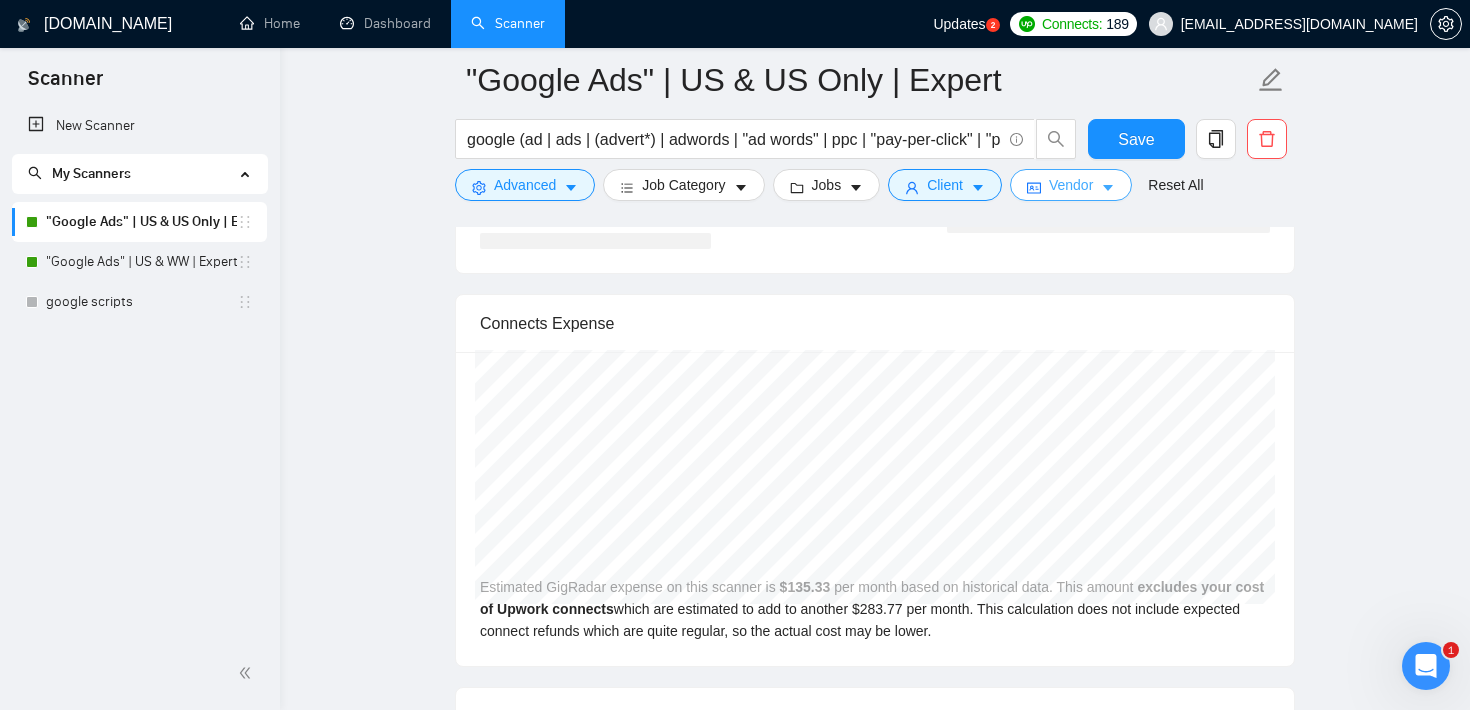 click on "Vendor" at bounding box center [1071, 185] 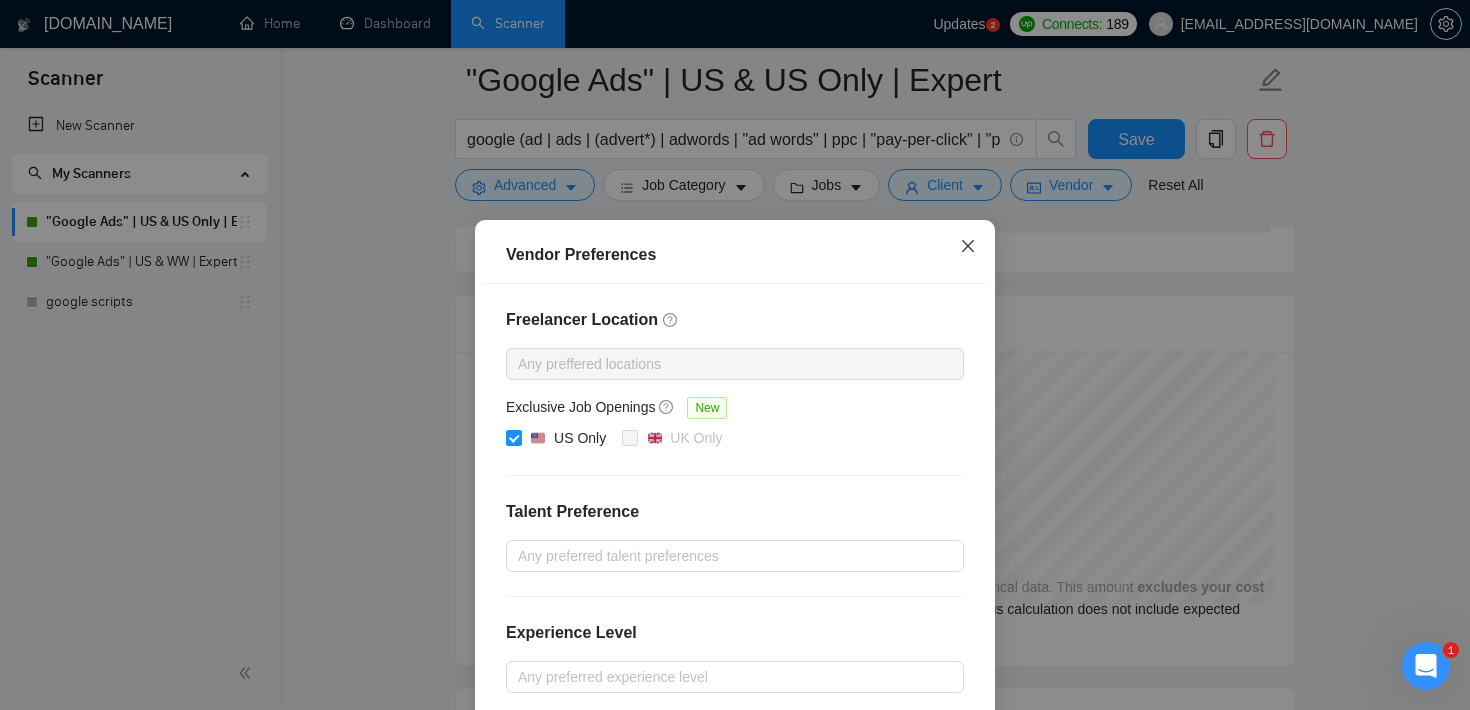 click 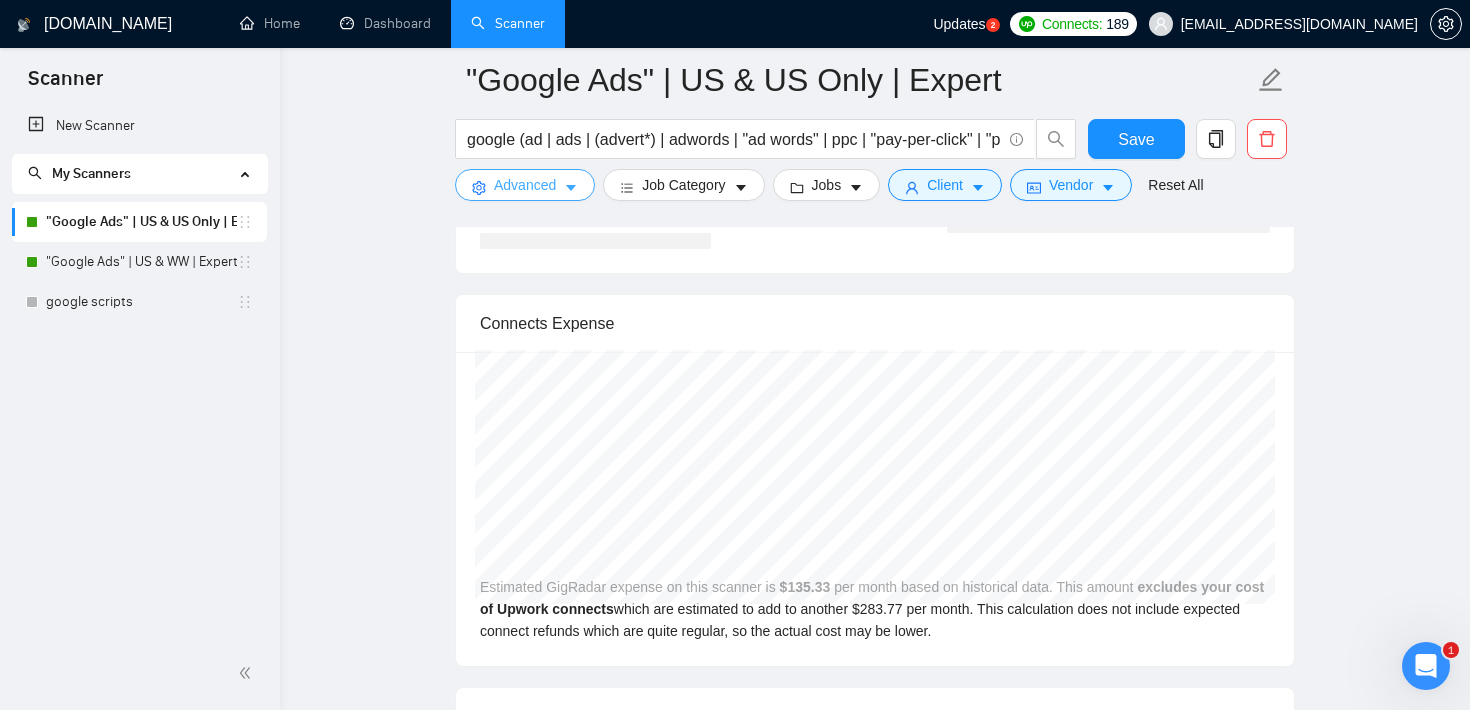 click on "Advanced" at bounding box center [525, 185] 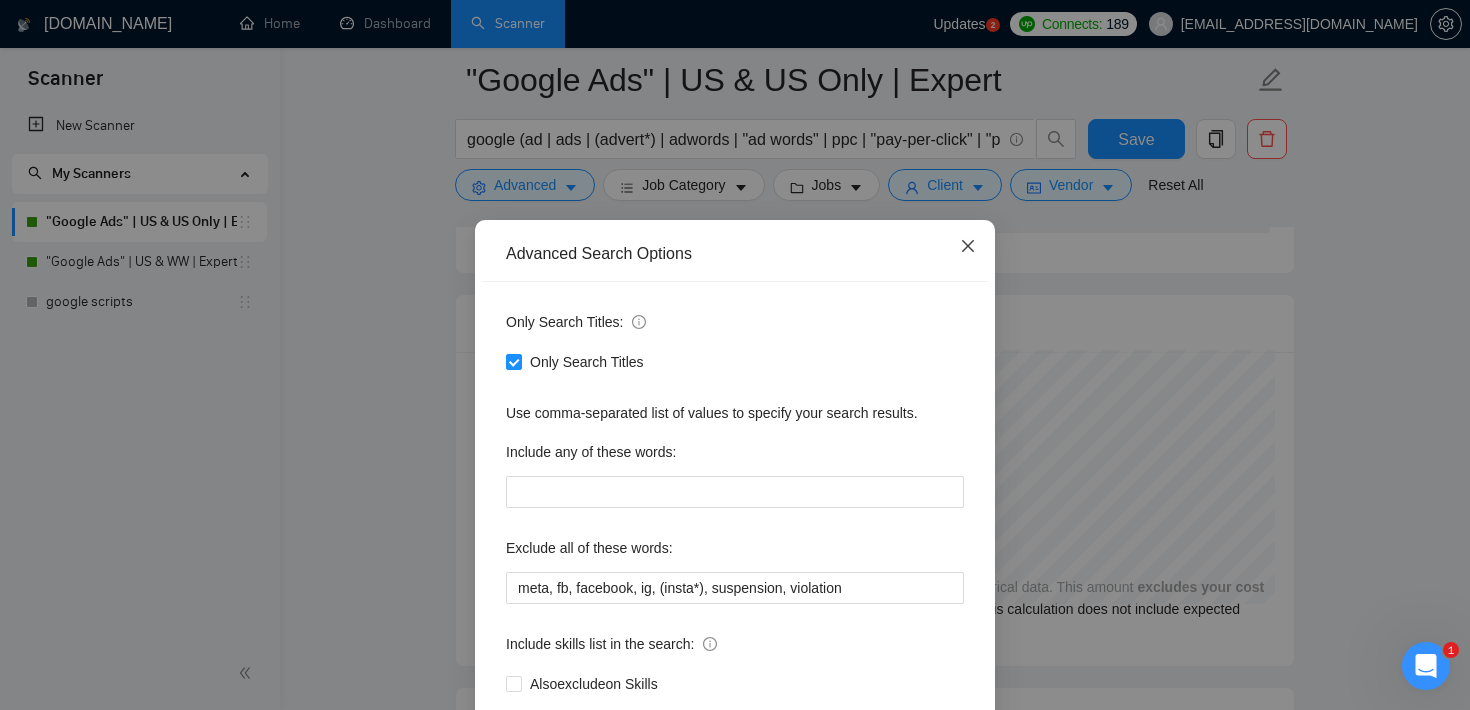 click 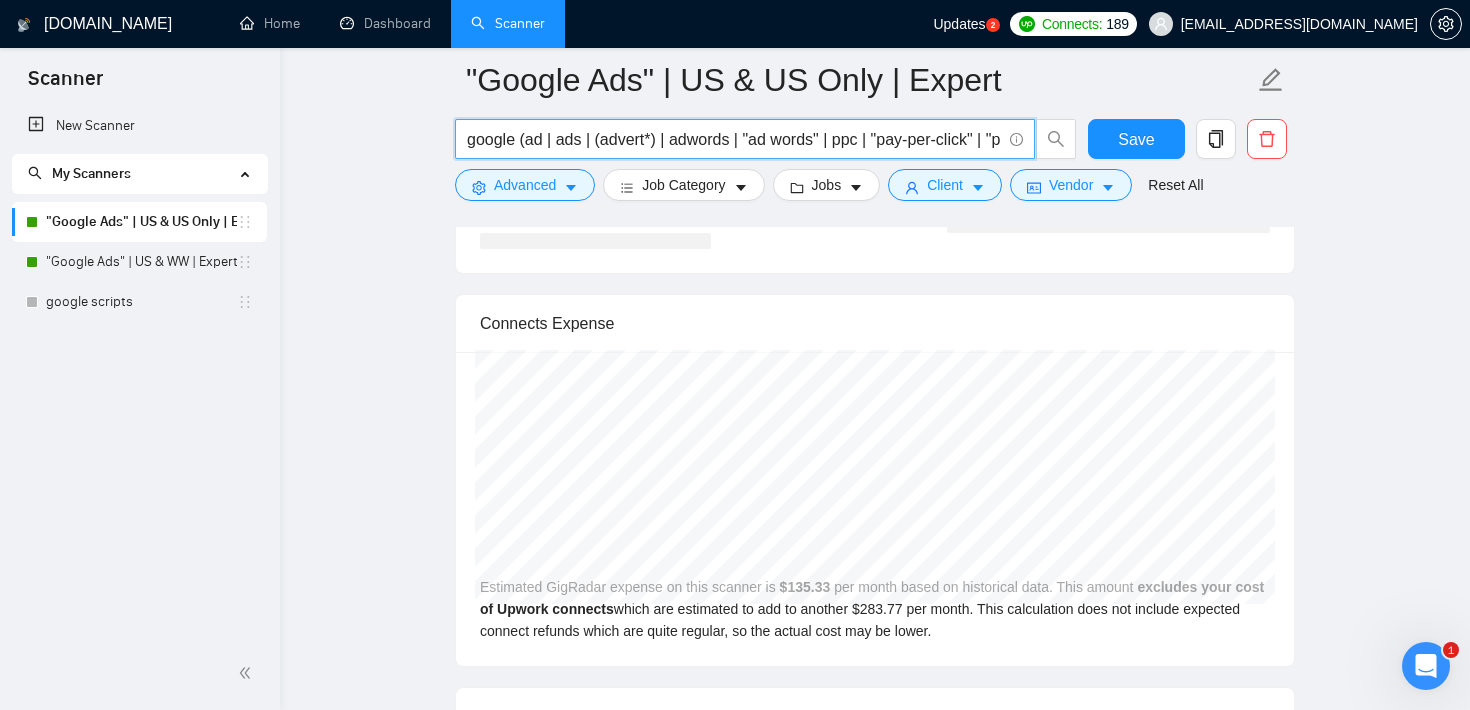 drag, startPoint x: 521, startPoint y: 138, endPoint x: 450, endPoint y: 128, distance: 71.70077 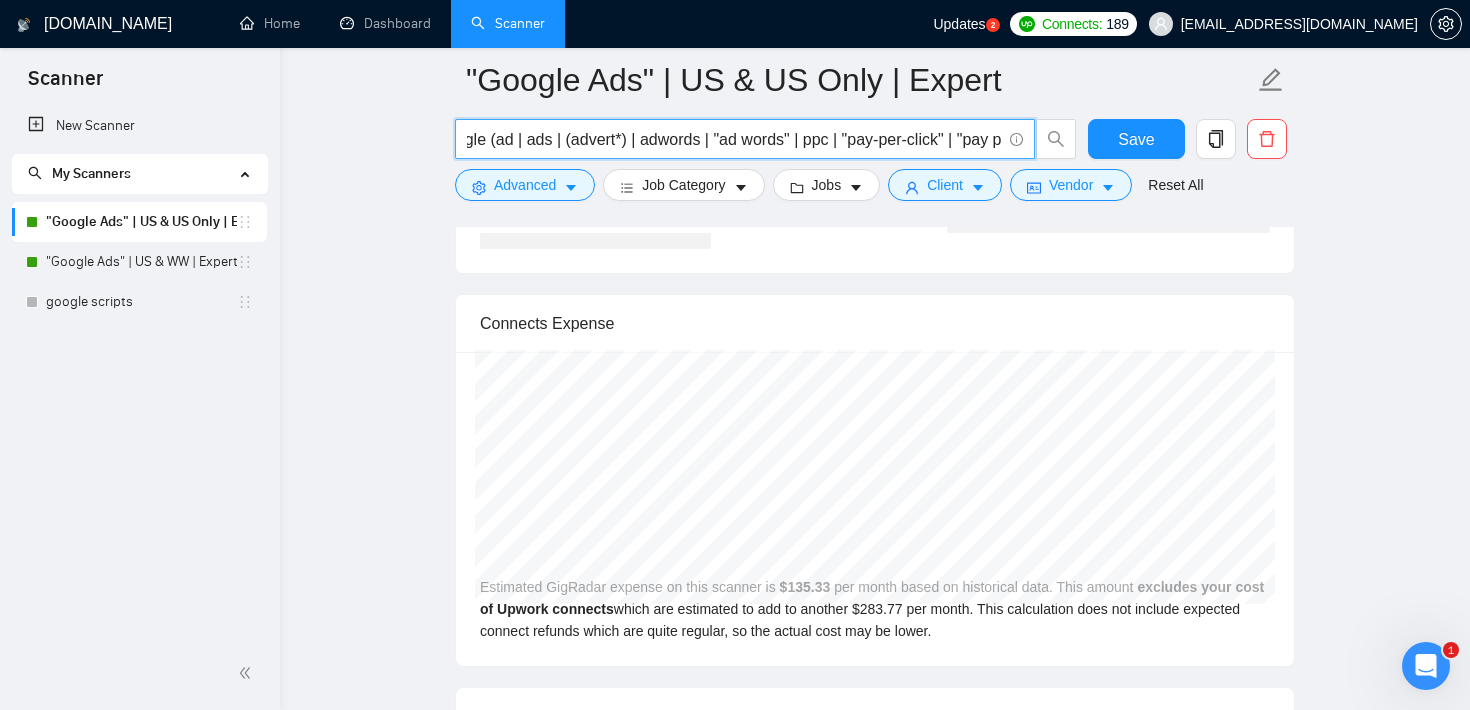 scroll, scrollTop: 0, scrollLeft: 114, axis: horizontal 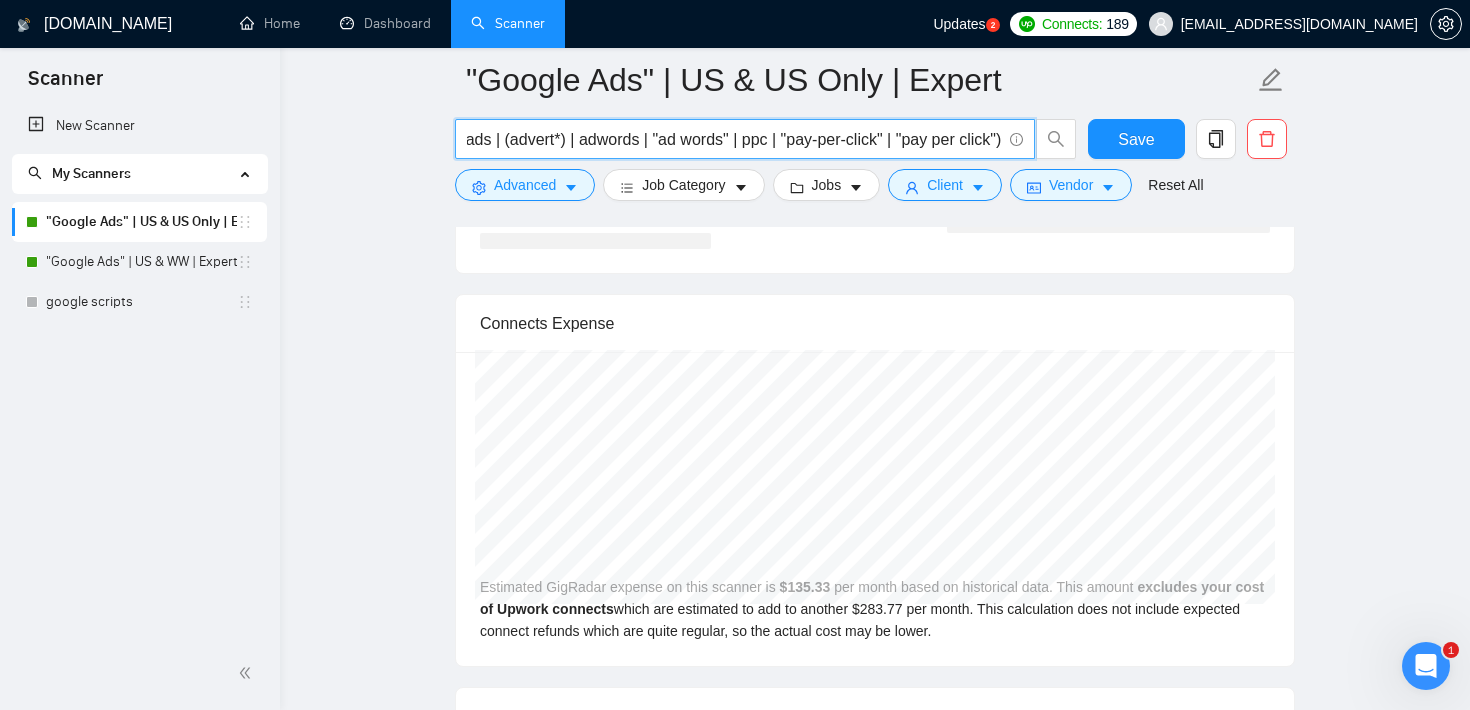 drag, startPoint x: 522, startPoint y: 136, endPoint x: 1000, endPoint y: 155, distance: 478.37747 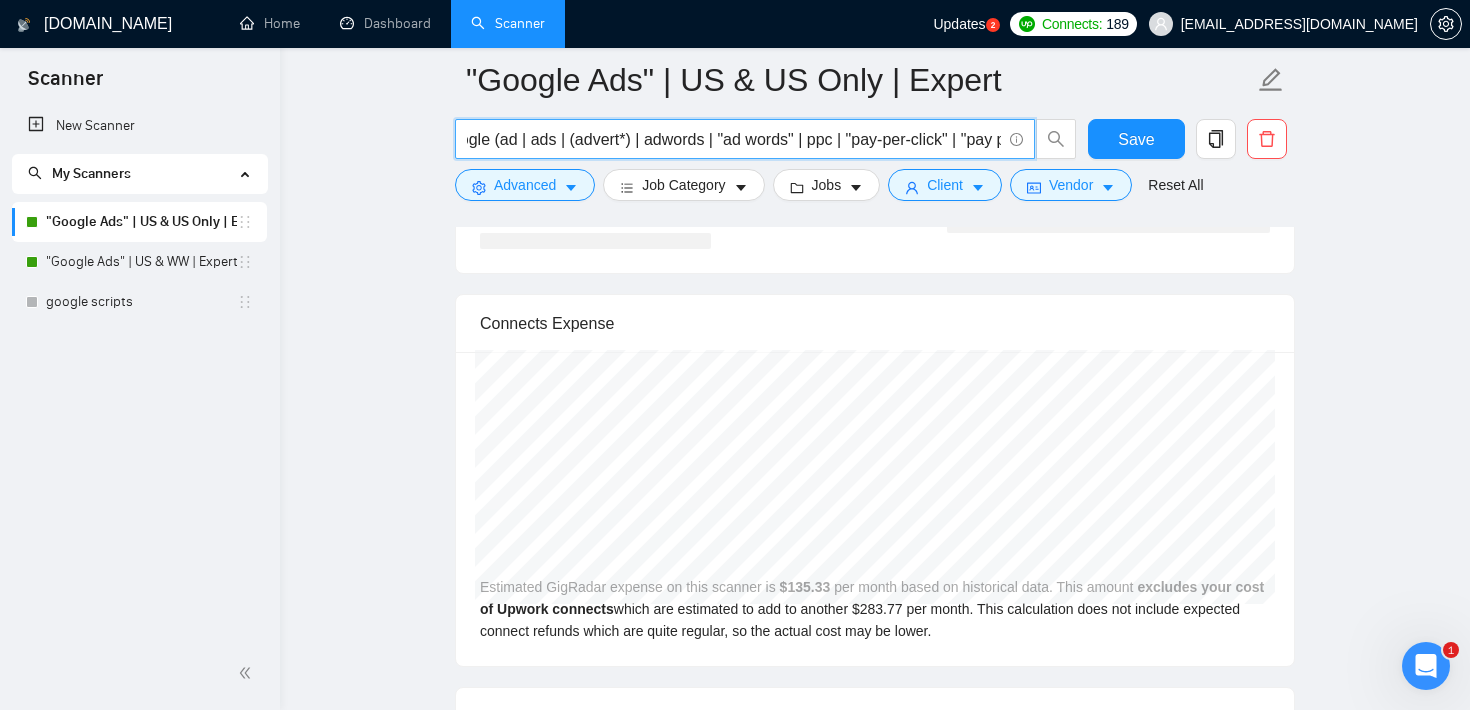 scroll, scrollTop: 0, scrollLeft: 0, axis: both 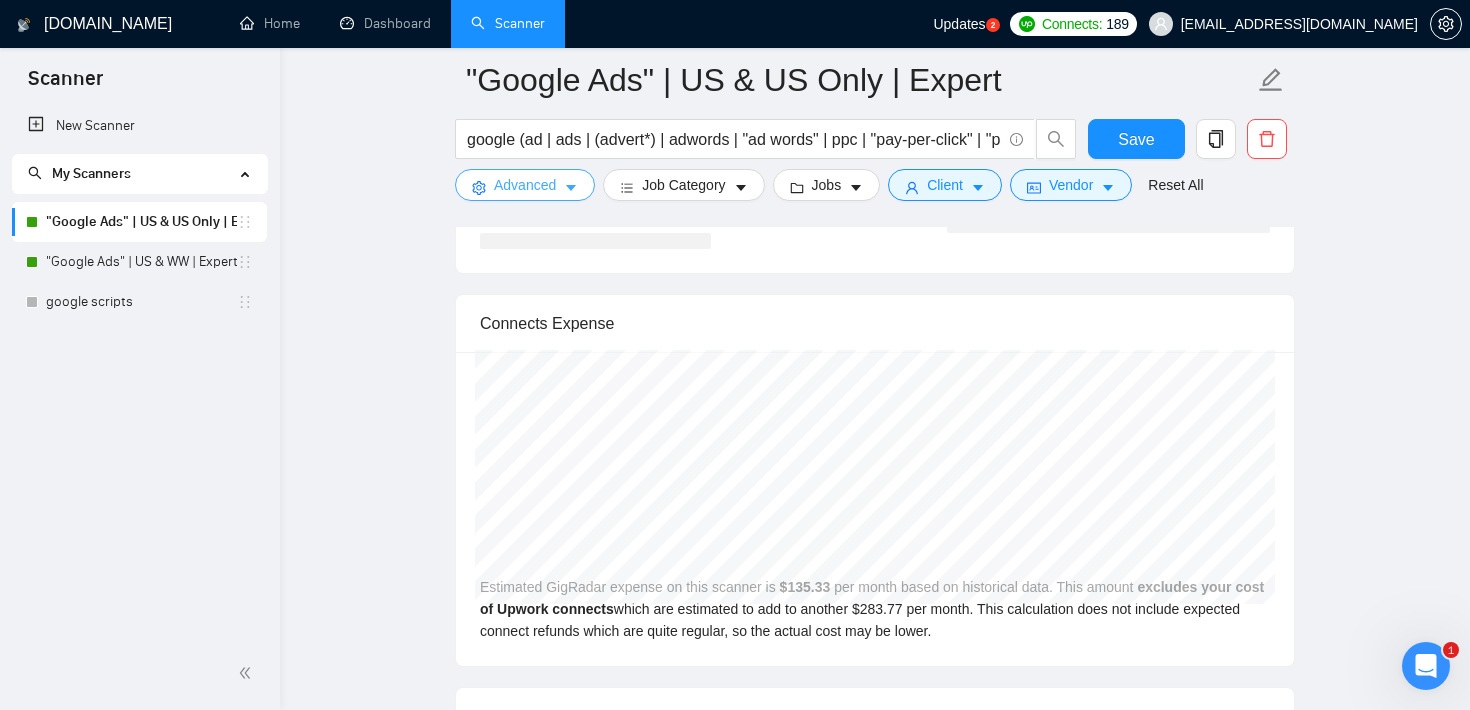 click on "Advanced" at bounding box center (525, 185) 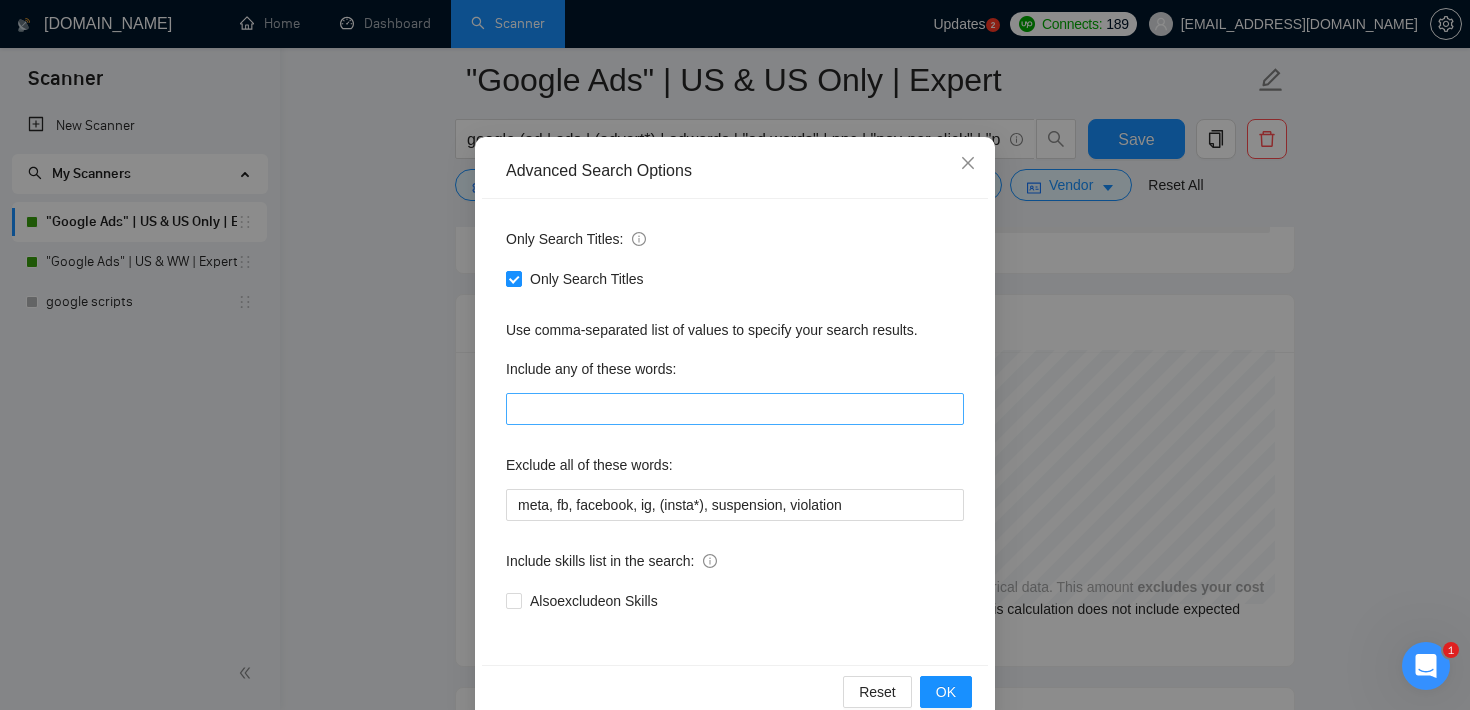 scroll, scrollTop: 86, scrollLeft: 0, axis: vertical 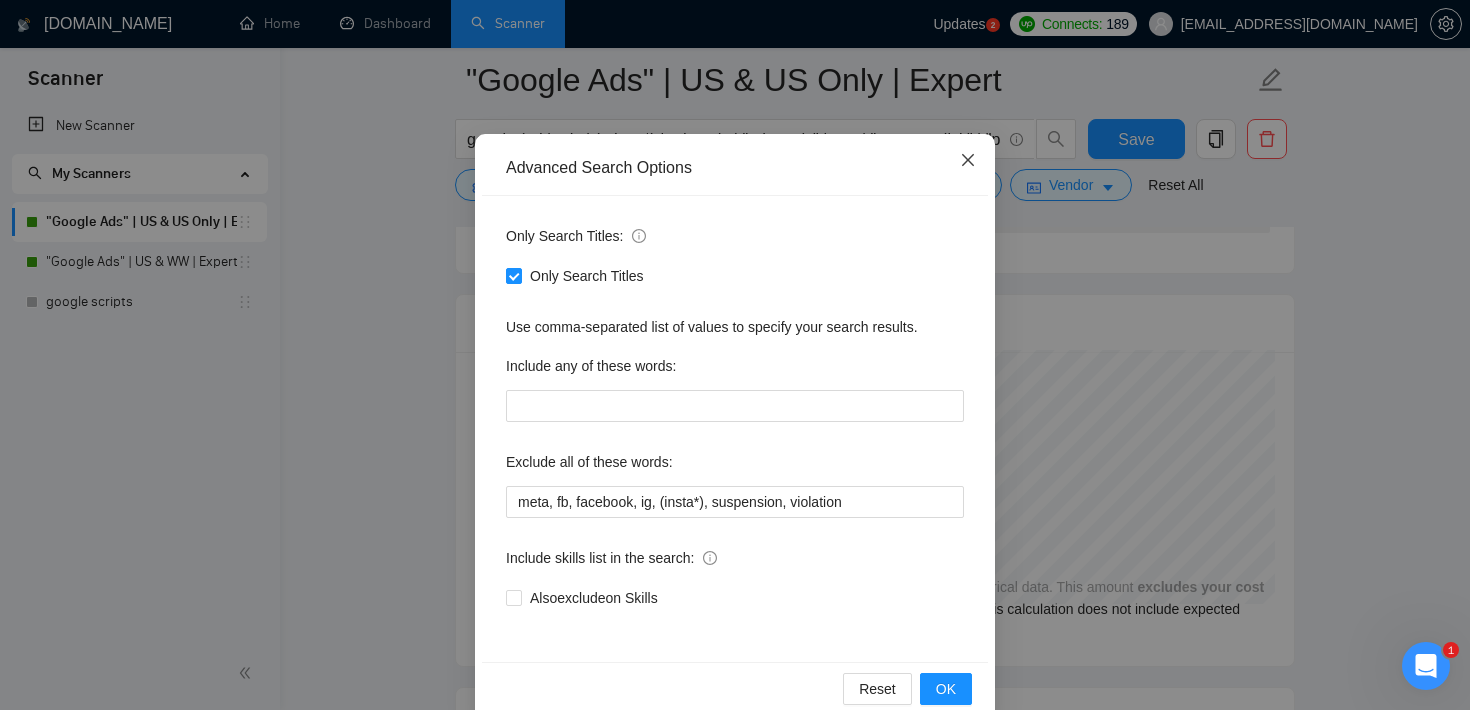 click 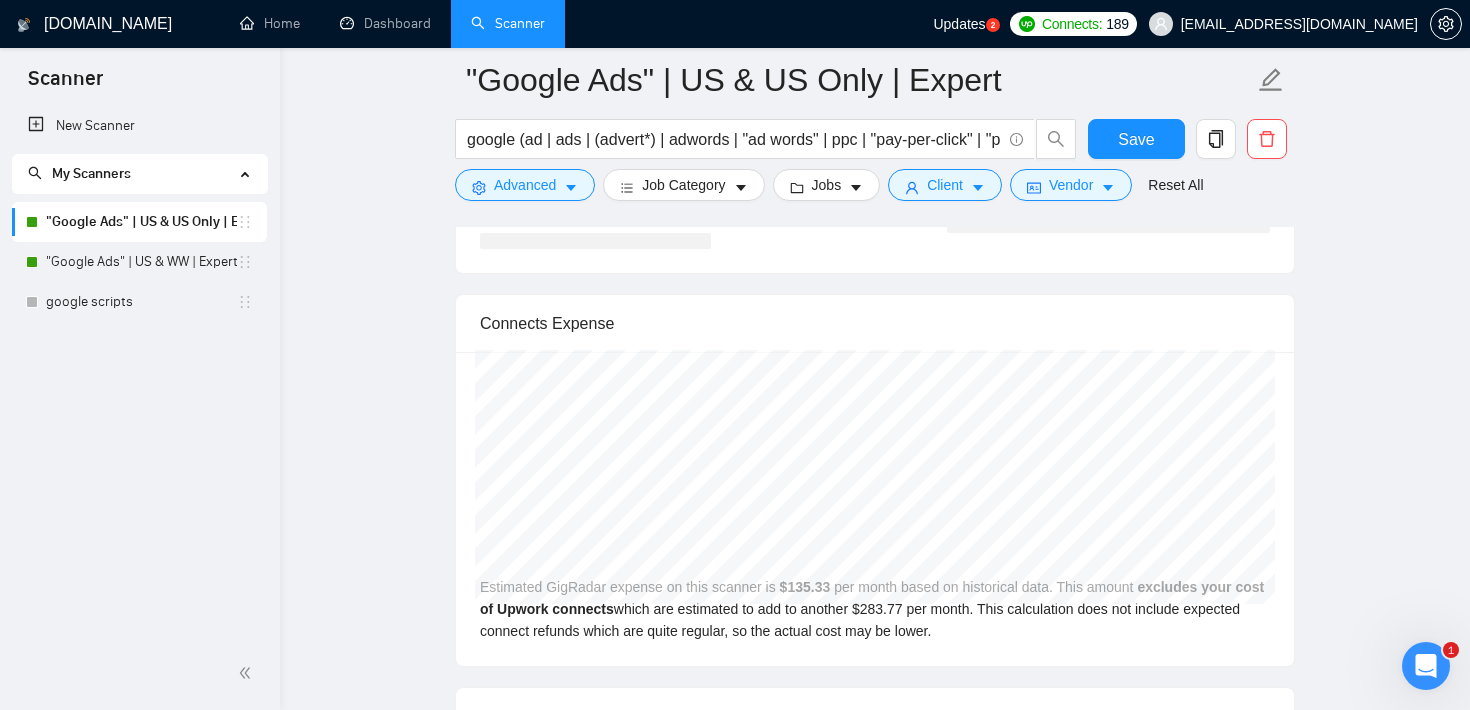 scroll, scrollTop: 22, scrollLeft: 0, axis: vertical 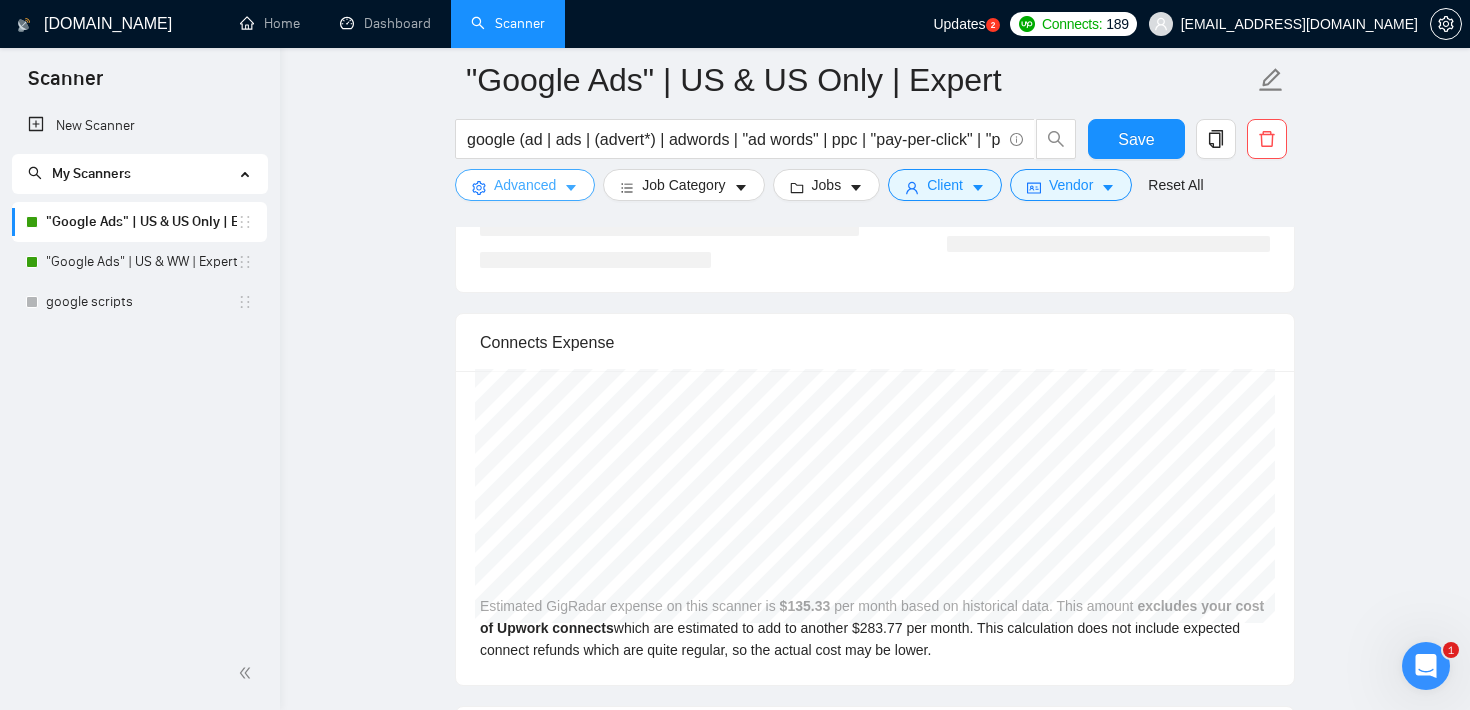 click on "Advanced" at bounding box center (525, 185) 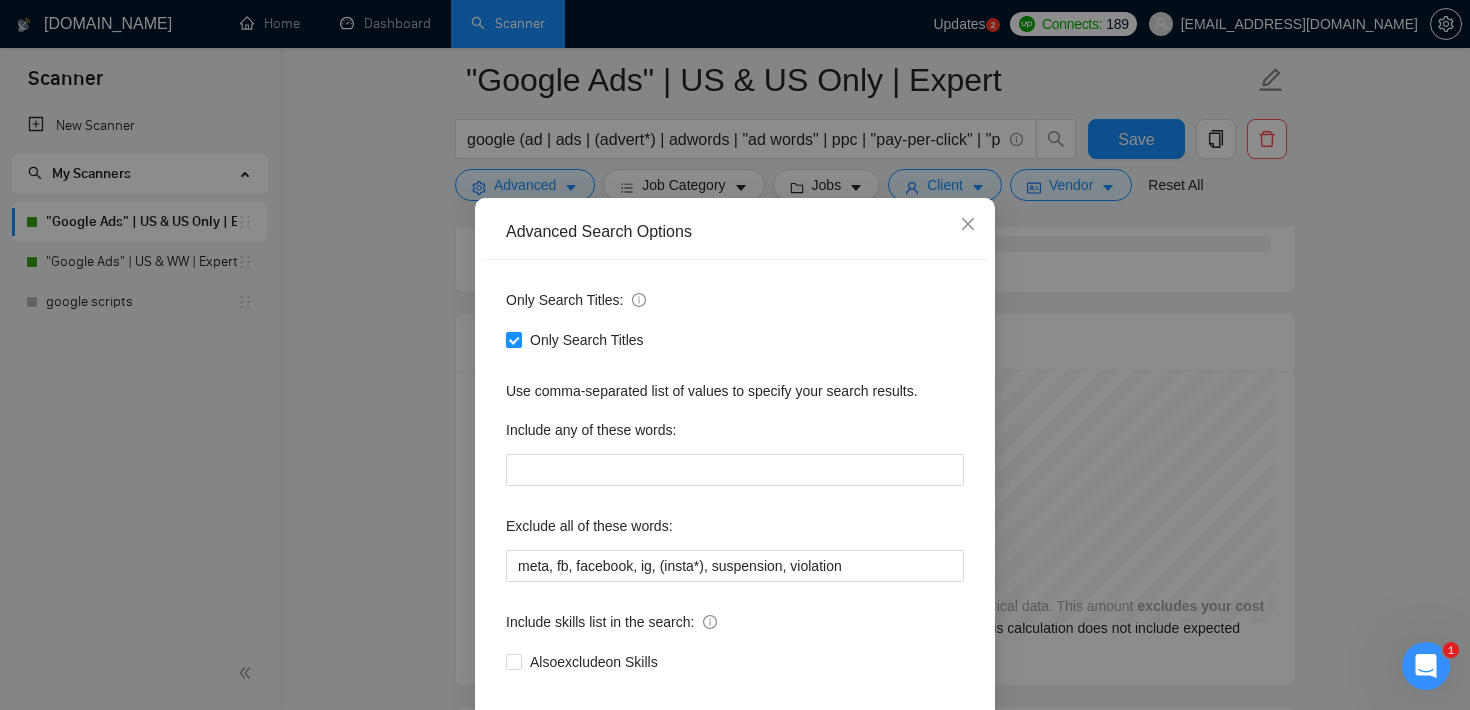 click on "Only Search Titles" at bounding box center [587, 340] 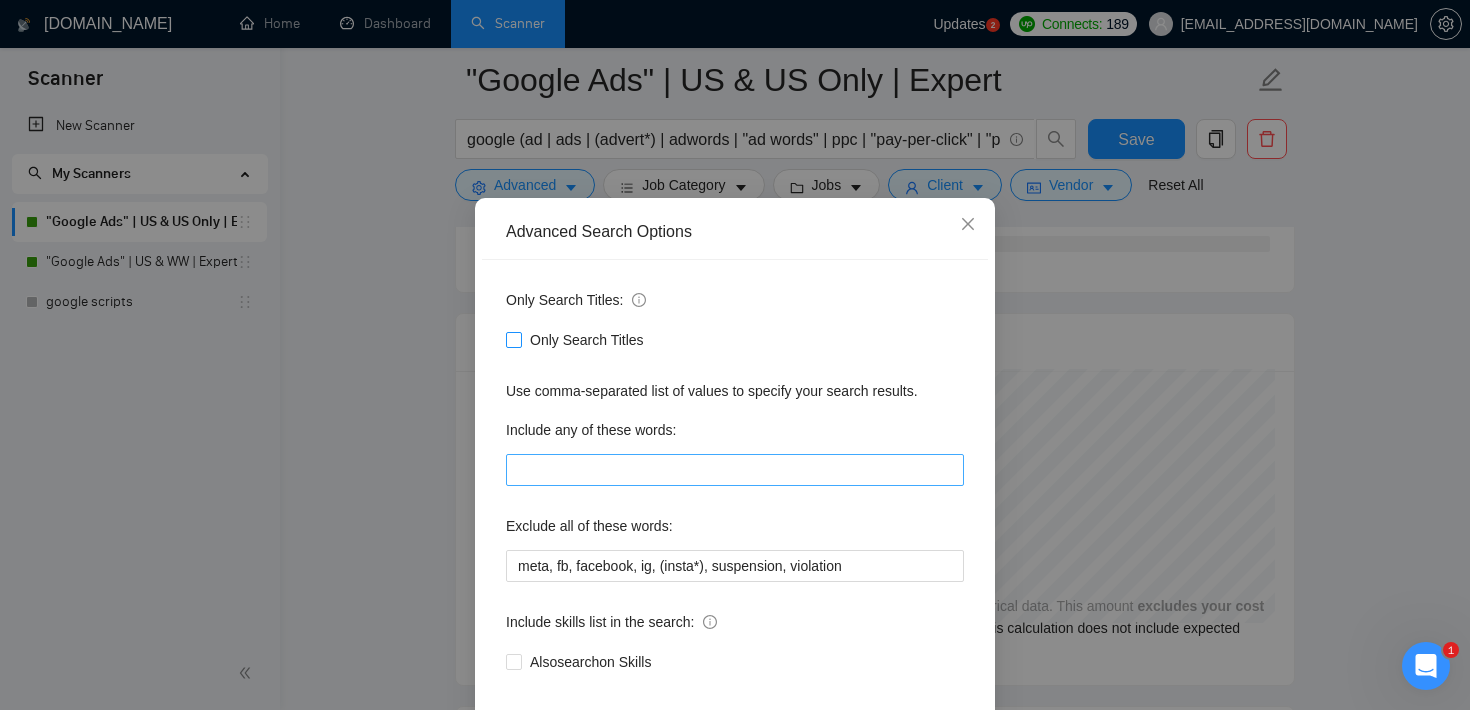 scroll, scrollTop: 122, scrollLeft: 0, axis: vertical 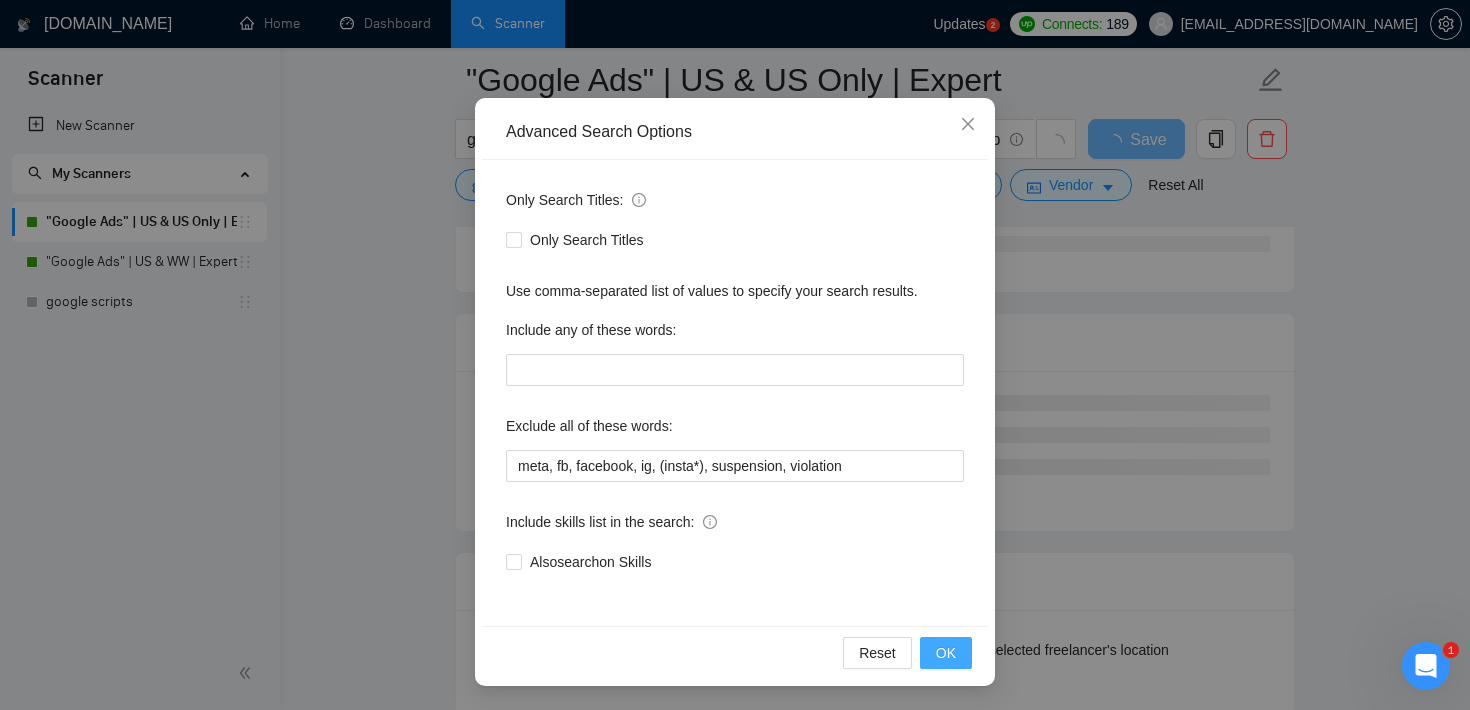 click on "OK" at bounding box center [946, 653] 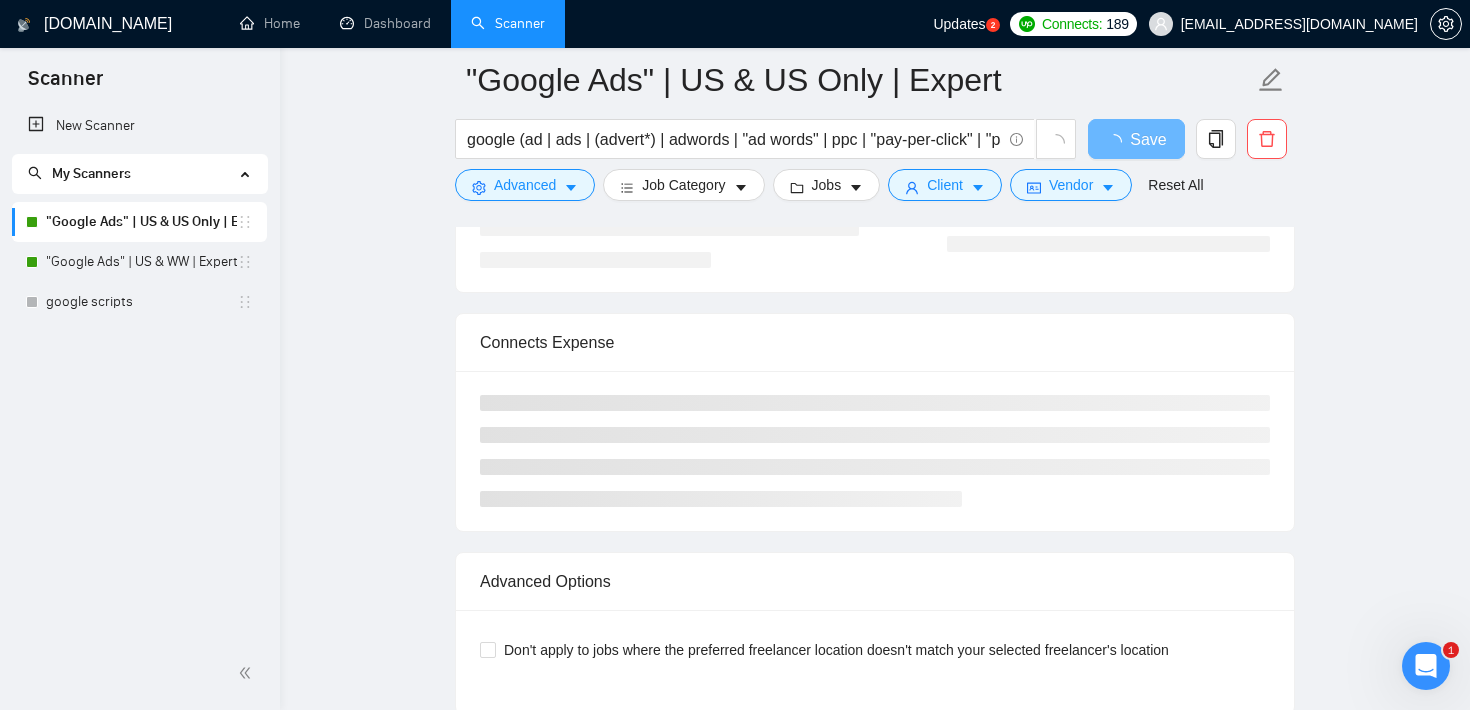 scroll, scrollTop: 22, scrollLeft: 0, axis: vertical 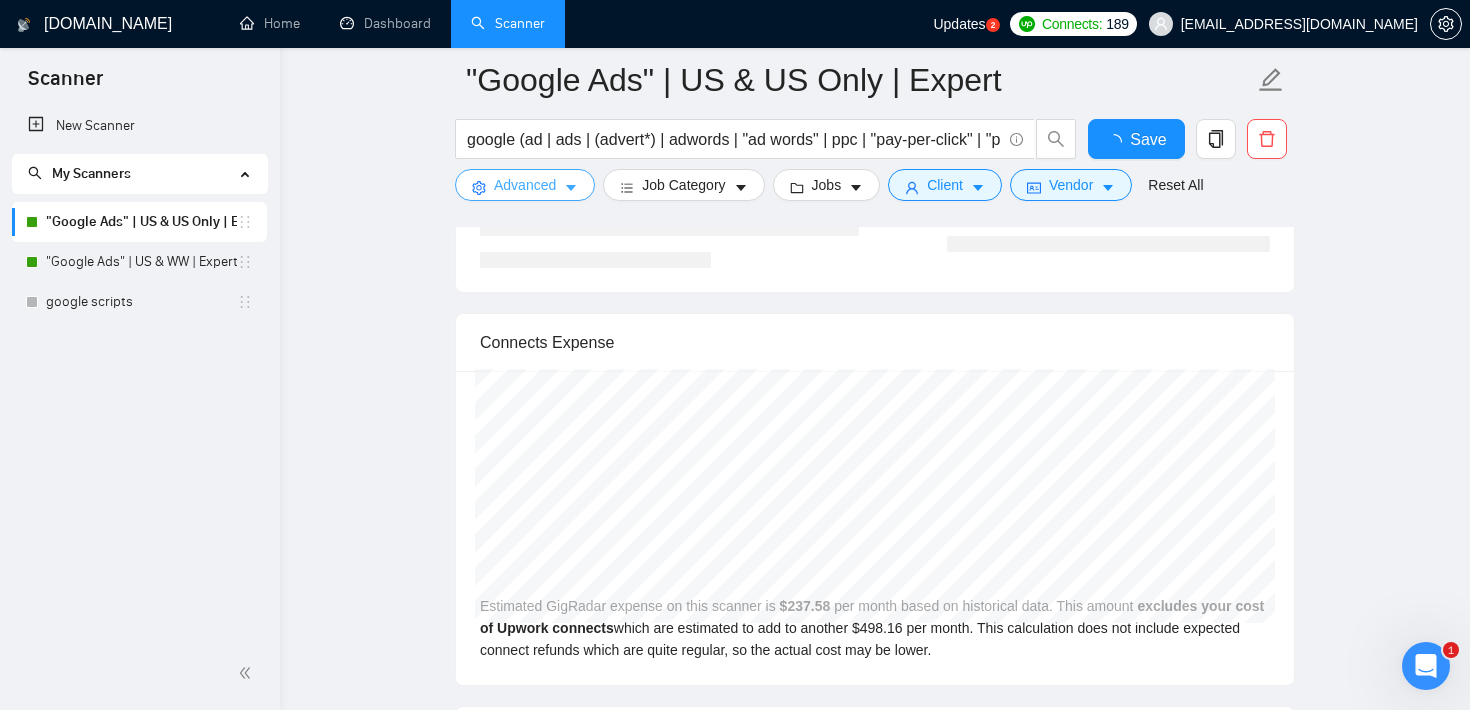 type 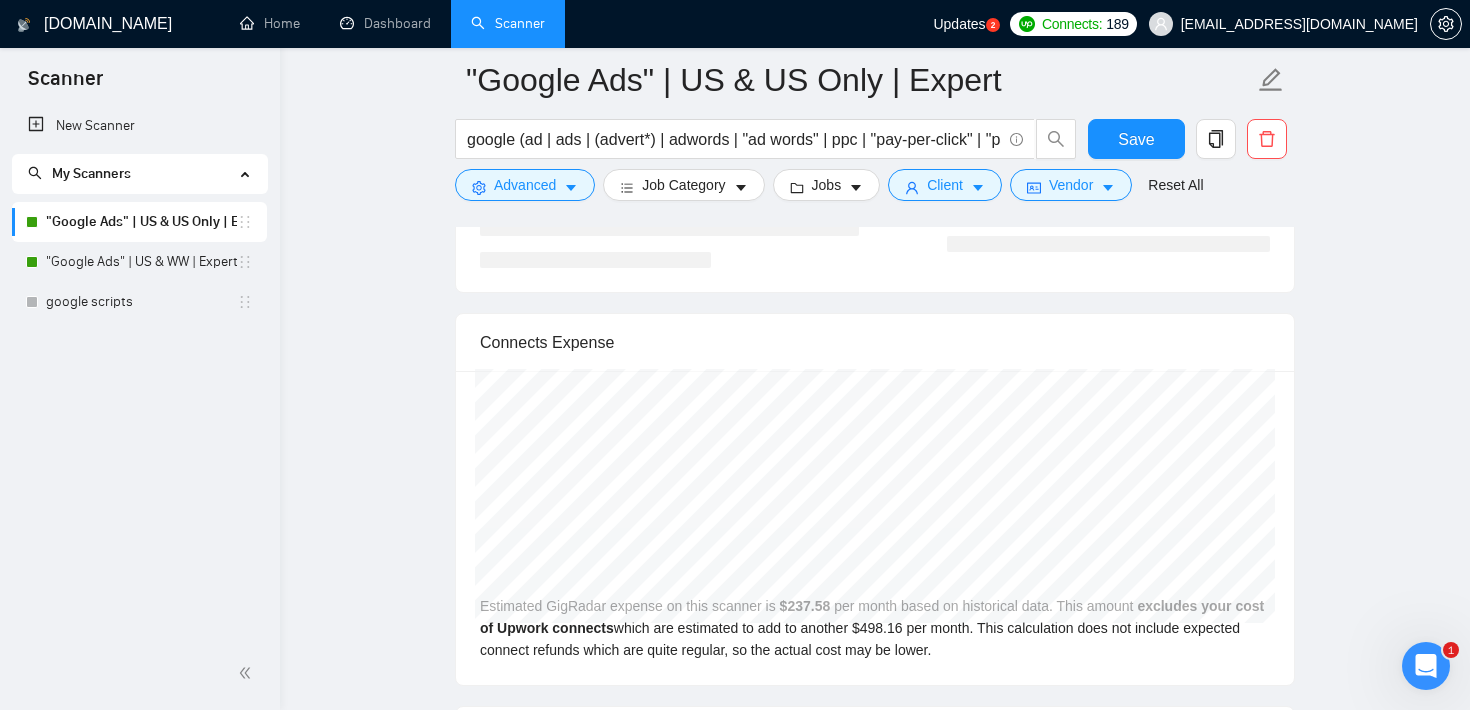click on ""Google Ads" | US & US Only | Expert google (ad | ads | (advert*) | adwords | "ad words" | ppc | "pay-per-click" | "pay per click") Save Advanced   Job Category   Jobs   Client   Vendor   Reset All Preview Results Insights NEW Alerts Auto Bidder Auto Bidding Enabled Auto Bidding Enabled: ON Auto Bidder Schedule Auto Bidding Type: Automated (recommended) Semi-automated Auto Bidding Schedule: 24/7 Custom Custom Auto Bidder Schedule Repeat every week [DATE] [DATE] [DATE] [DATE] [DATE] [DATE] [DATE] Active Hours ( America/Los_Angeles ): From: To: ( 24  hours) [GEOGRAPHIC_DATA]/Los_Angeles Auto Bidding Type Select your bidding algorithm: Choose the algorithm for you bidding. The price per proposal does not include your connects expenditure. Template Bidder Works great for narrow segments and short cover letters that don't change. 0.50  credits / proposal Sardor AI 🤖 Personalise your cover letter with ai [placeholders] 1.00  credits / proposal Experimental Laziza AI  👑   NEW   Learn more 2.00  credits     50" at bounding box center [875, -622] 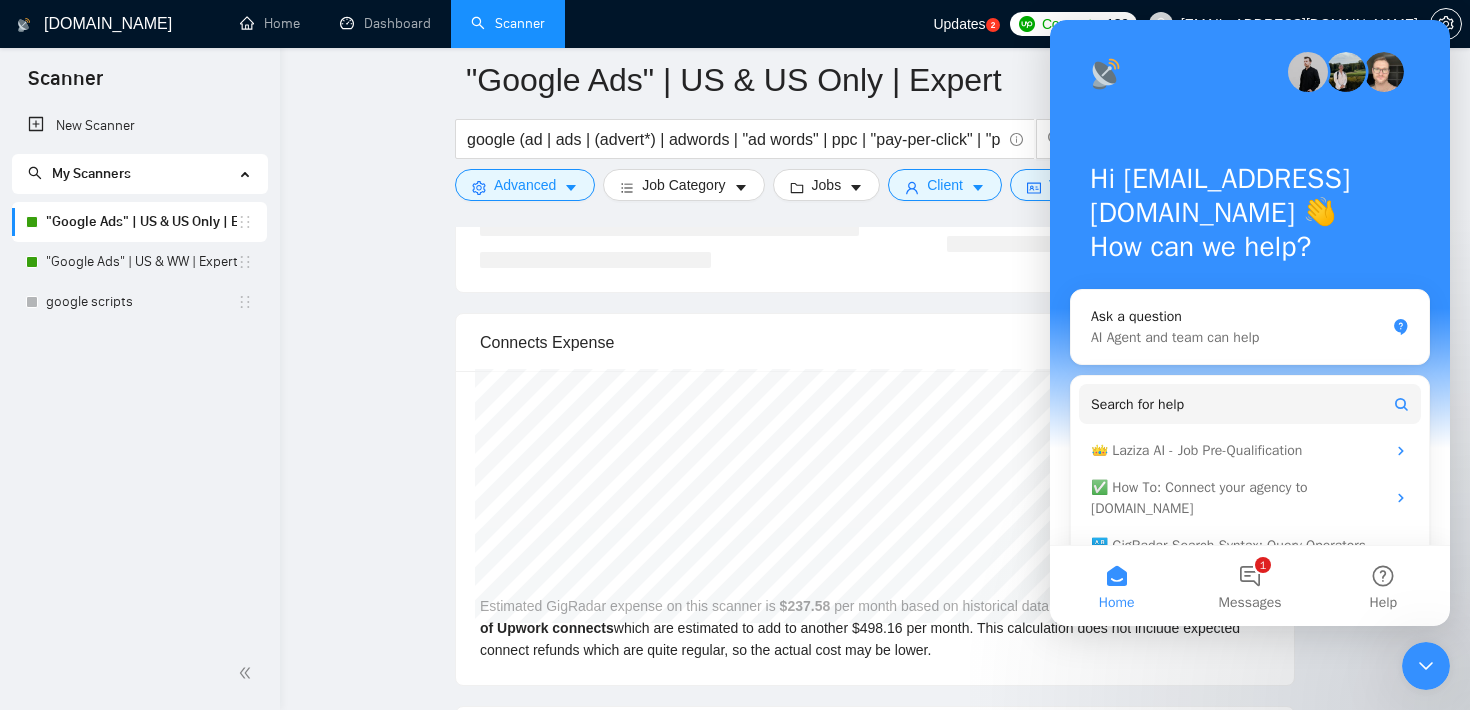 click 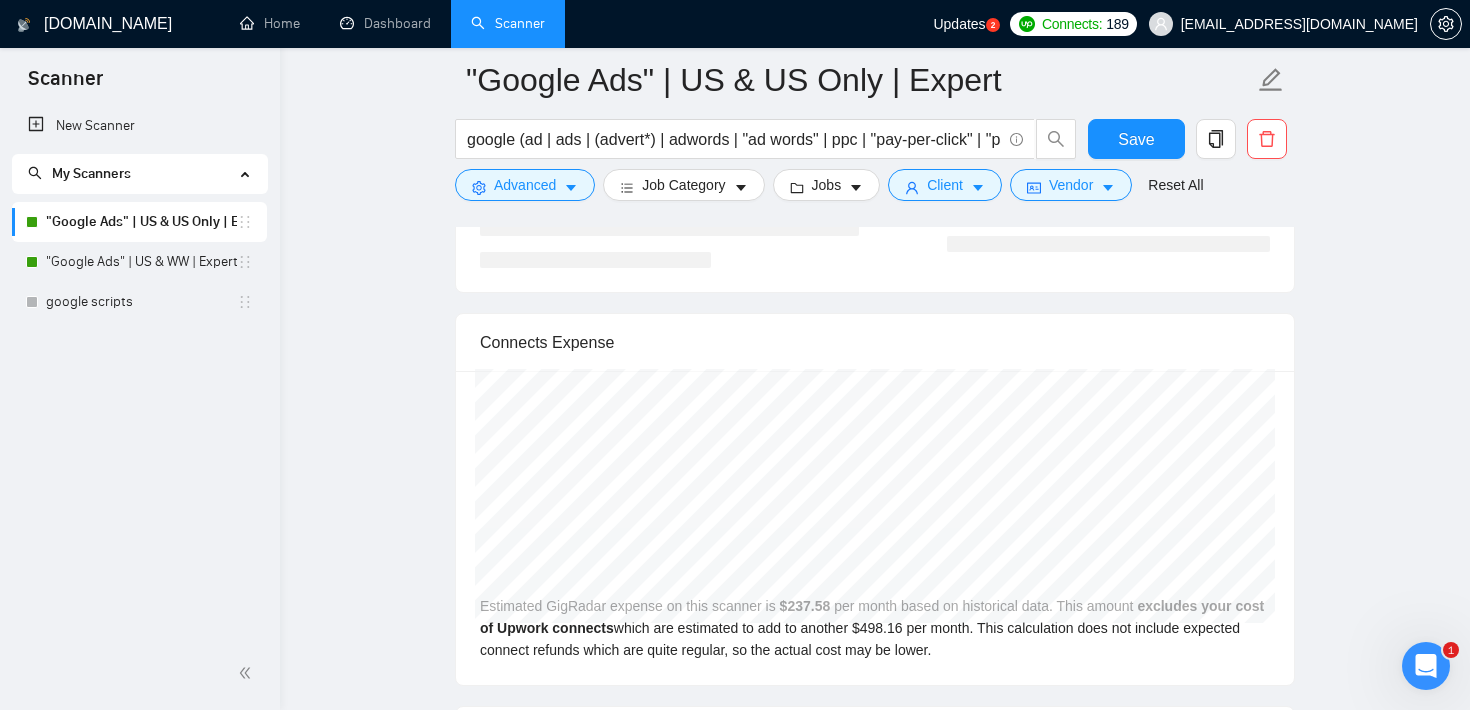 click on ""Google Ads" | US & US Only | Expert google (ad | ads | (advert*) | adwords | "ad words" | ppc | "pay-per-click" | "pay per click") Save Advanced   Job Category   Jobs   Client   Vendor   Reset All Preview Results Insights NEW Alerts Auto Bidder Auto Bidding Enabled Auto Bidding Enabled: ON Auto Bidder Schedule Auto Bidding Type: Automated (recommended) Semi-automated Auto Bidding Schedule: 24/7 Custom Custom Auto Bidder Schedule Repeat every week [DATE] [DATE] [DATE] [DATE] [DATE] [DATE] [DATE] Active Hours ( America/Los_Angeles ): From: To: ( 24  hours) [GEOGRAPHIC_DATA]/Los_Angeles Auto Bidding Type Select your bidding algorithm: Choose the algorithm for you bidding. The price per proposal does not include your connects expenditure. Template Bidder Works great for narrow segments and short cover letters that don't change. 0.50  credits / proposal Sardor AI 🤖 Personalise your cover letter with ai [placeholders] 1.00  credits / proposal Experimental Laziza AI  👑   NEW   Learn more 2.00  credits     50" at bounding box center [875, -622] 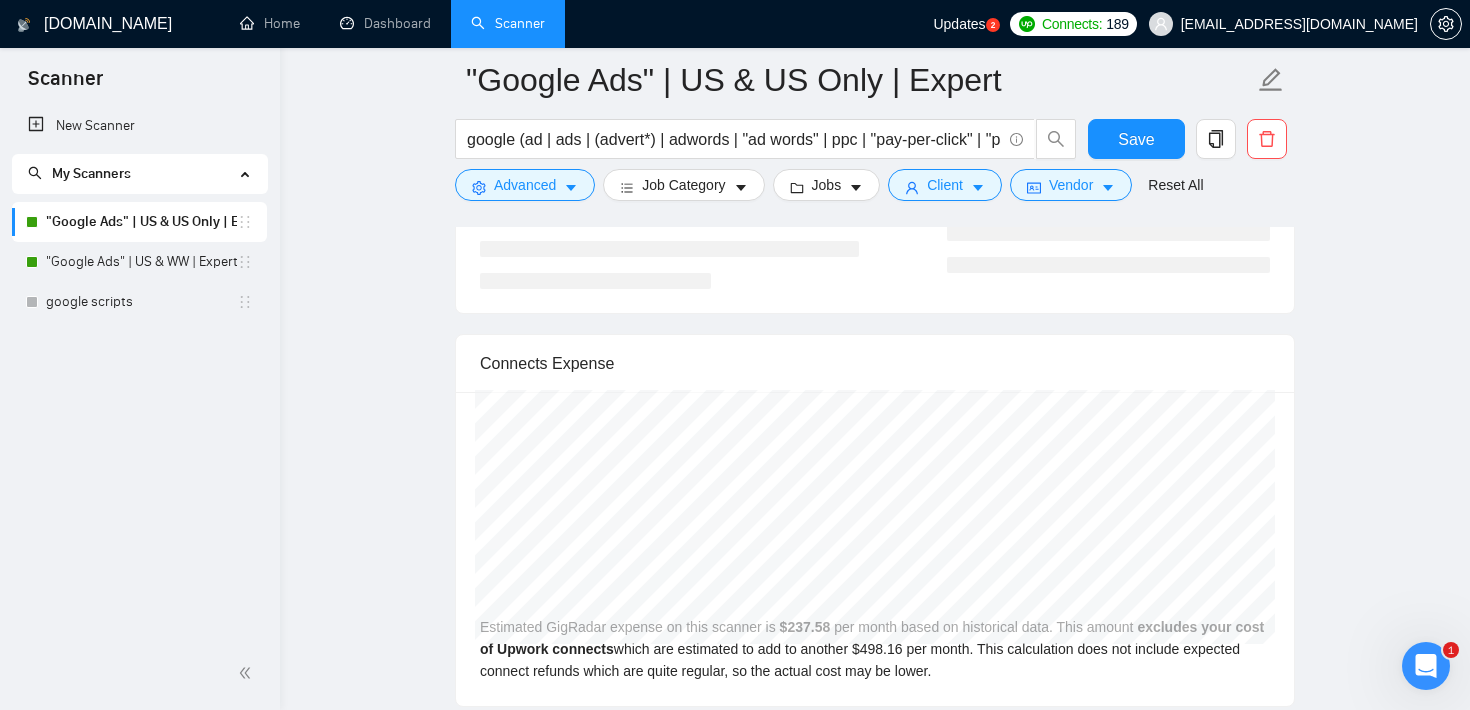 scroll, scrollTop: 3257, scrollLeft: 0, axis: vertical 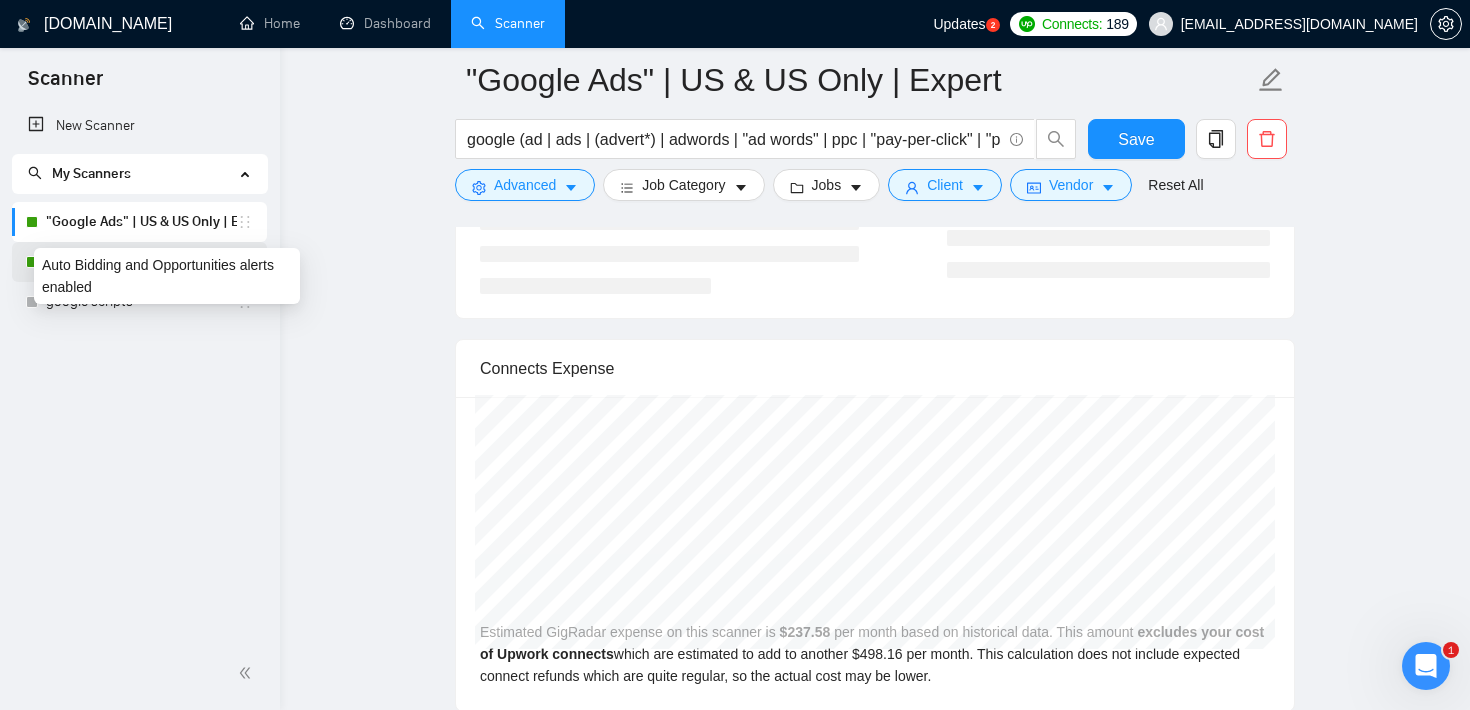 click on "Auto Bidding and Opportunities alerts enabled" at bounding box center [167, 276] 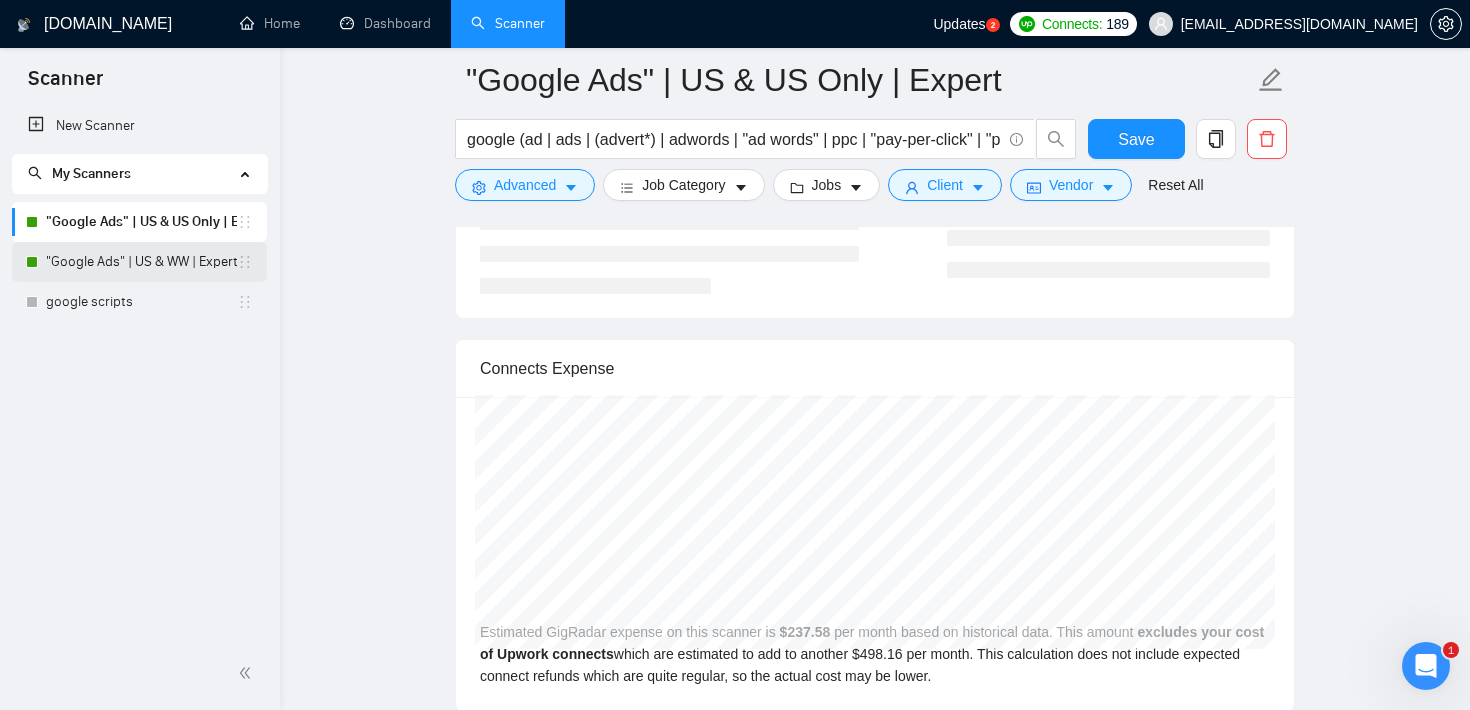 click on ""Google Ads" | US & WW | Expert" at bounding box center (141, 262) 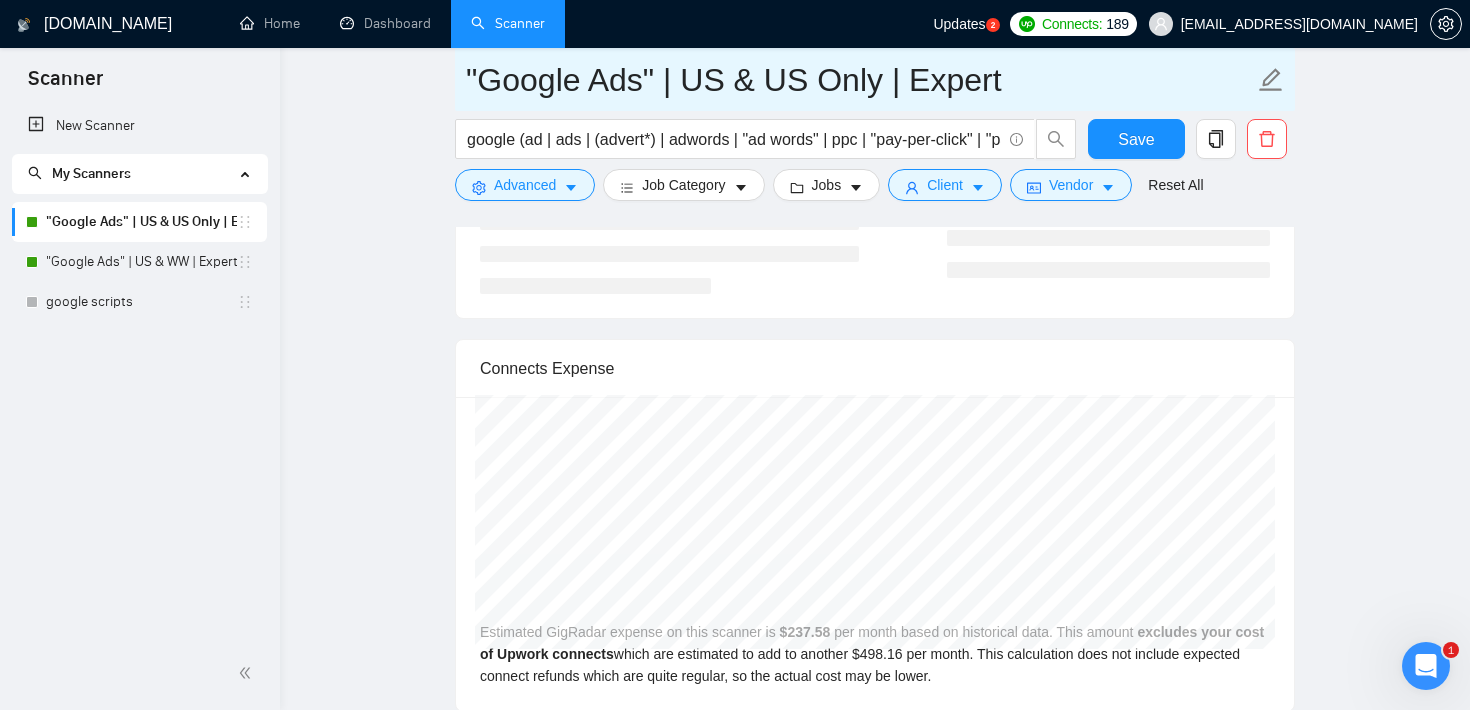 scroll, scrollTop: 20, scrollLeft: 0, axis: vertical 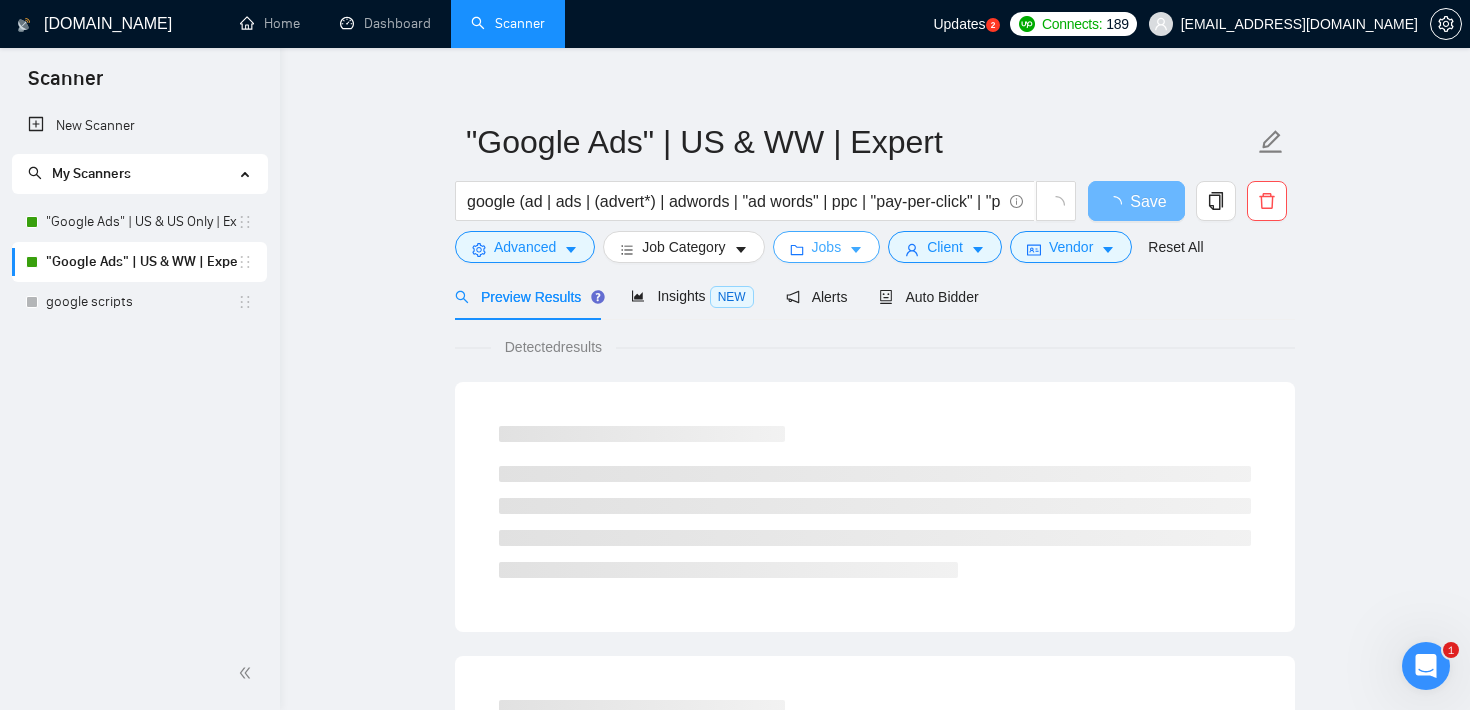 click on "Jobs" at bounding box center (827, 247) 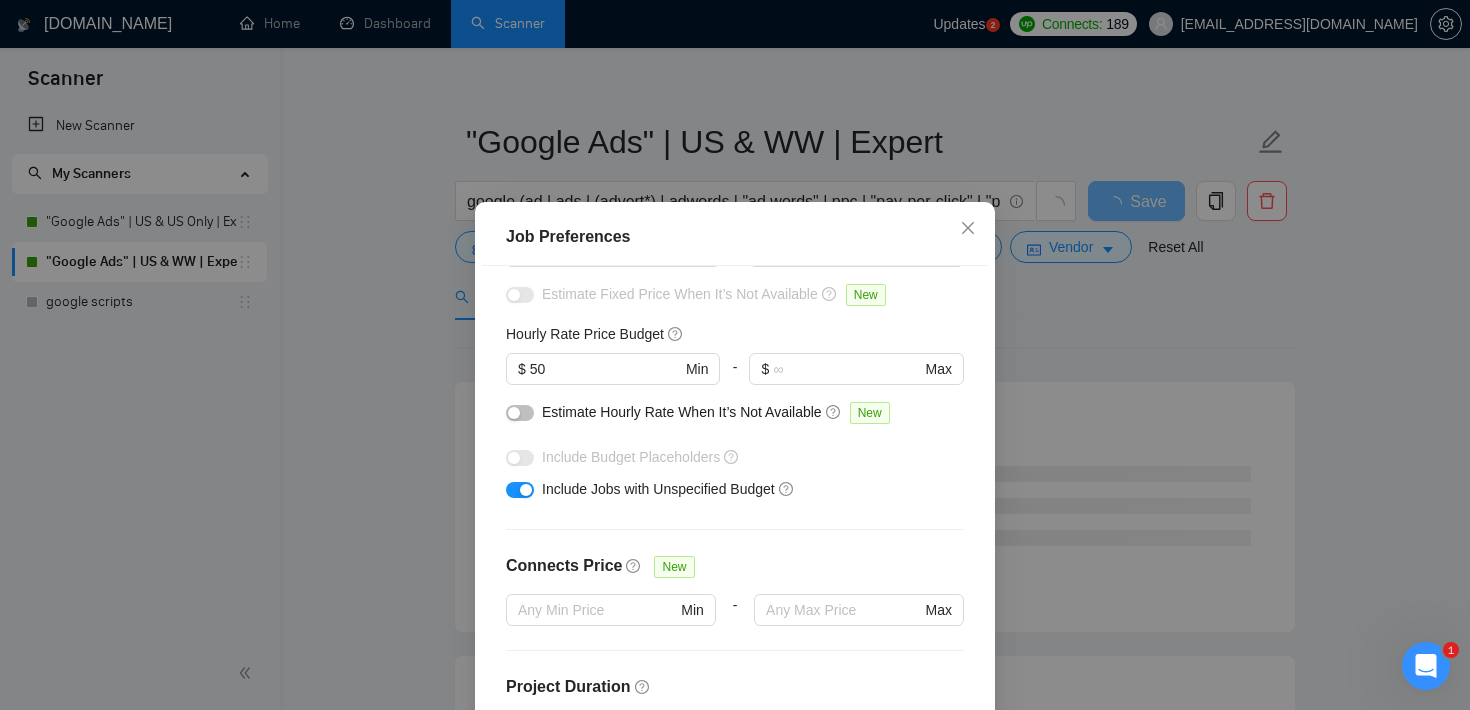 scroll, scrollTop: 0, scrollLeft: 0, axis: both 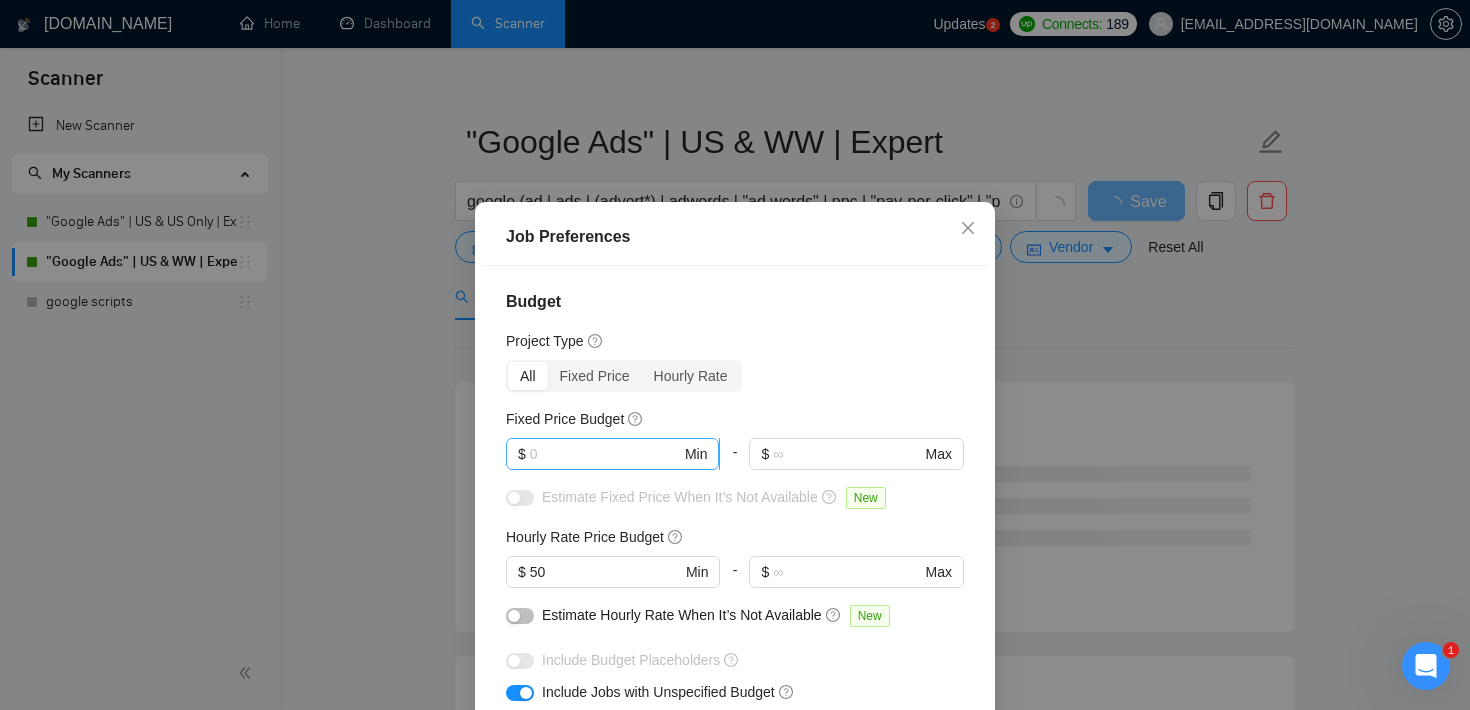 click at bounding box center (605, 454) 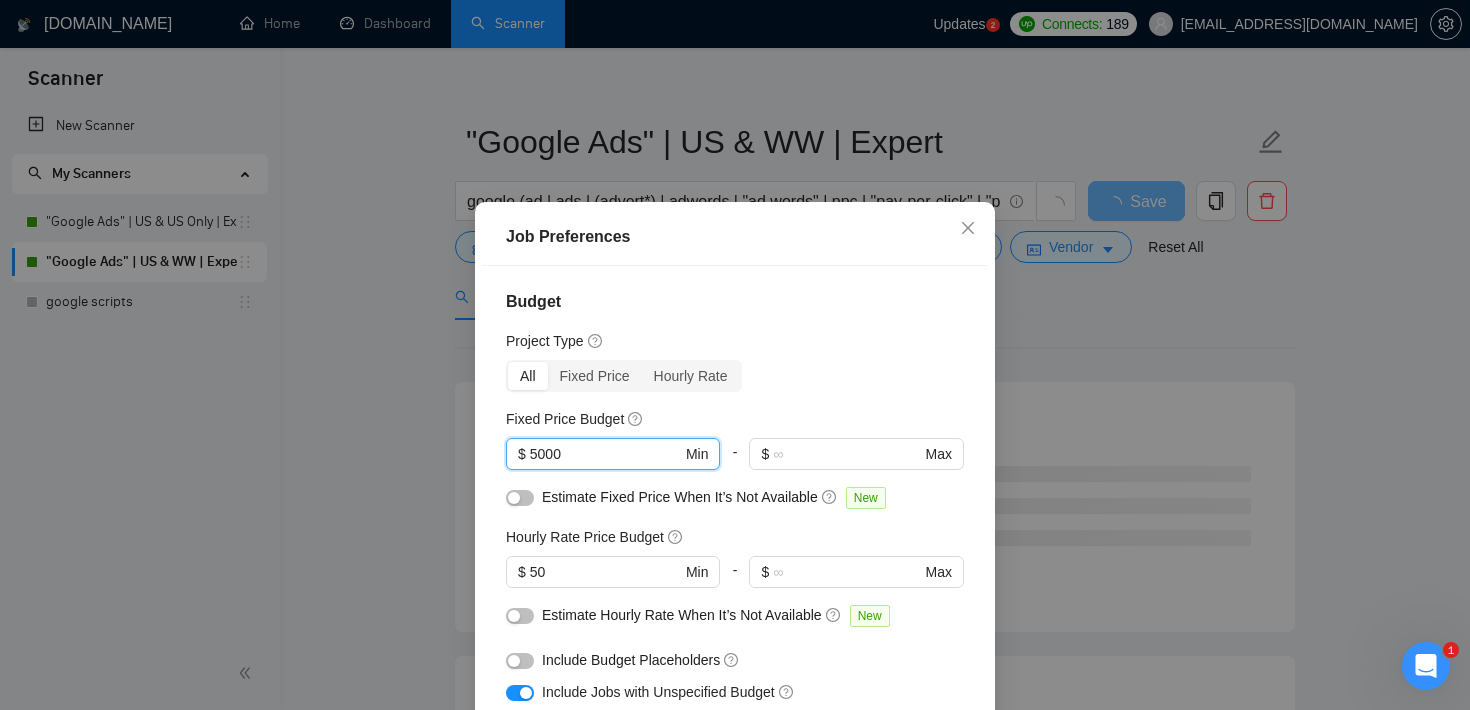 scroll, scrollTop: 139, scrollLeft: 0, axis: vertical 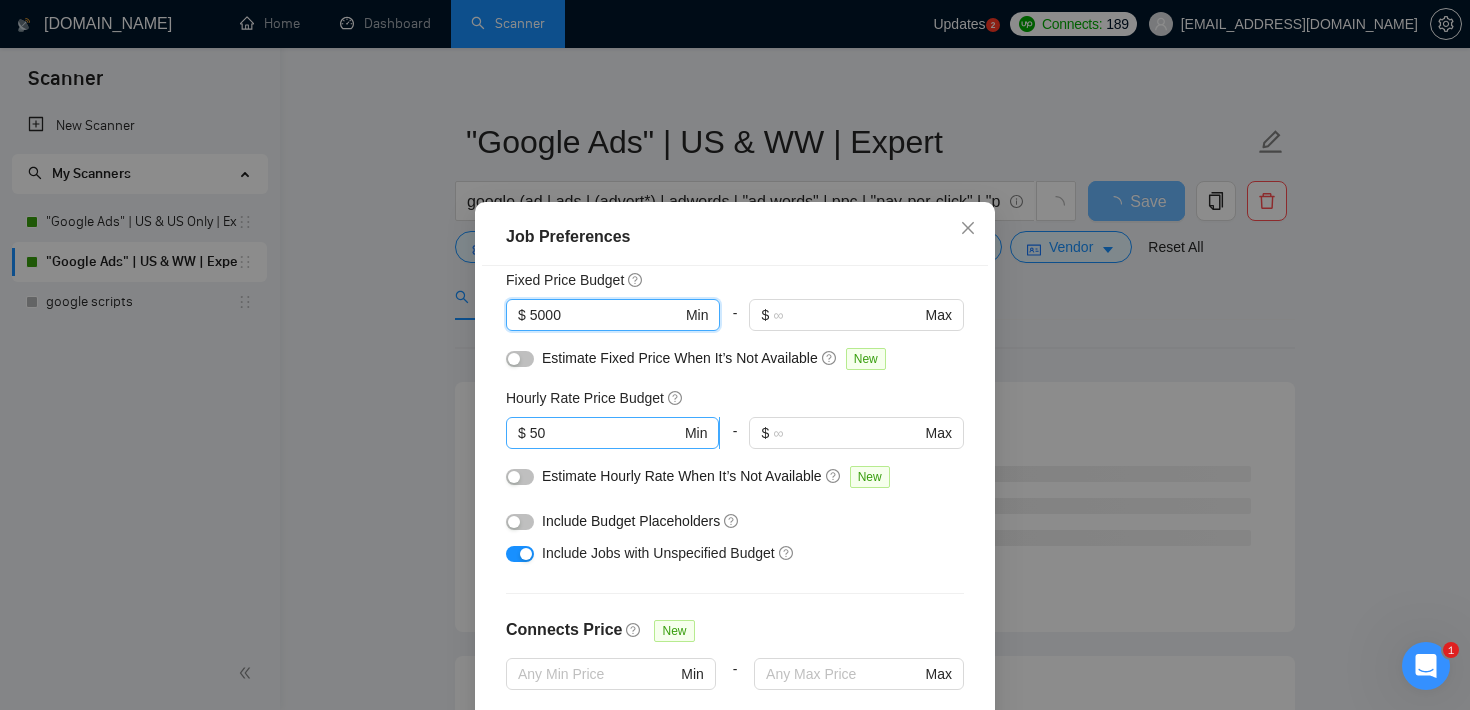 type on "5000" 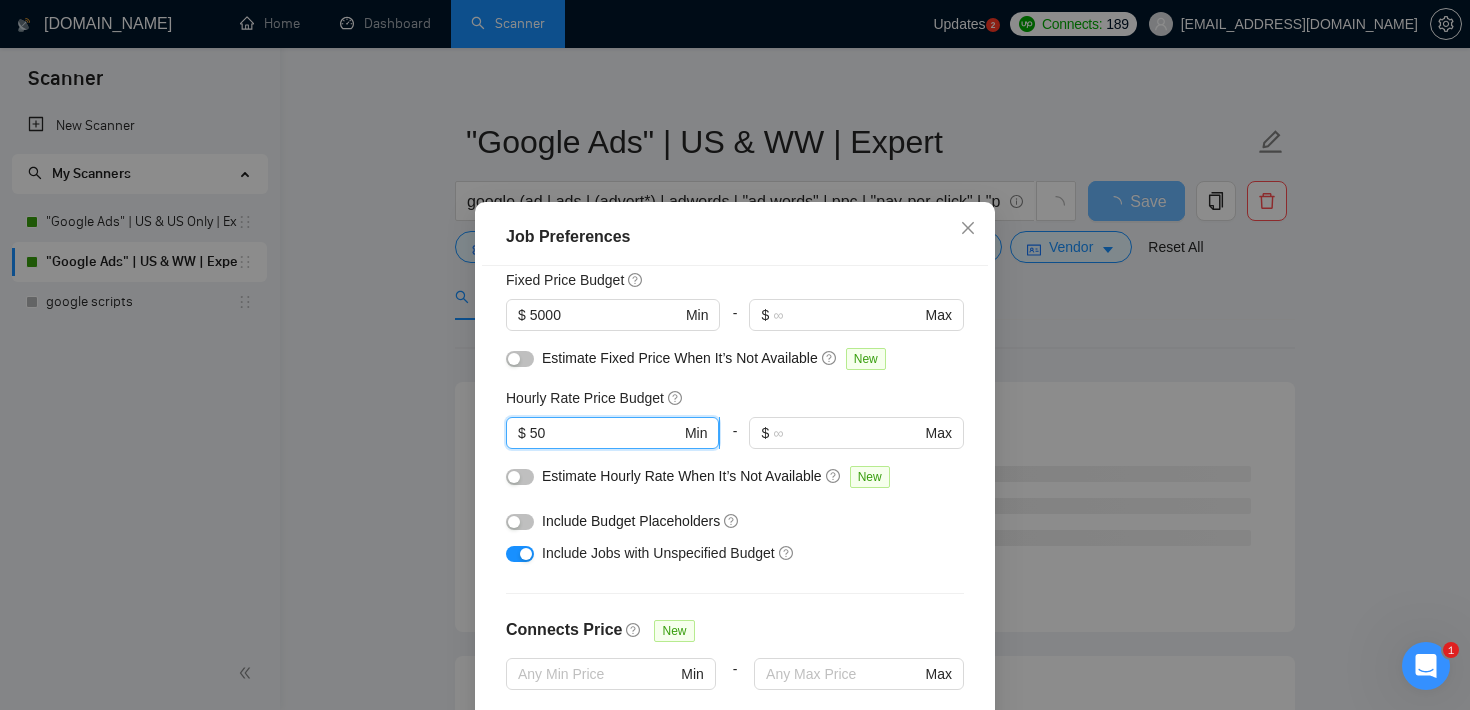 click on "50" at bounding box center (605, 433) 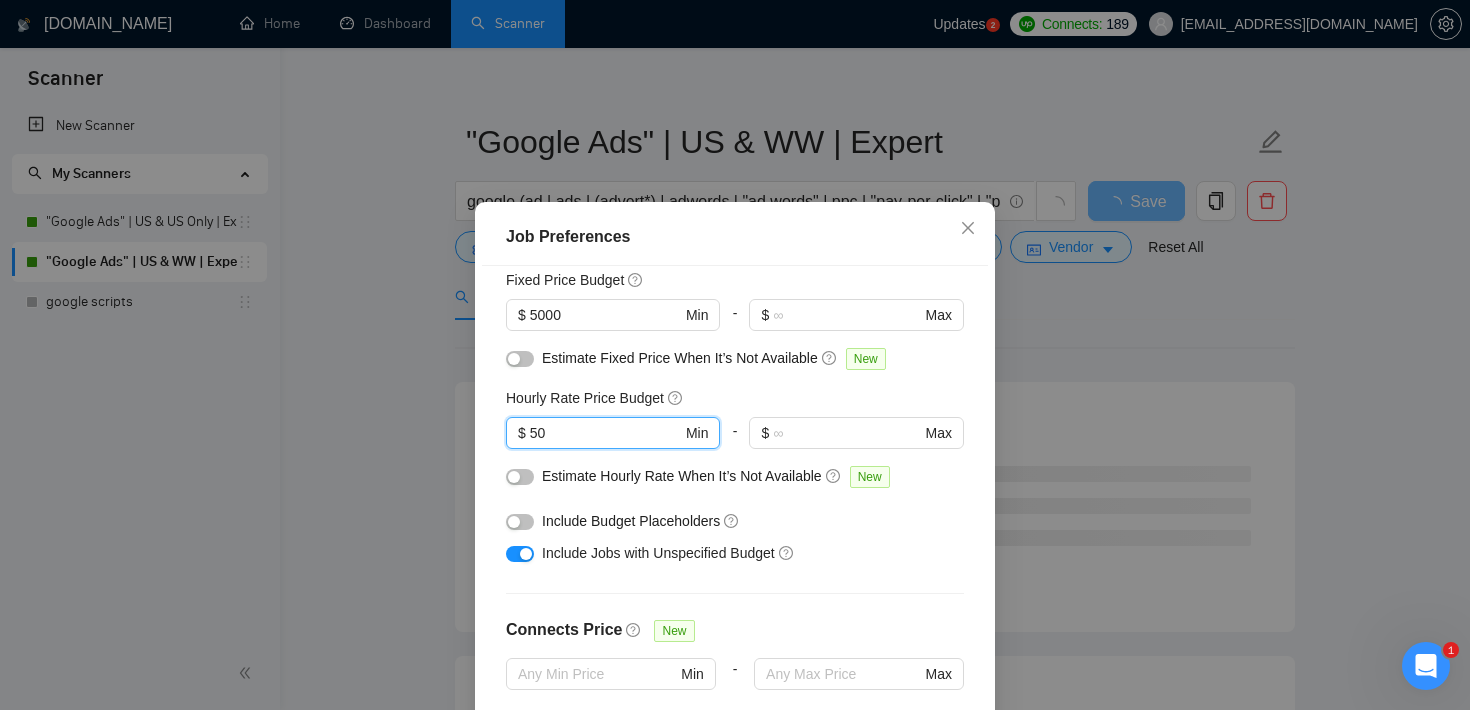 click at bounding box center (520, 359) 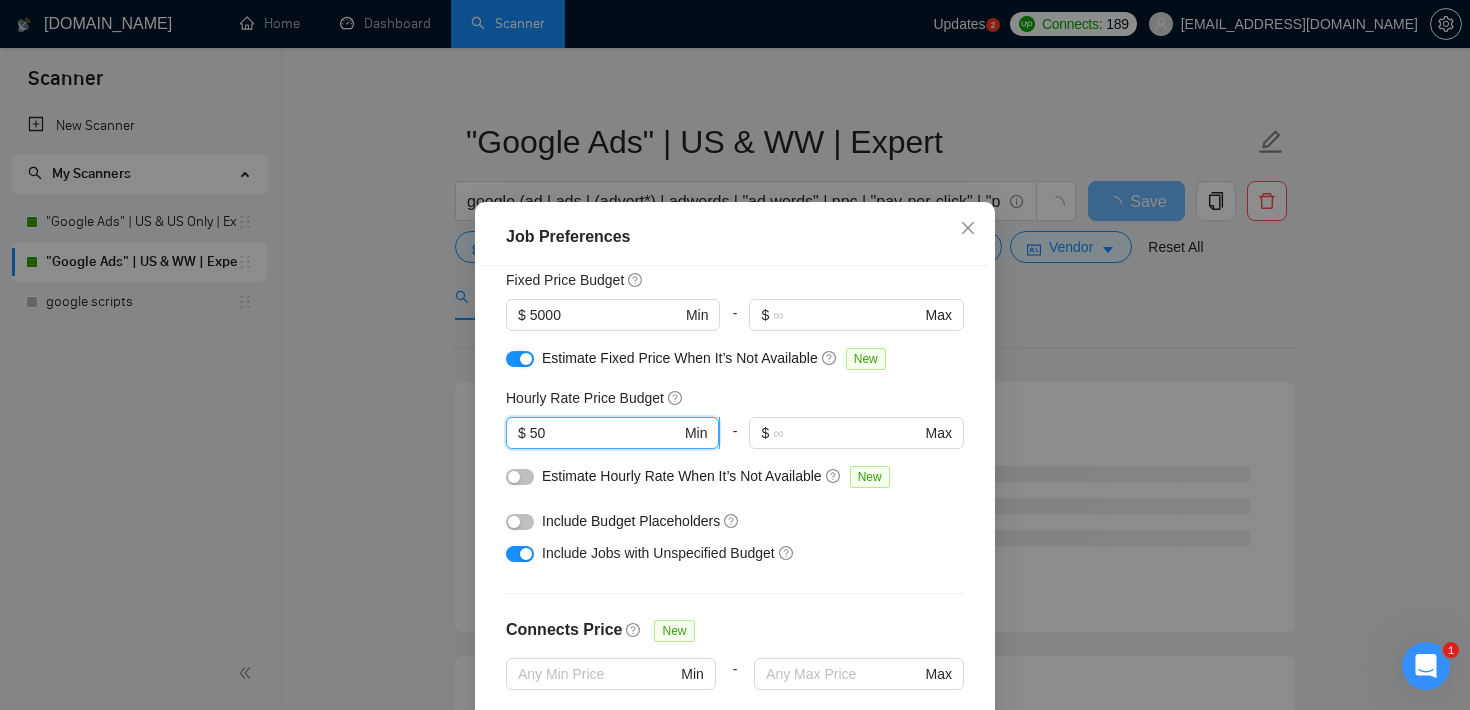 click on "50" at bounding box center (605, 433) 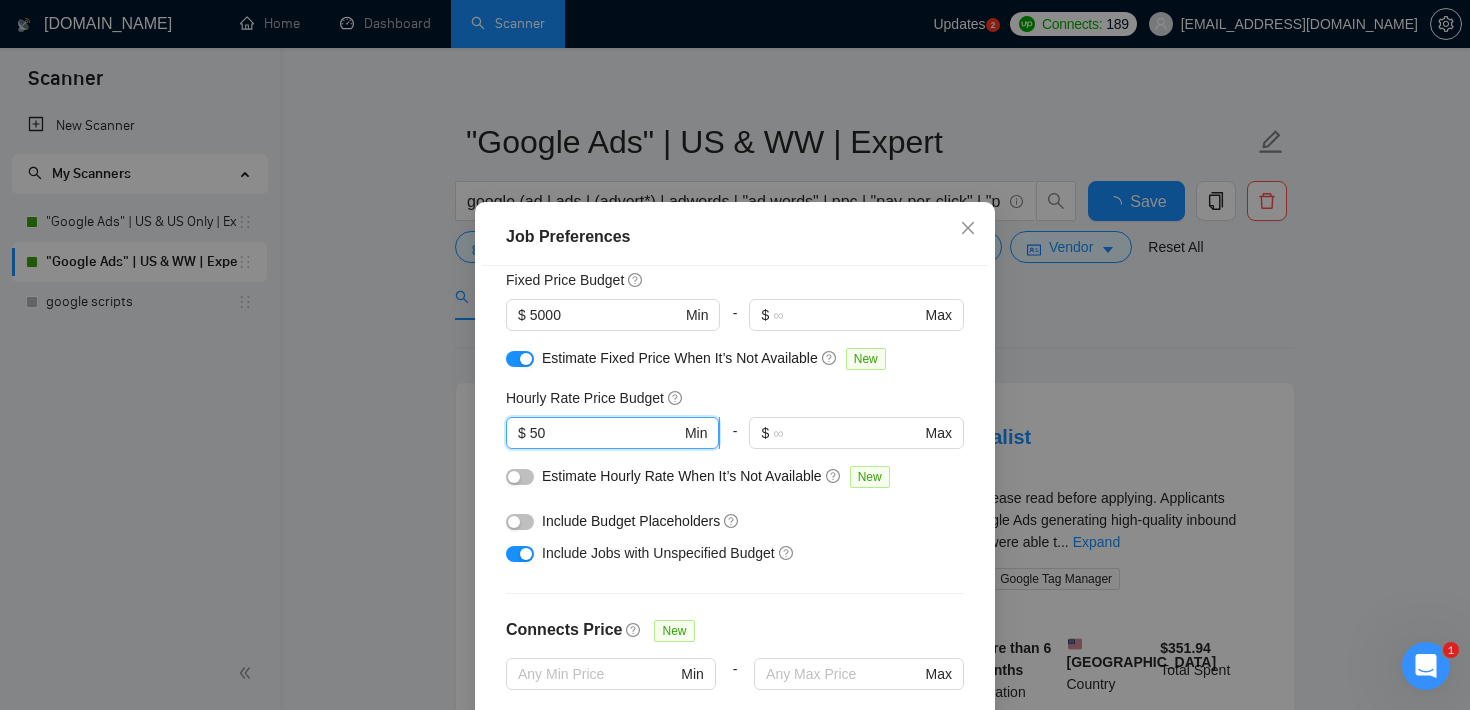 type on "5" 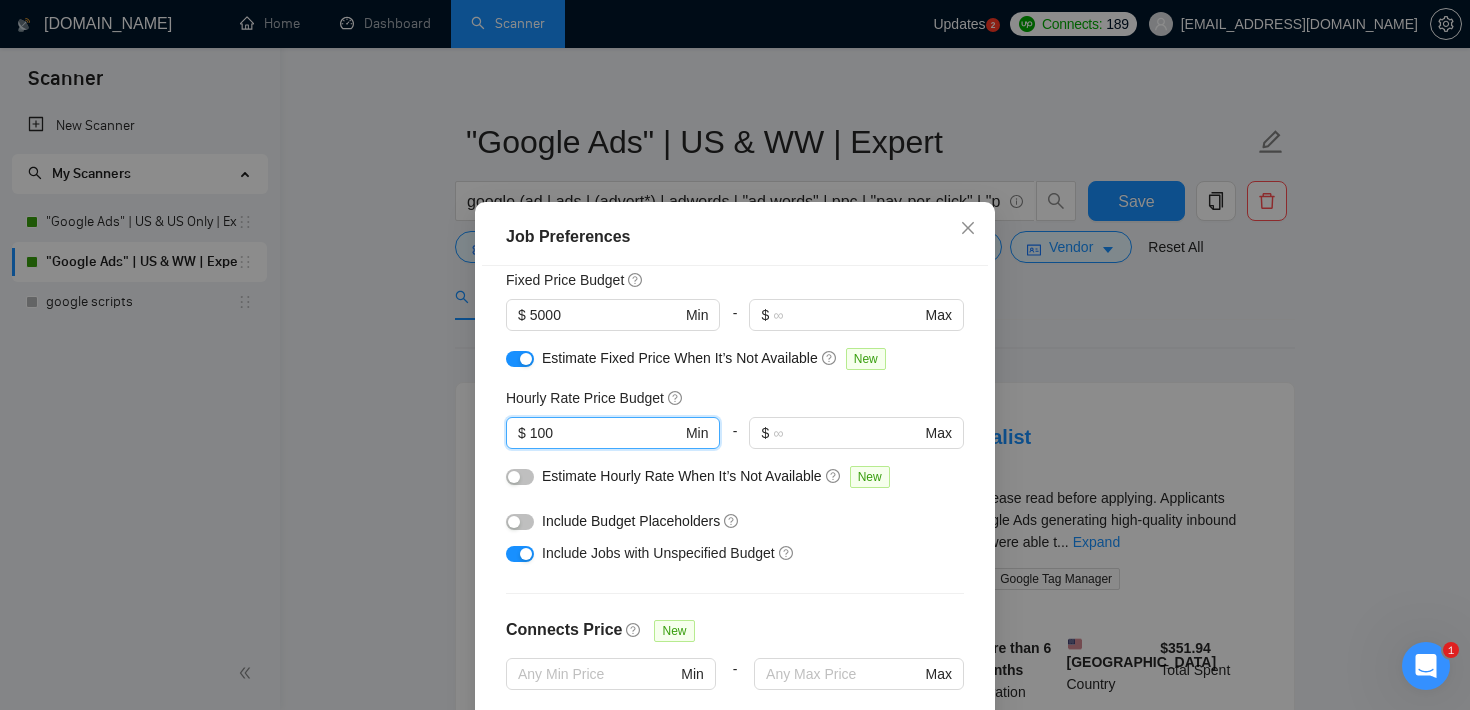 type on "100" 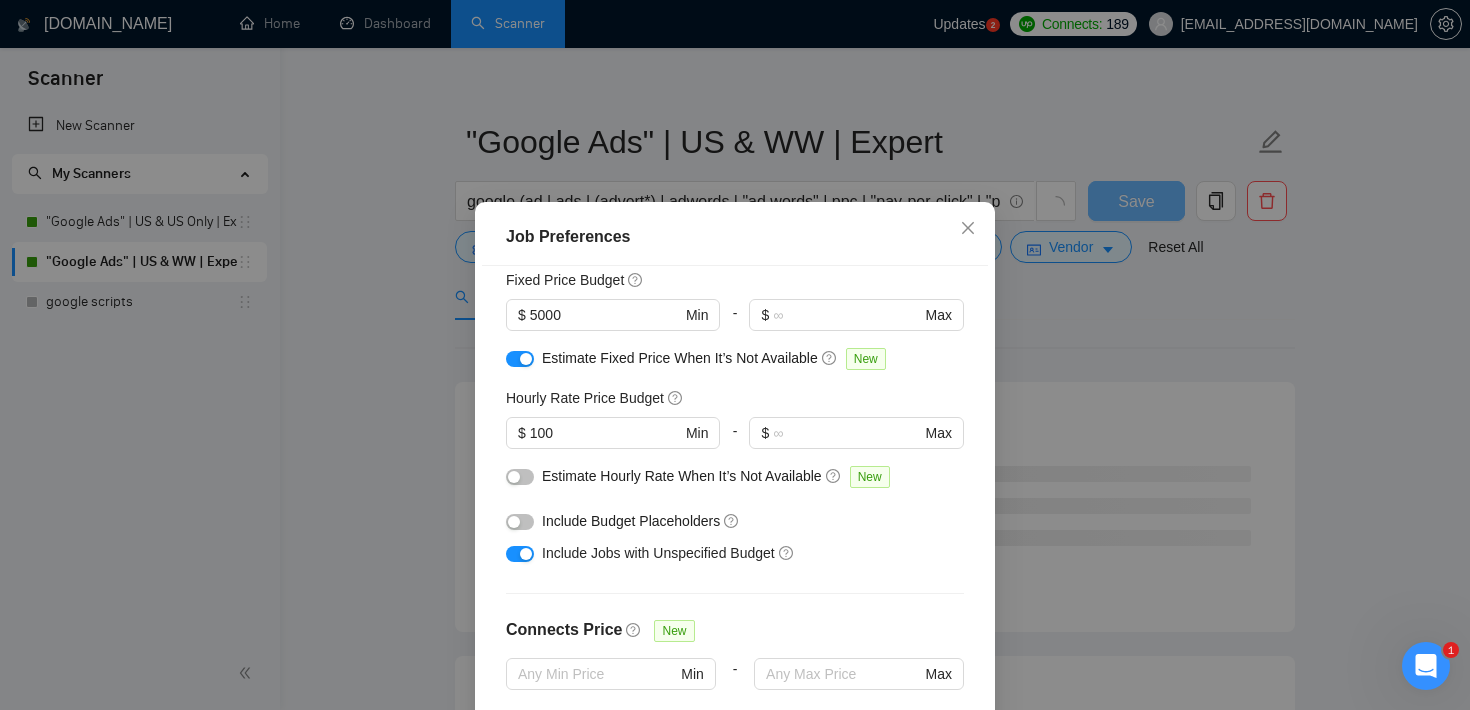 click on "Hourly Rate Price Budget" at bounding box center (735, 398) 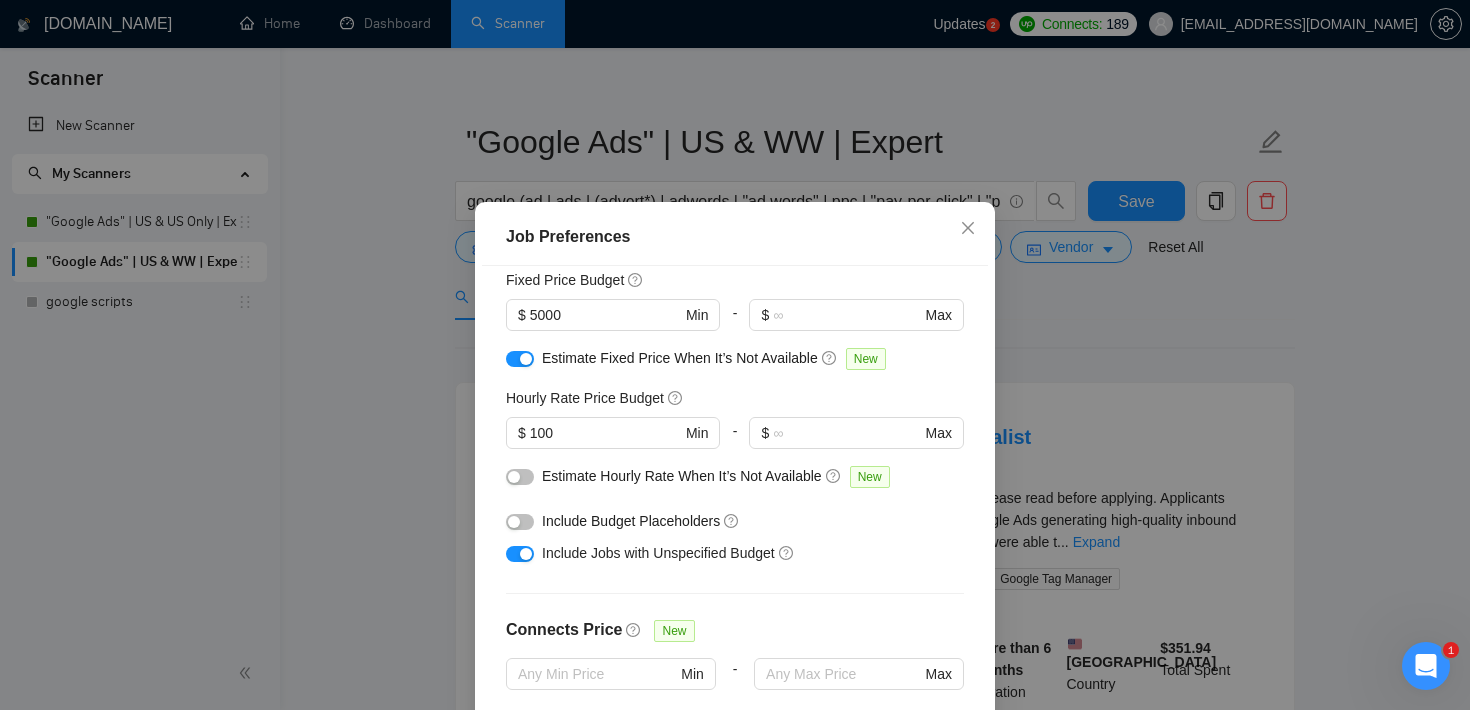 click at bounding box center [520, 477] 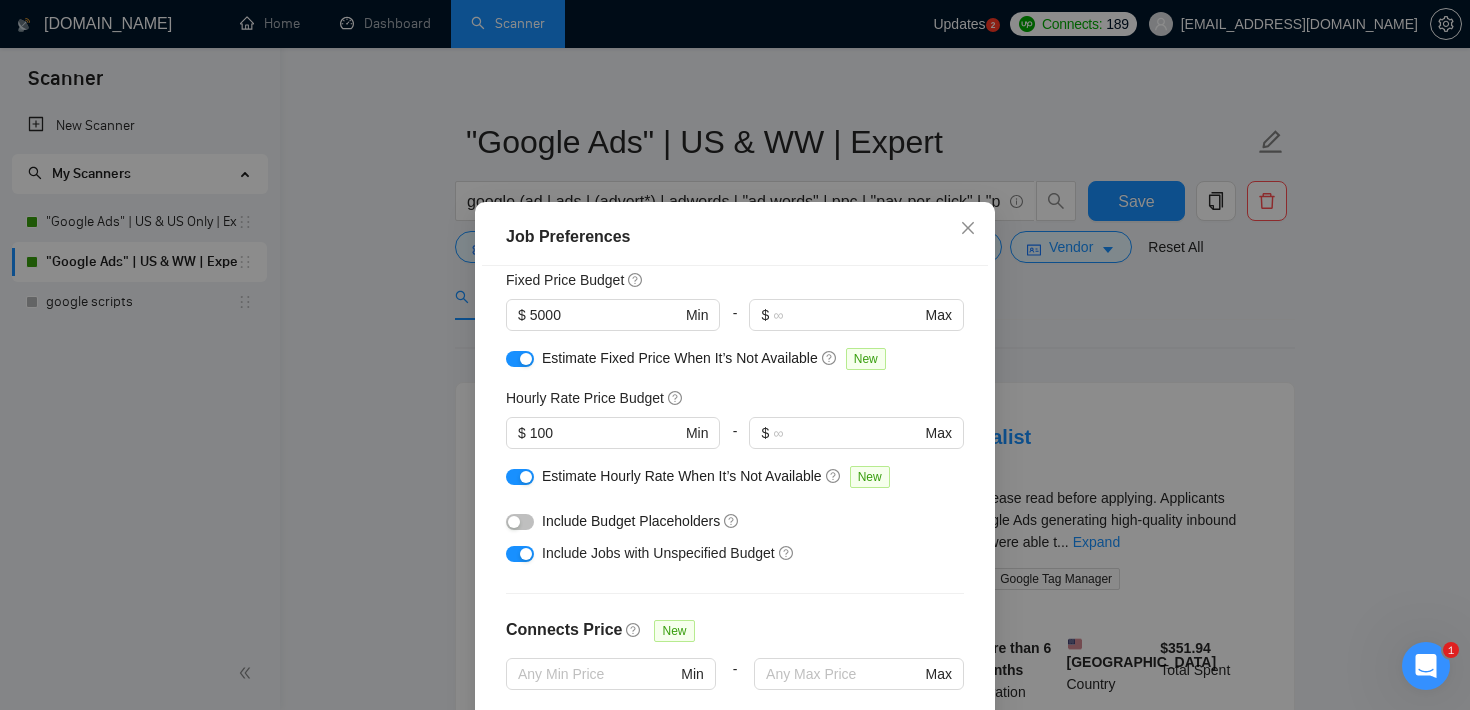 click at bounding box center (520, 554) 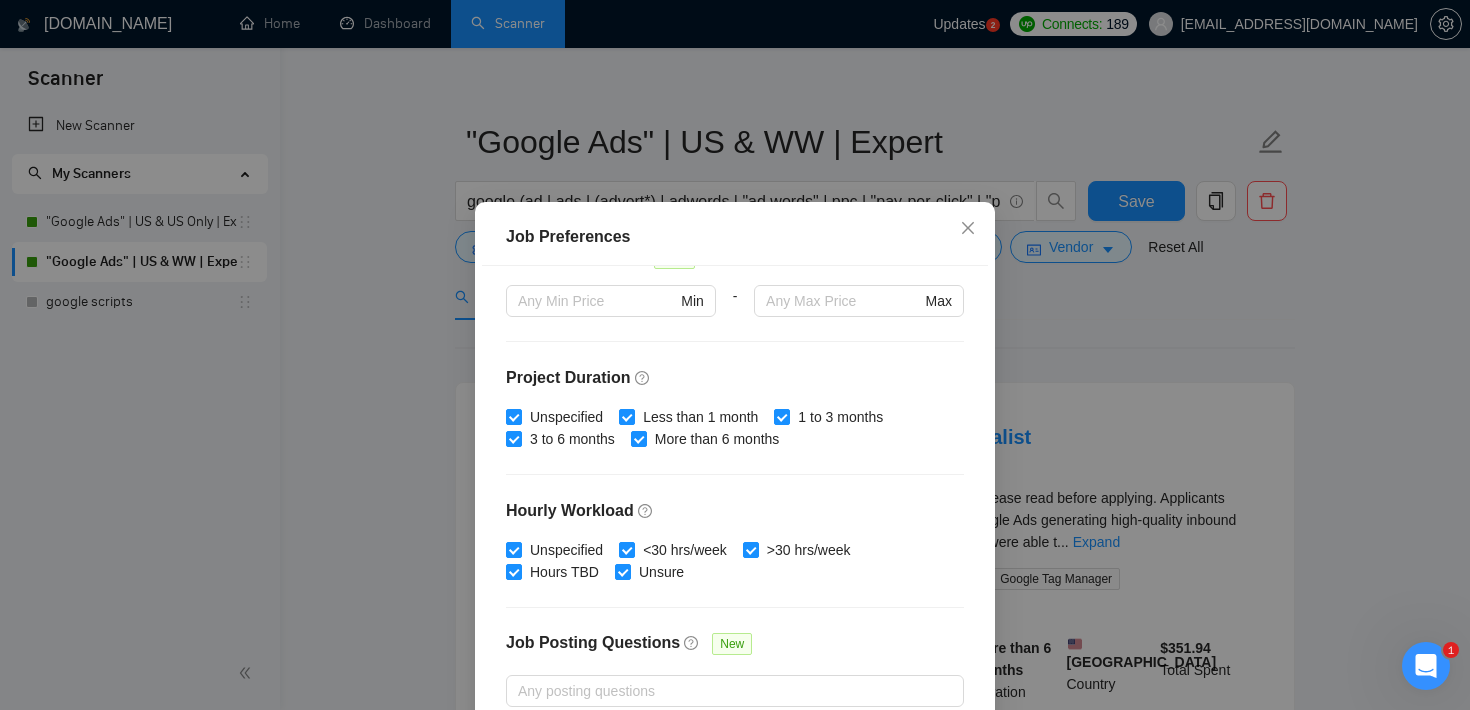 scroll, scrollTop: 630, scrollLeft: 0, axis: vertical 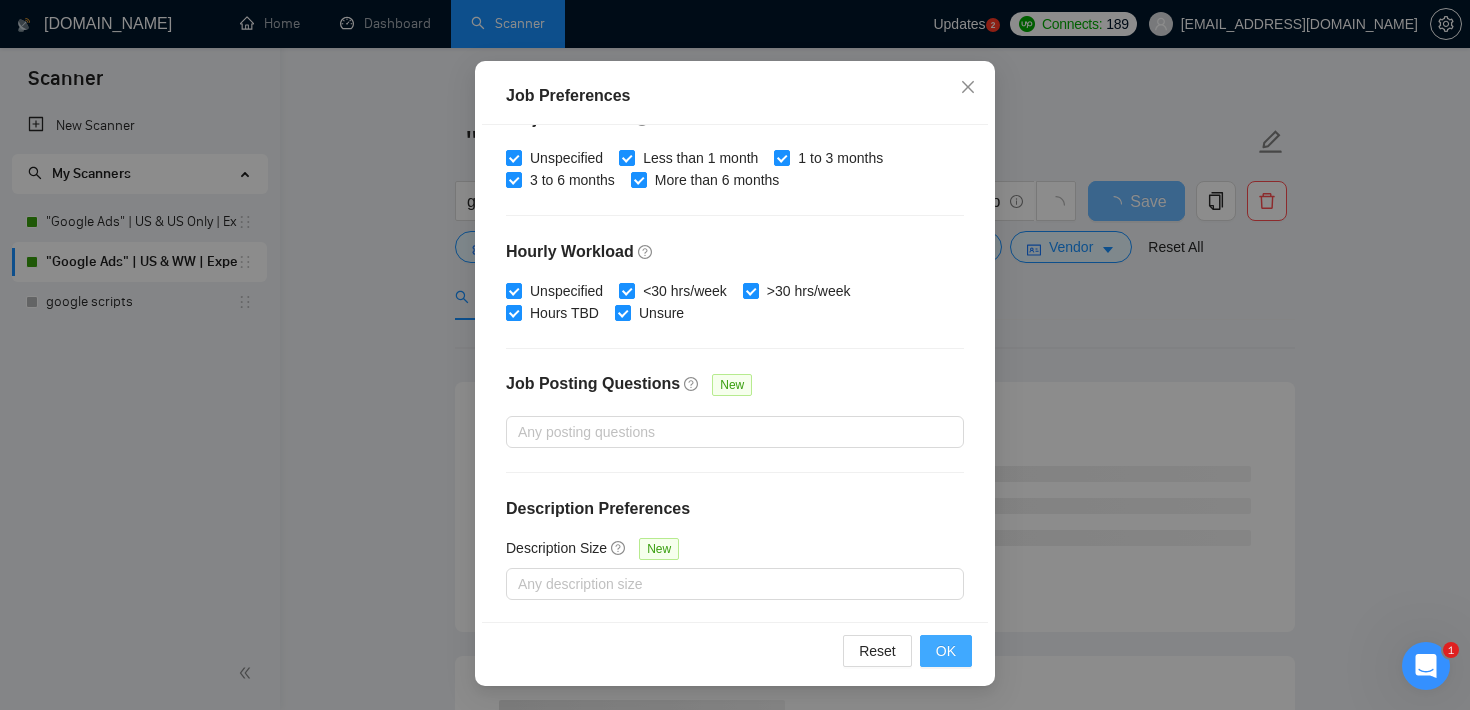 click on "OK" at bounding box center (946, 651) 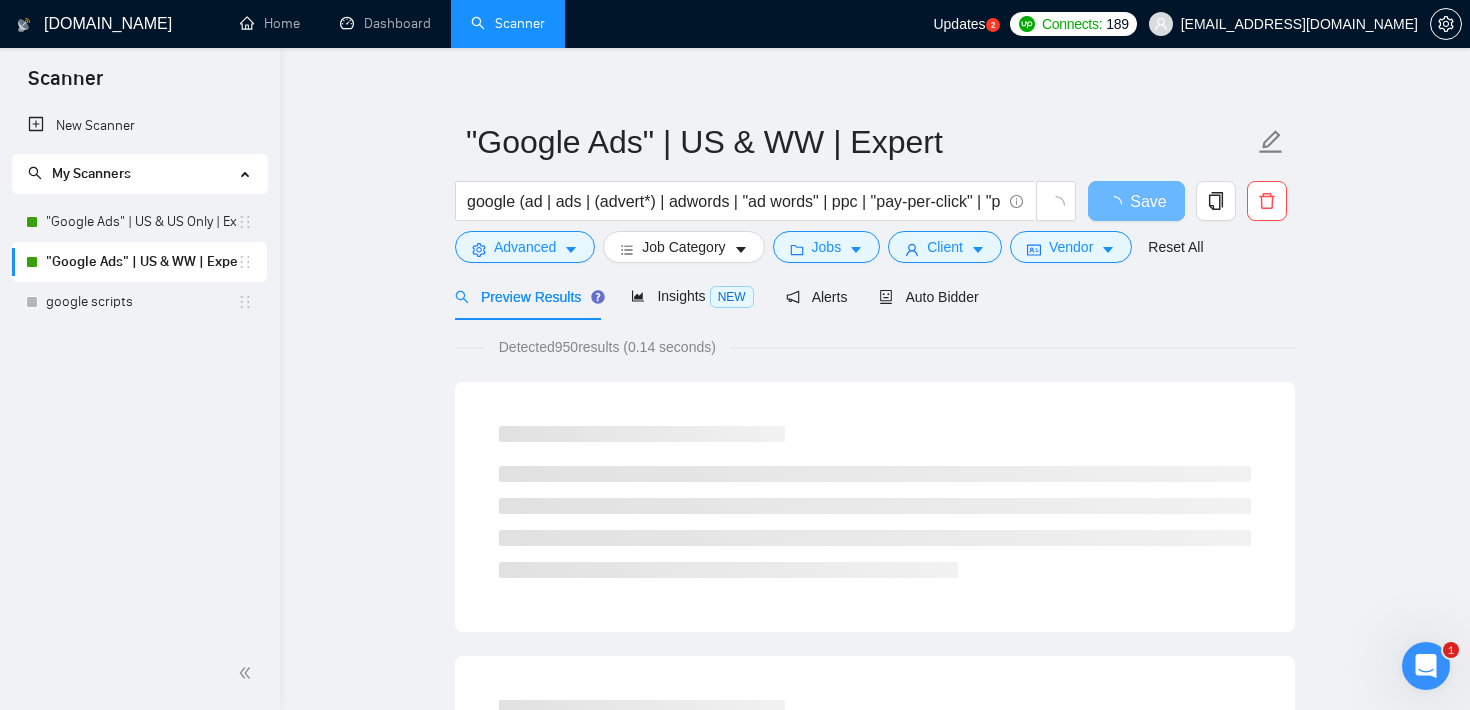 scroll, scrollTop: 59, scrollLeft: 0, axis: vertical 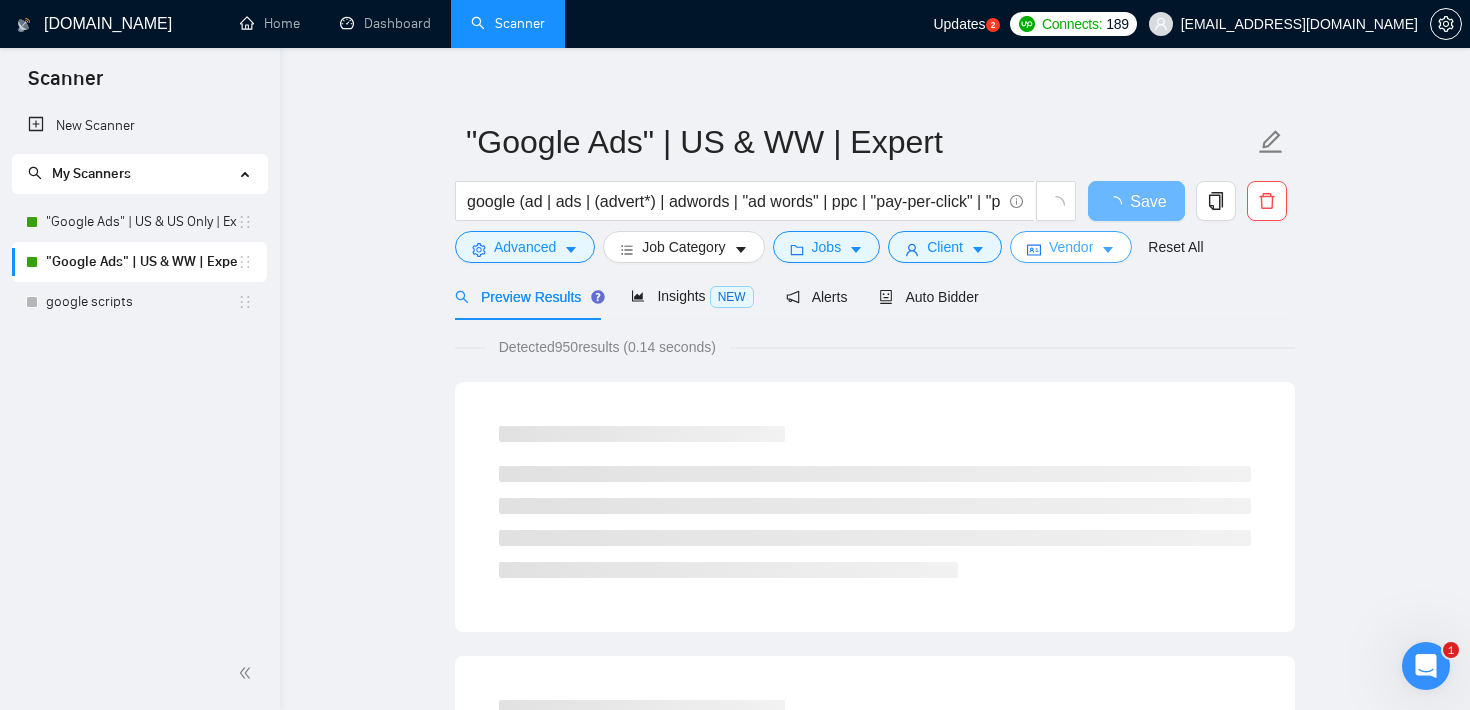 click on "Vendor" at bounding box center (1071, 247) 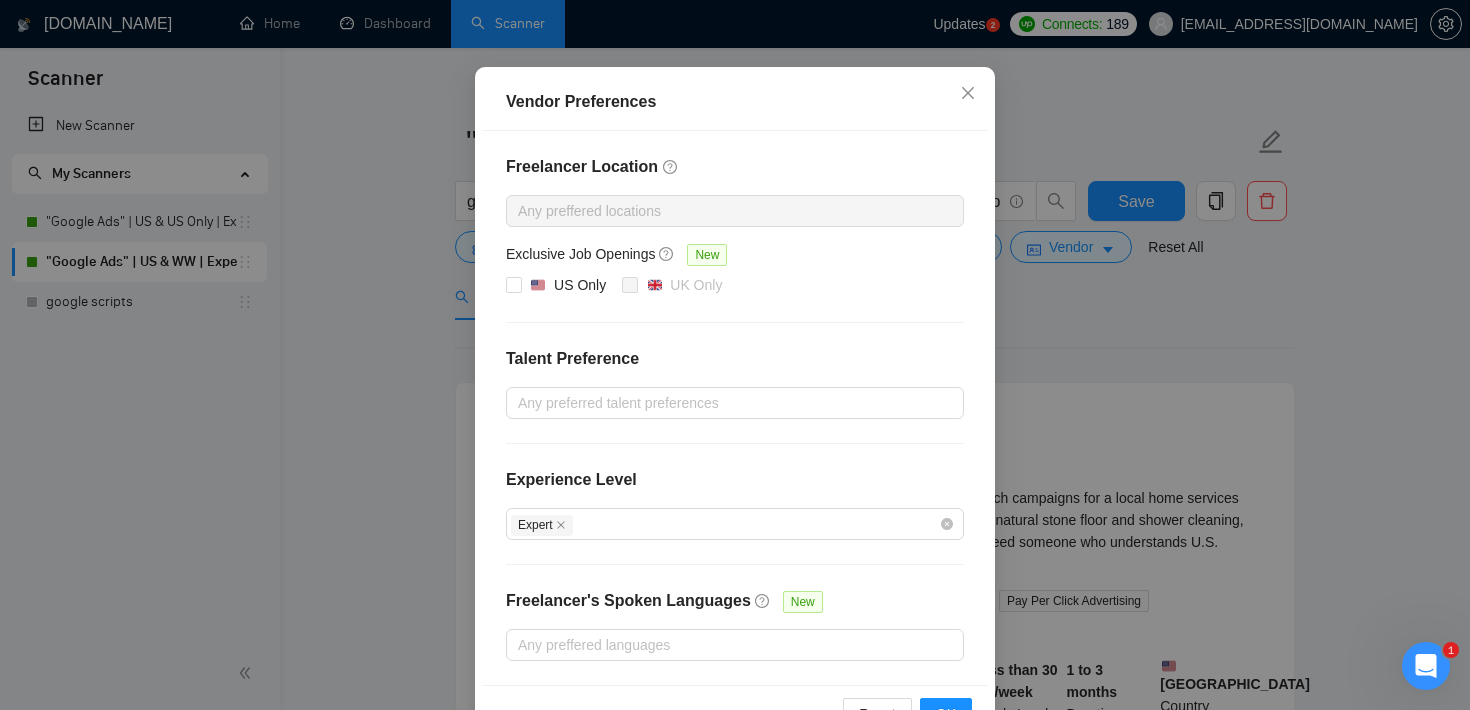 scroll, scrollTop: 154, scrollLeft: 0, axis: vertical 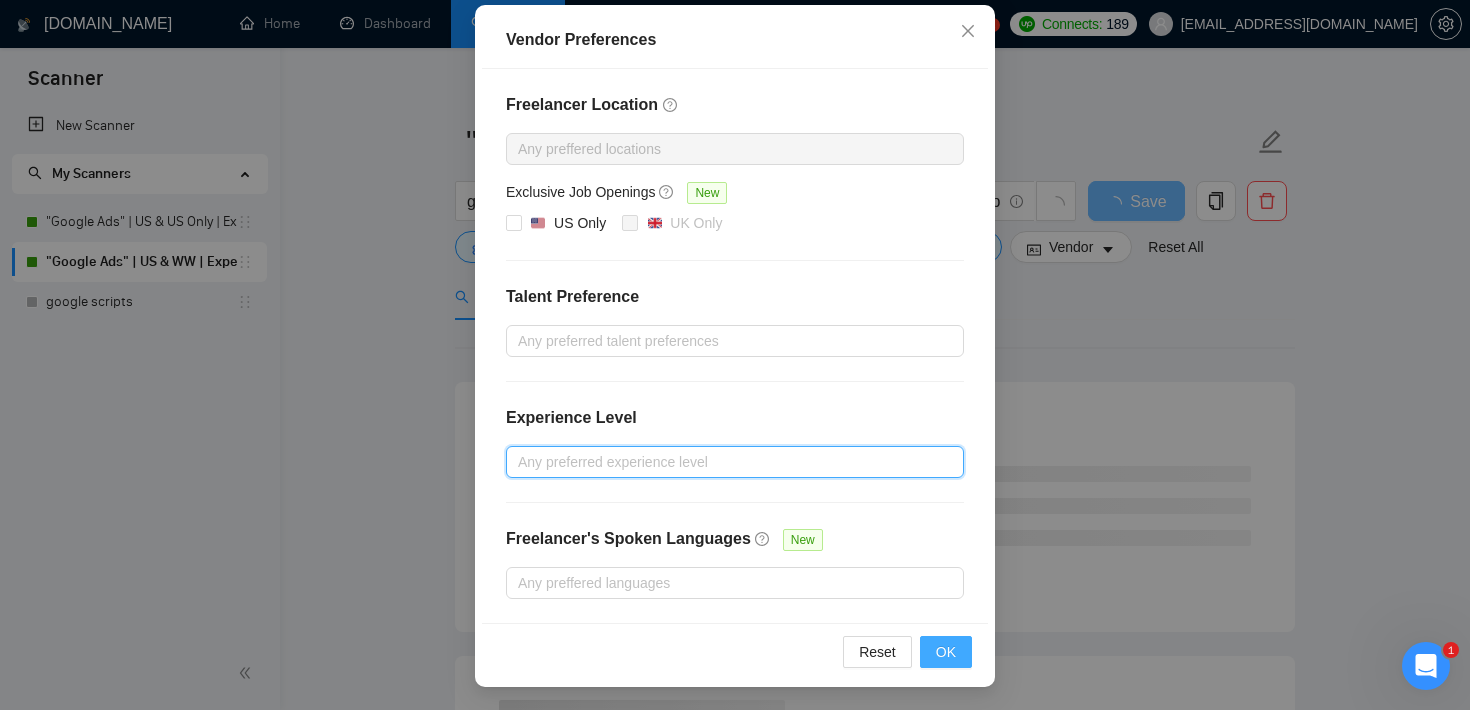 click on "OK" at bounding box center (946, 652) 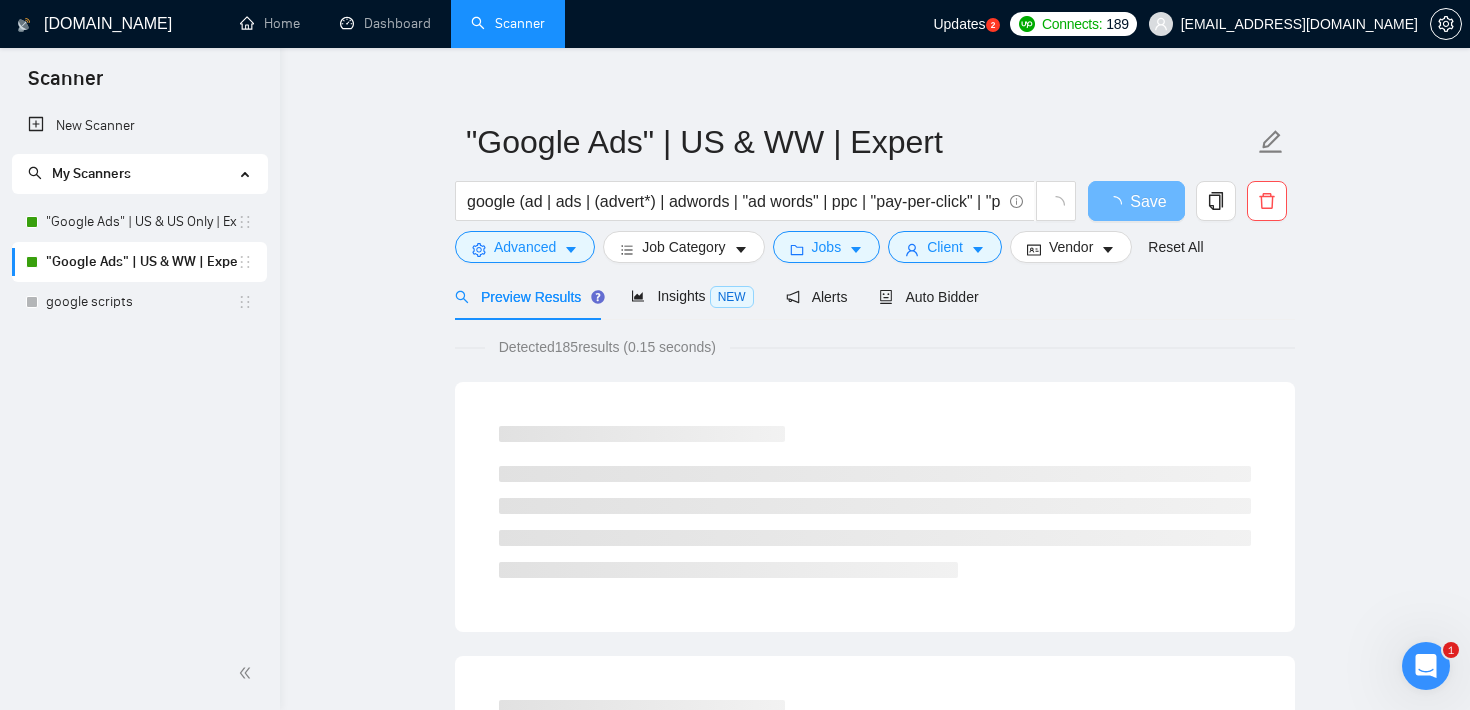scroll, scrollTop: 115, scrollLeft: 0, axis: vertical 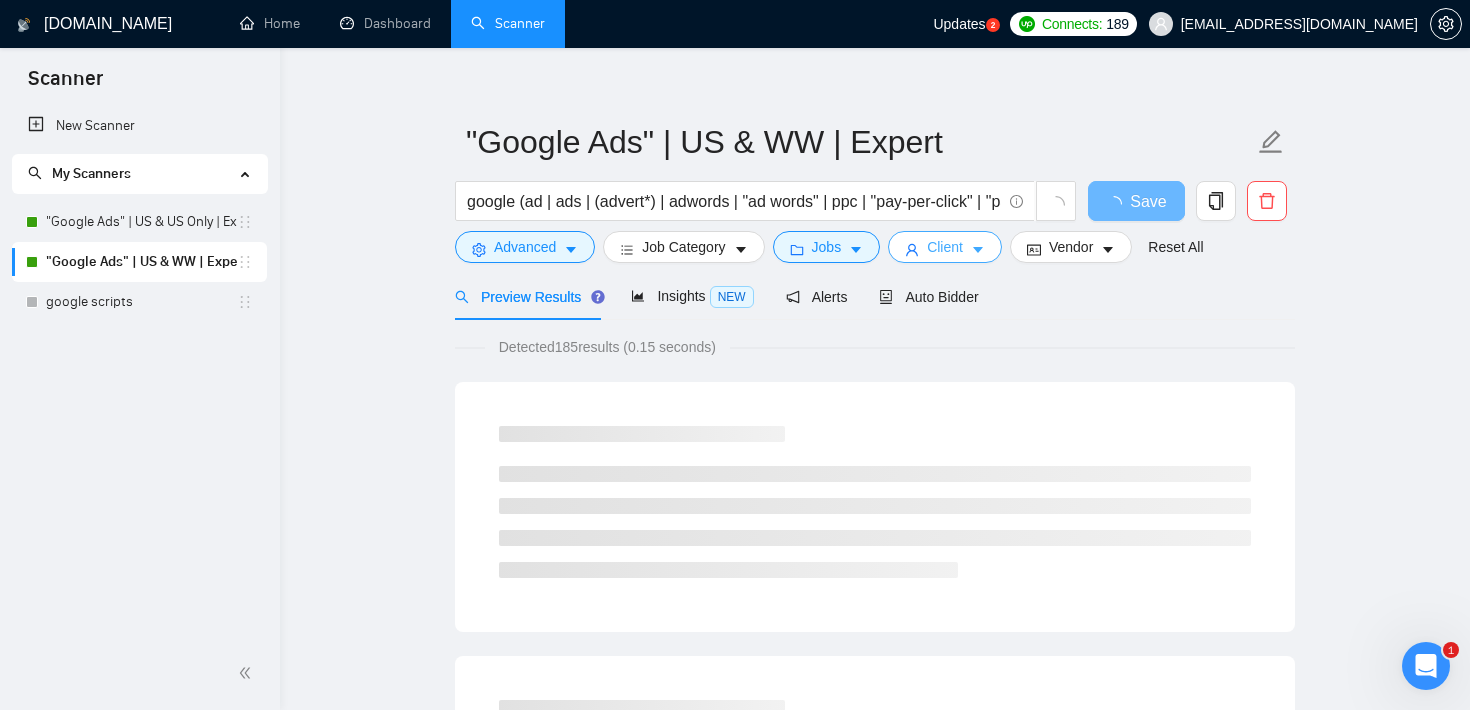 click on "Client" at bounding box center [945, 247] 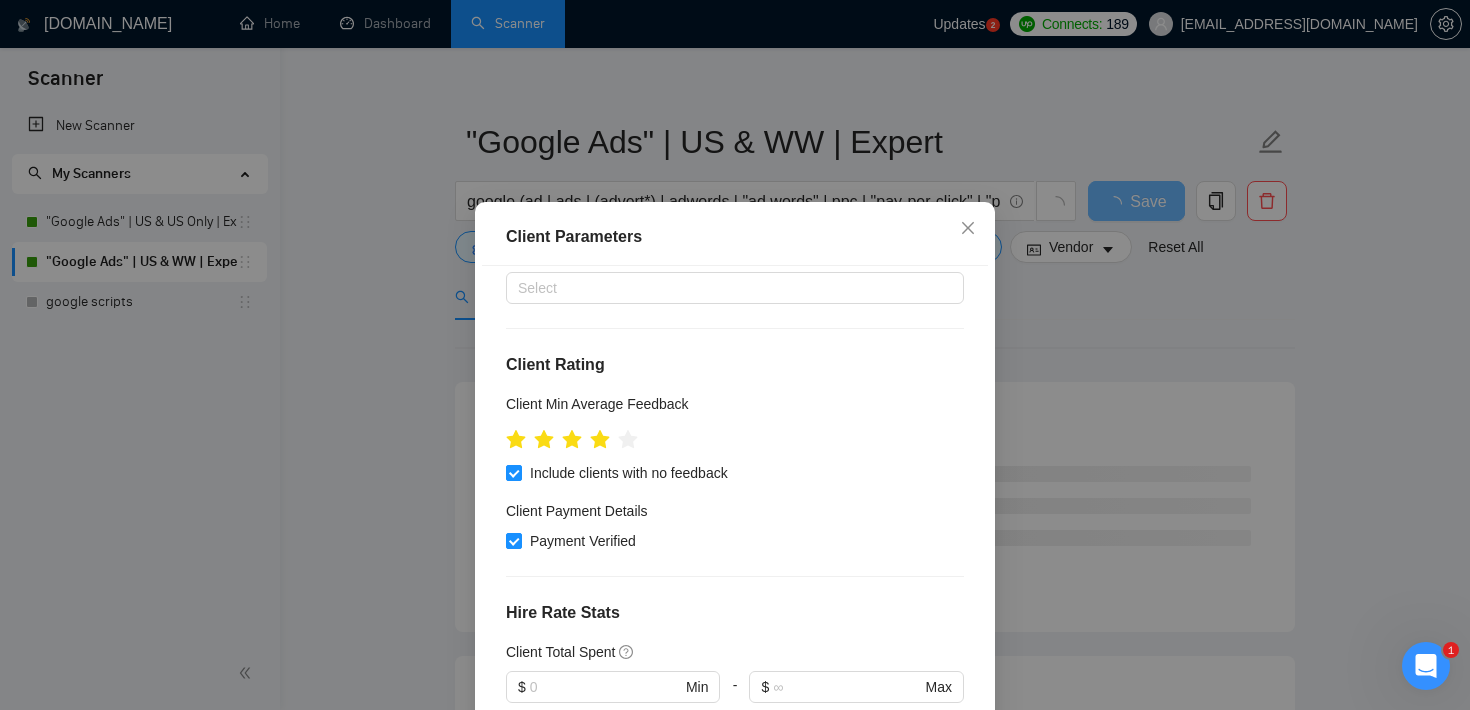 scroll, scrollTop: 0, scrollLeft: 0, axis: both 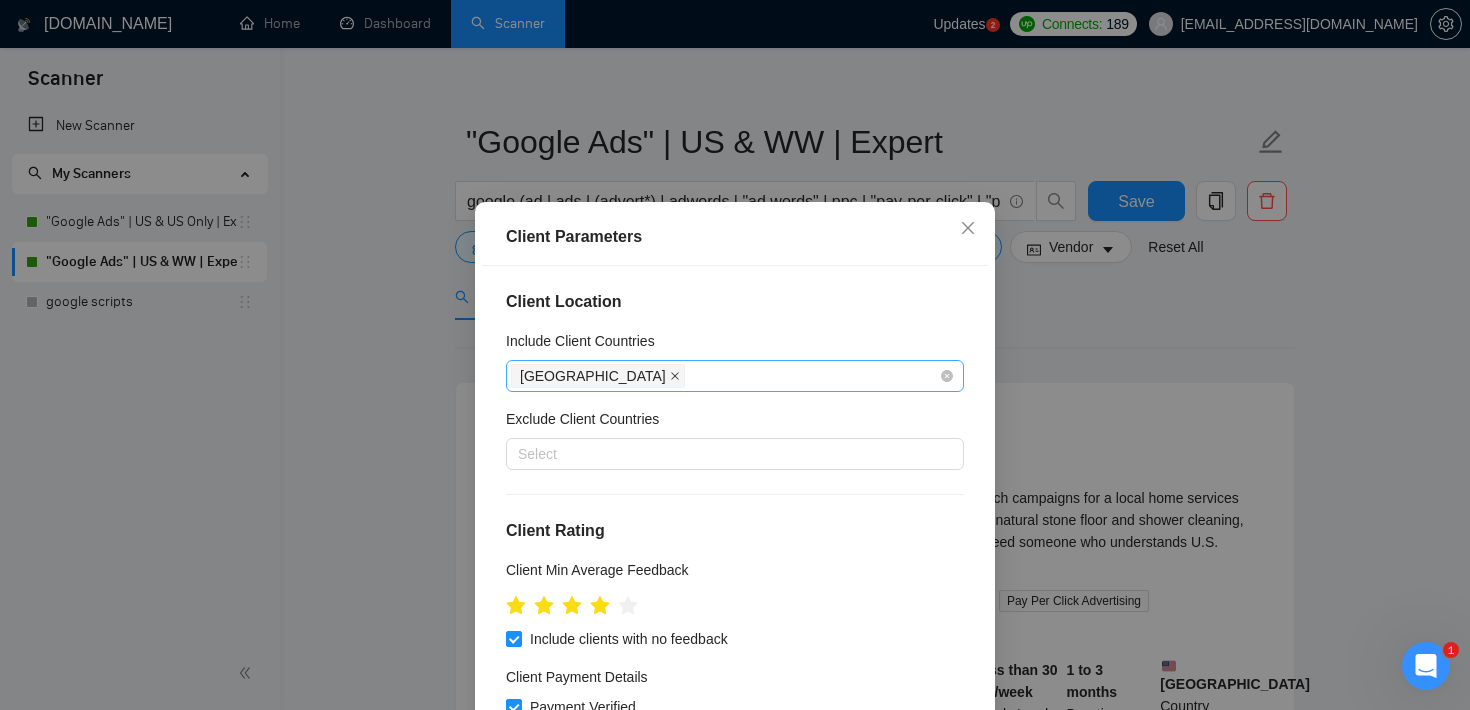 click at bounding box center [675, 376] 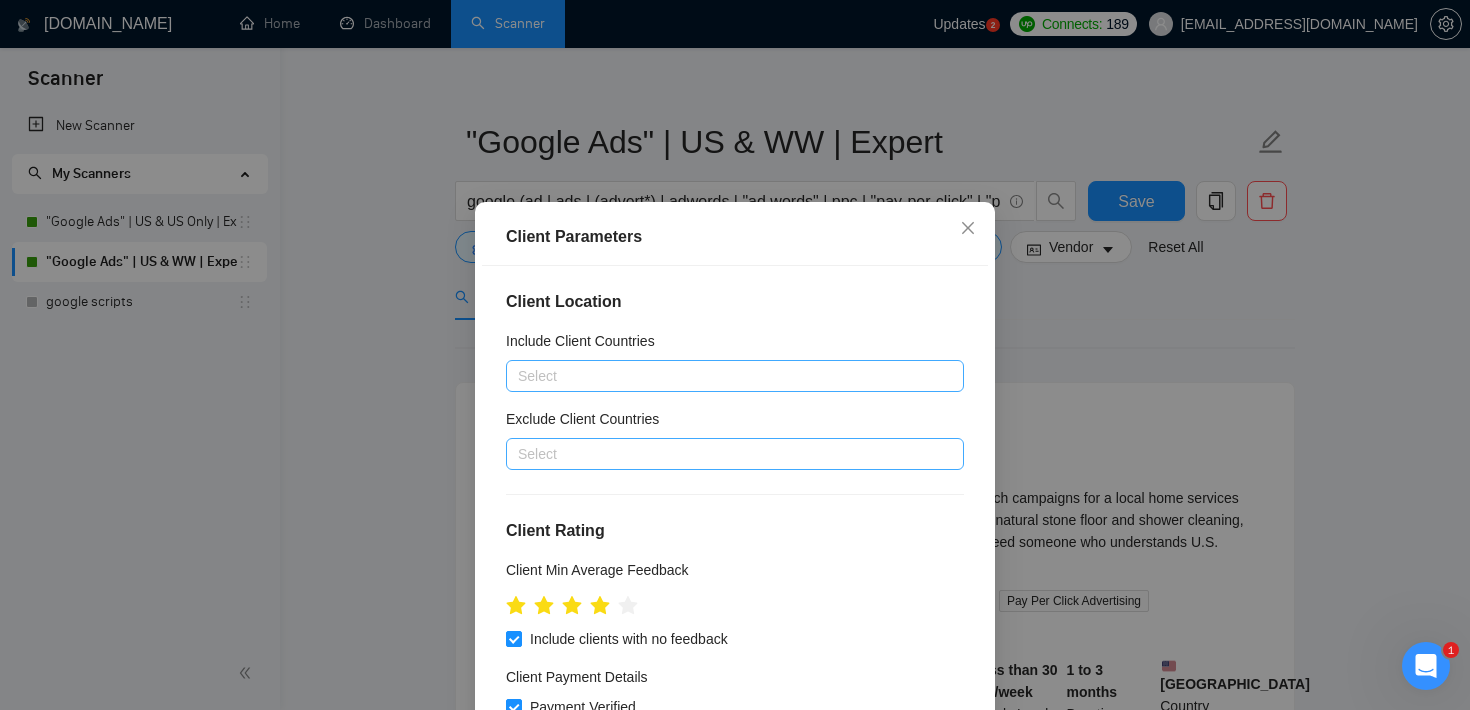 scroll, scrollTop: 749, scrollLeft: 0, axis: vertical 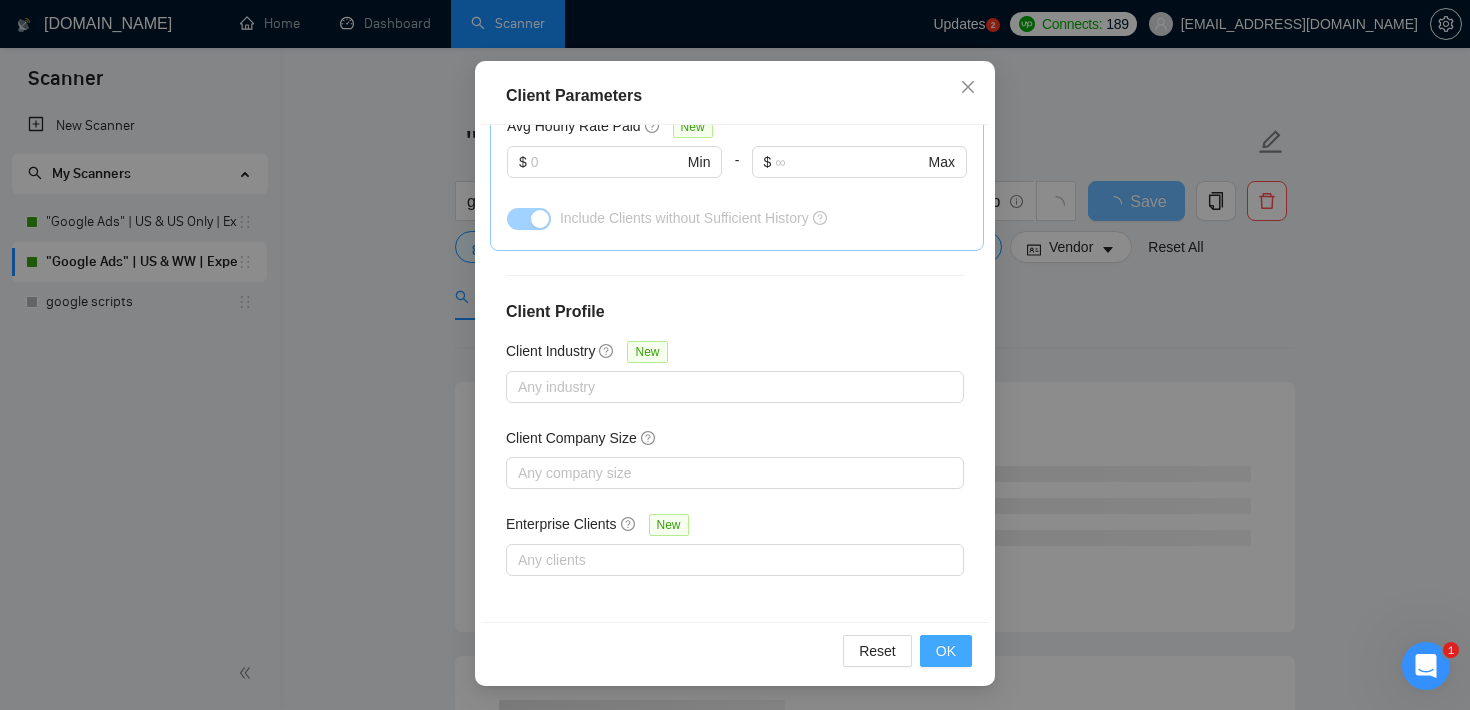 click on "OK" at bounding box center [946, 651] 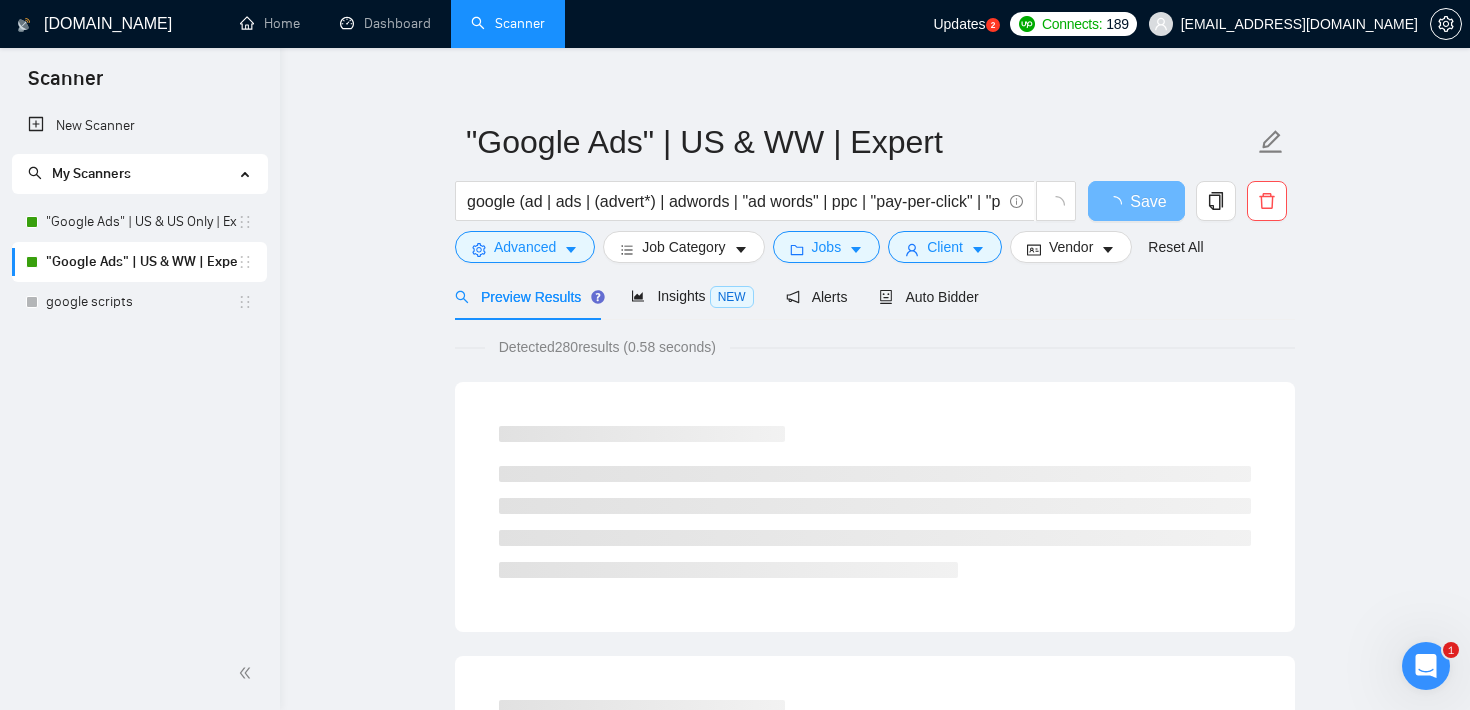 scroll, scrollTop: 59, scrollLeft: 0, axis: vertical 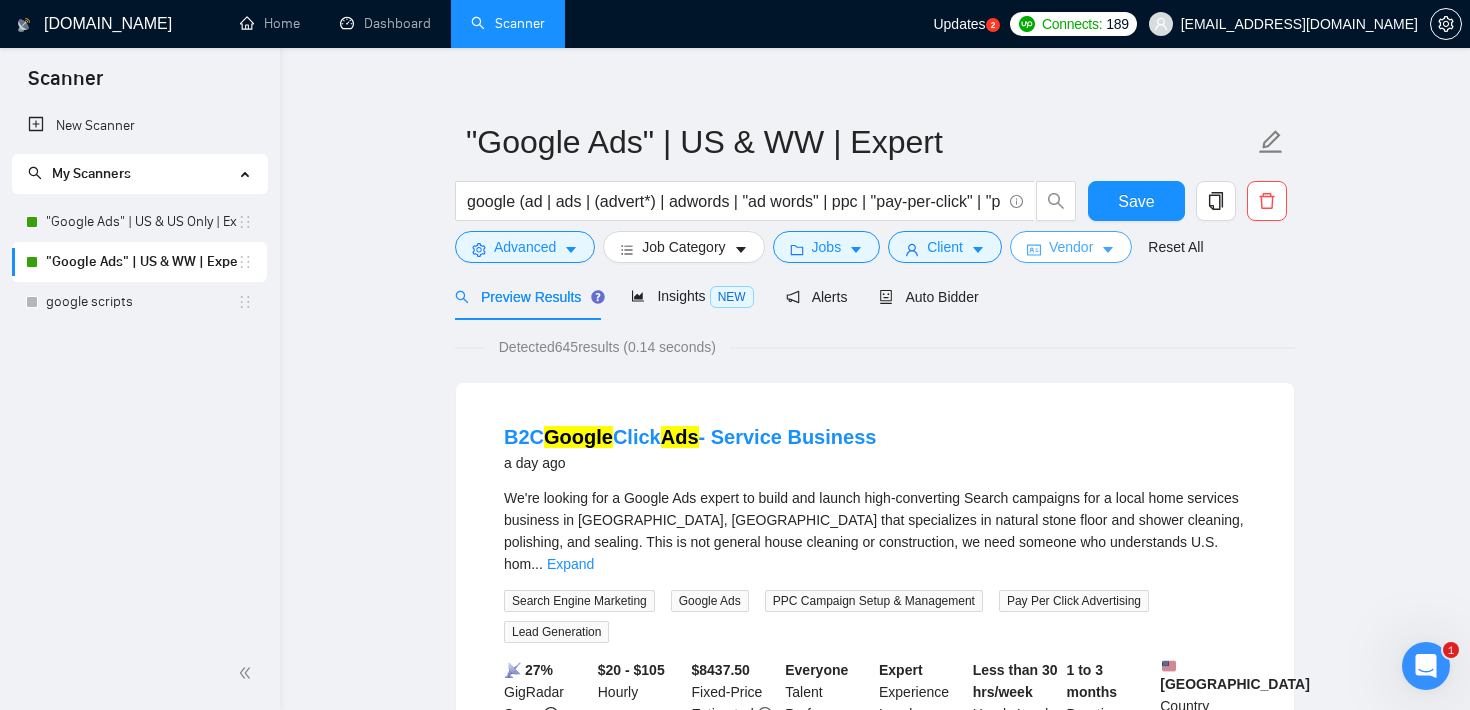 click on "Vendor" at bounding box center [1071, 247] 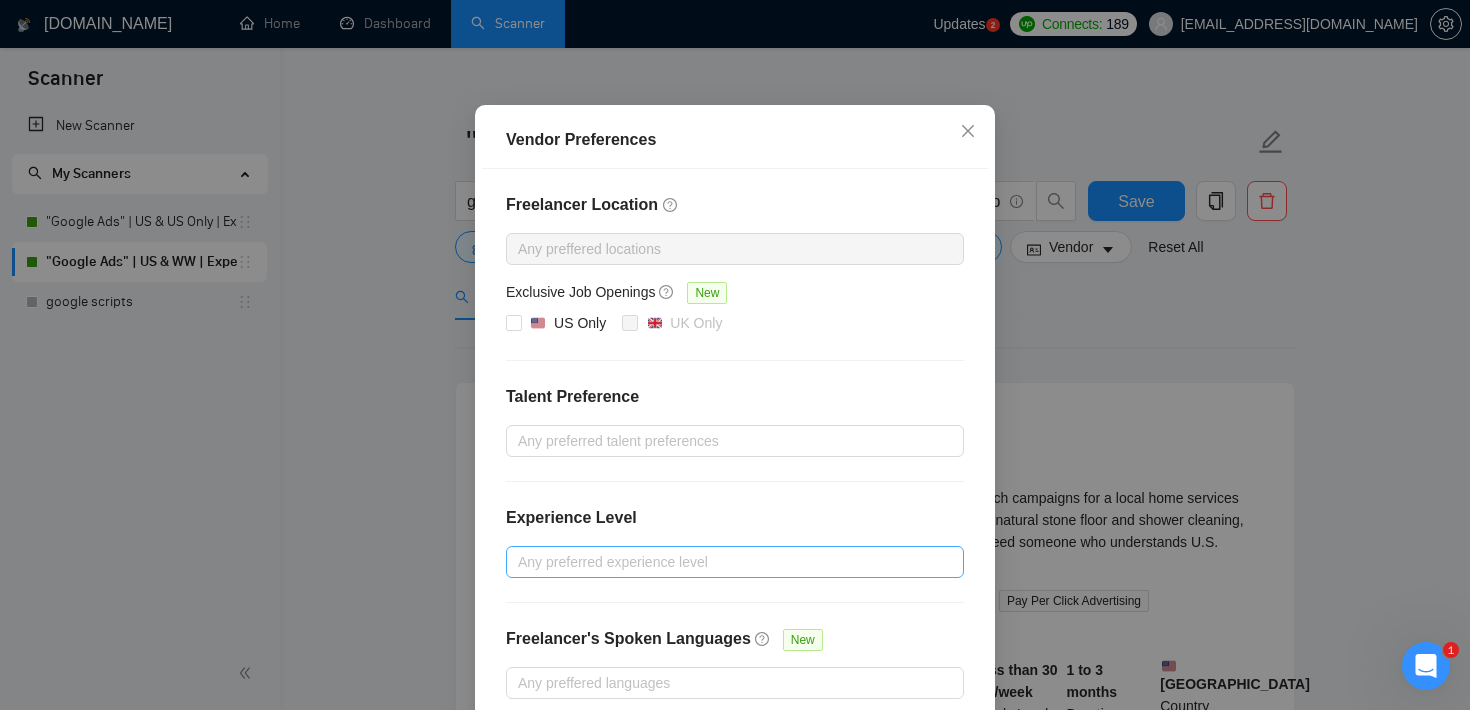 click on "Vendor Preferences Freelancer Location     Any preffered locations Exclusive Job Openings [GEOGRAPHIC_DATA] Only UK Only Talent Preference   Any preferred talent preferences Experience Level   Any preferred experience level Freelancer's Spoken Languages New   Any preffered languages Reset OK" at bounding box center (735, 355) 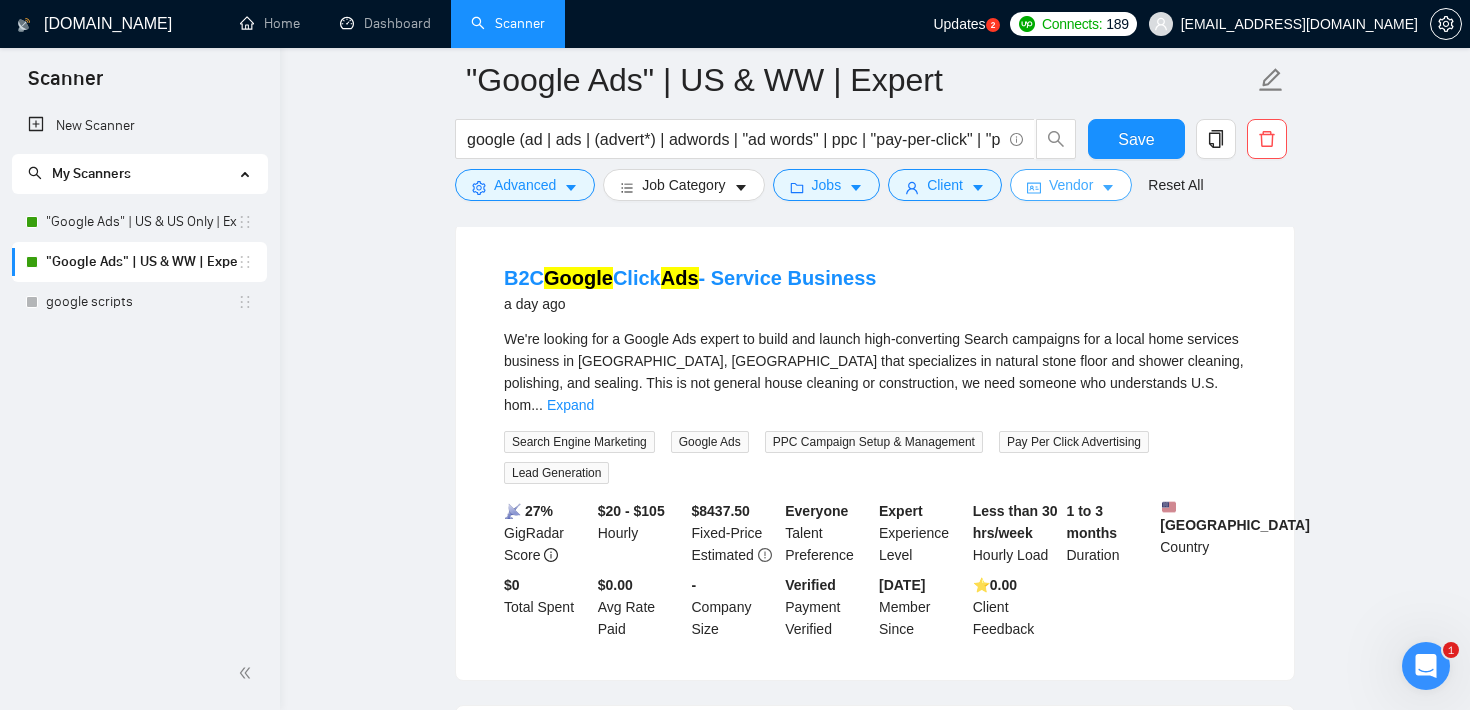 scroll, scrollTop: 201, scrollLeft: 0, axis: vertical 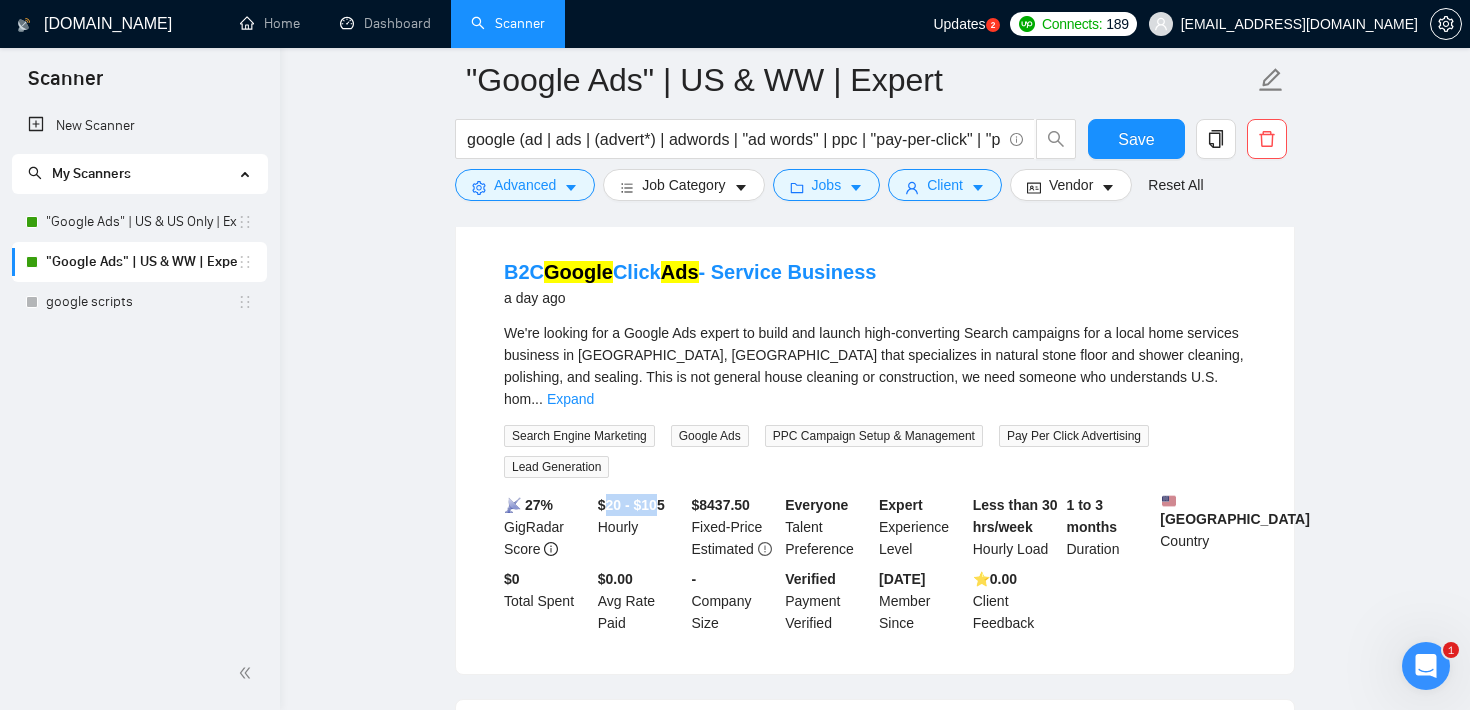 drag, startPoint x: 610, startPoint y: 480, endPoint x: 669, endPoint y: 474, distance: 59.3043 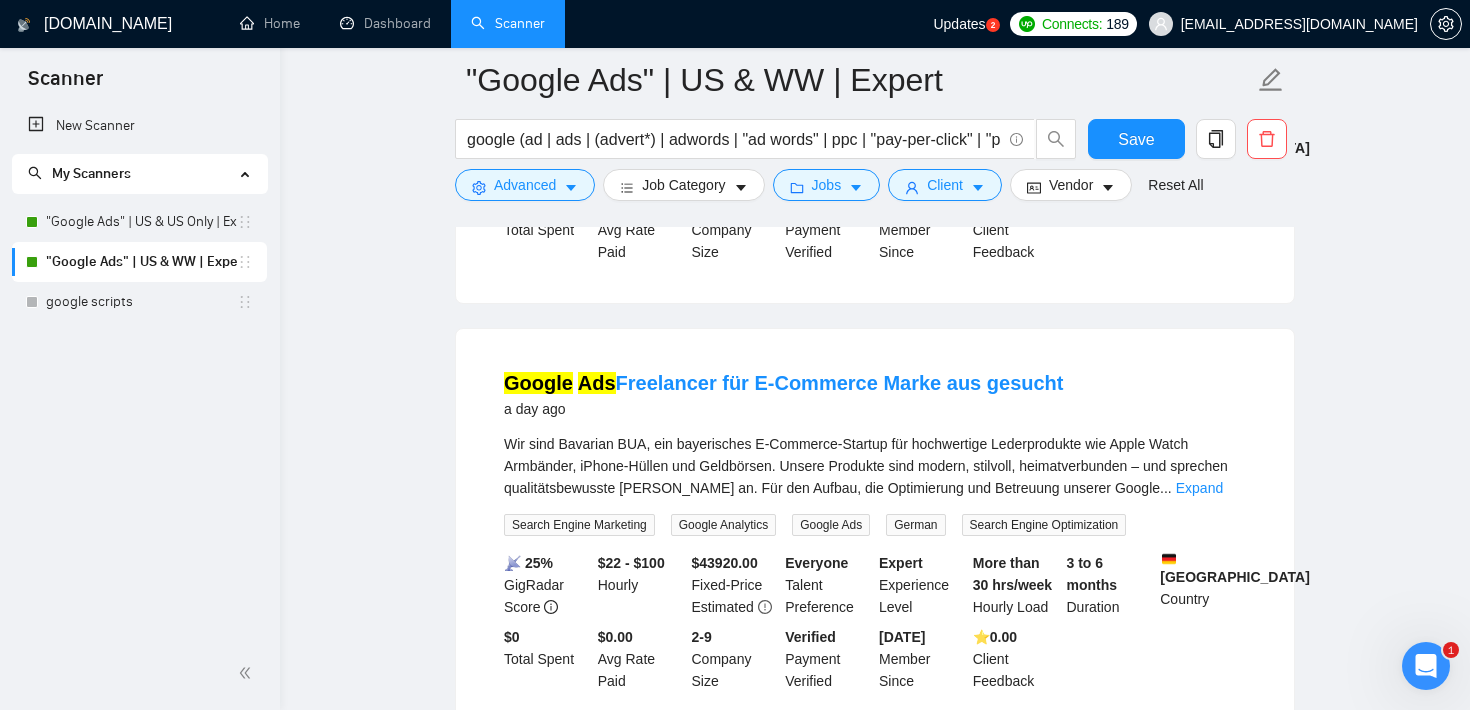 scroll, scrollTop: 571, scrollLeft: 0, axis: vertical 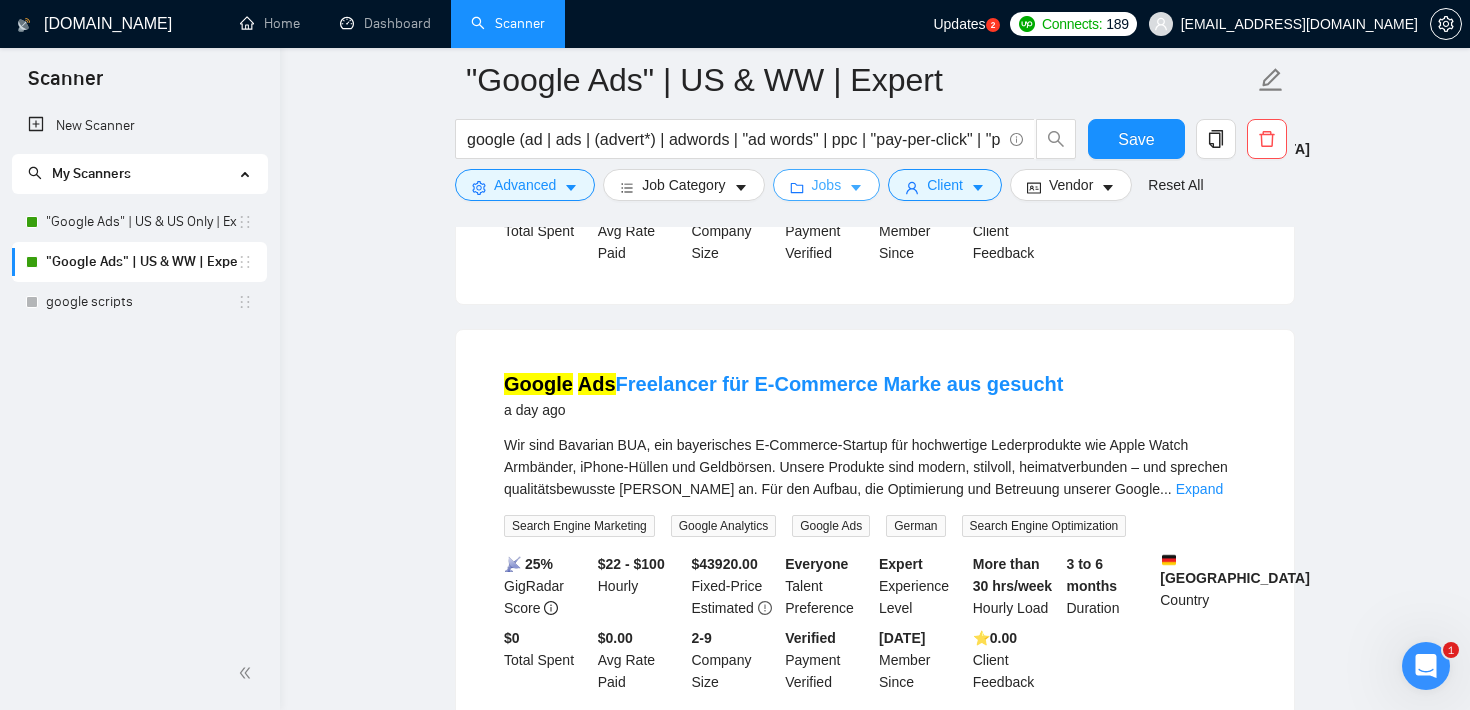 click on "Jobs" at bounding box center (827, 185) 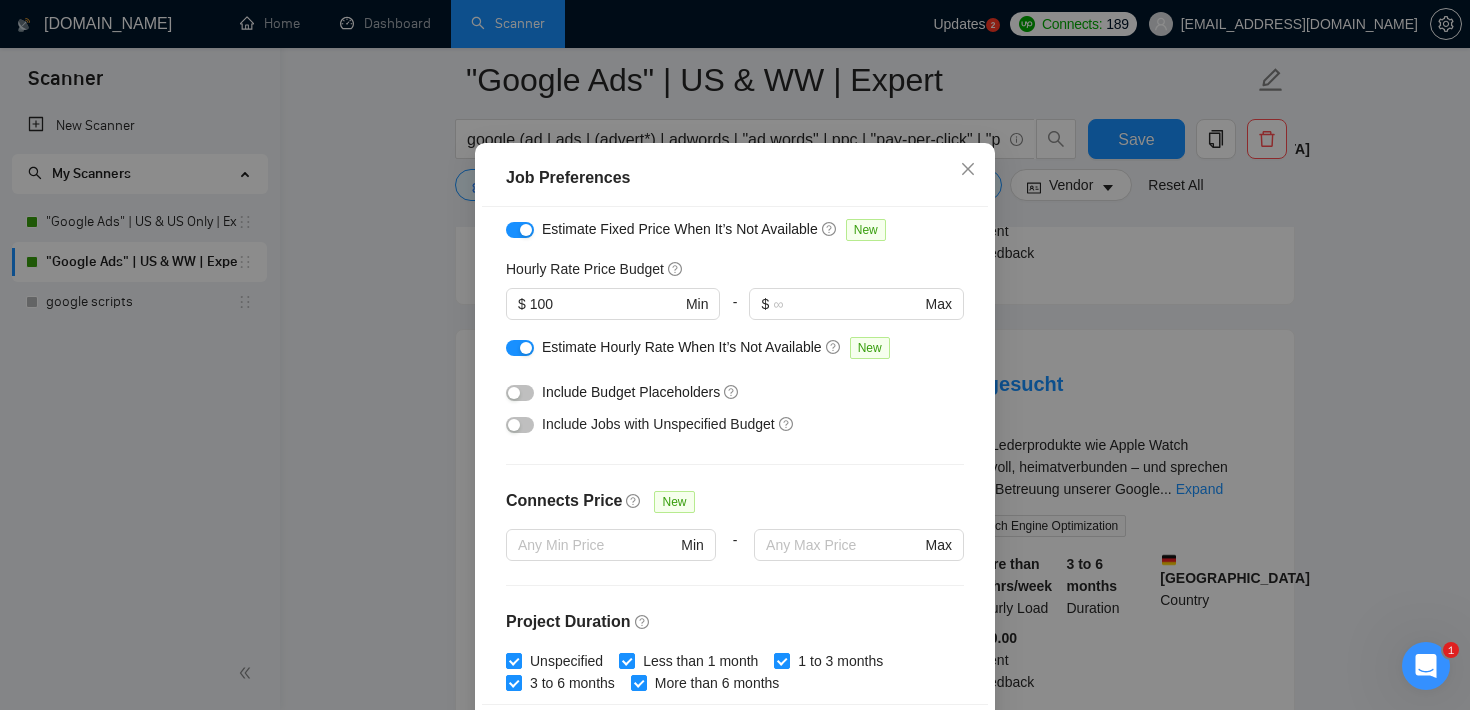 scroll, scrollTop: 208, scrollLeft: 0, axis: vertical 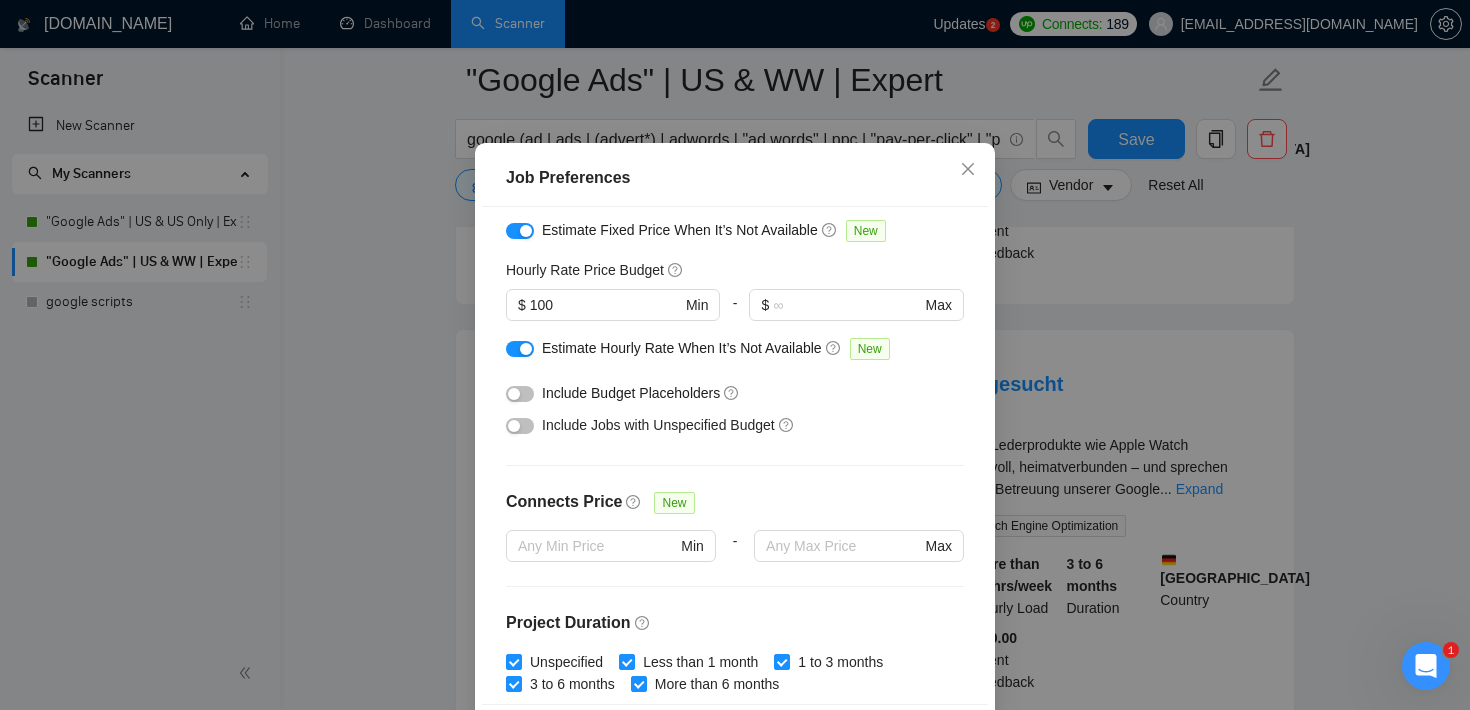 click at bounding box center (526, 349) 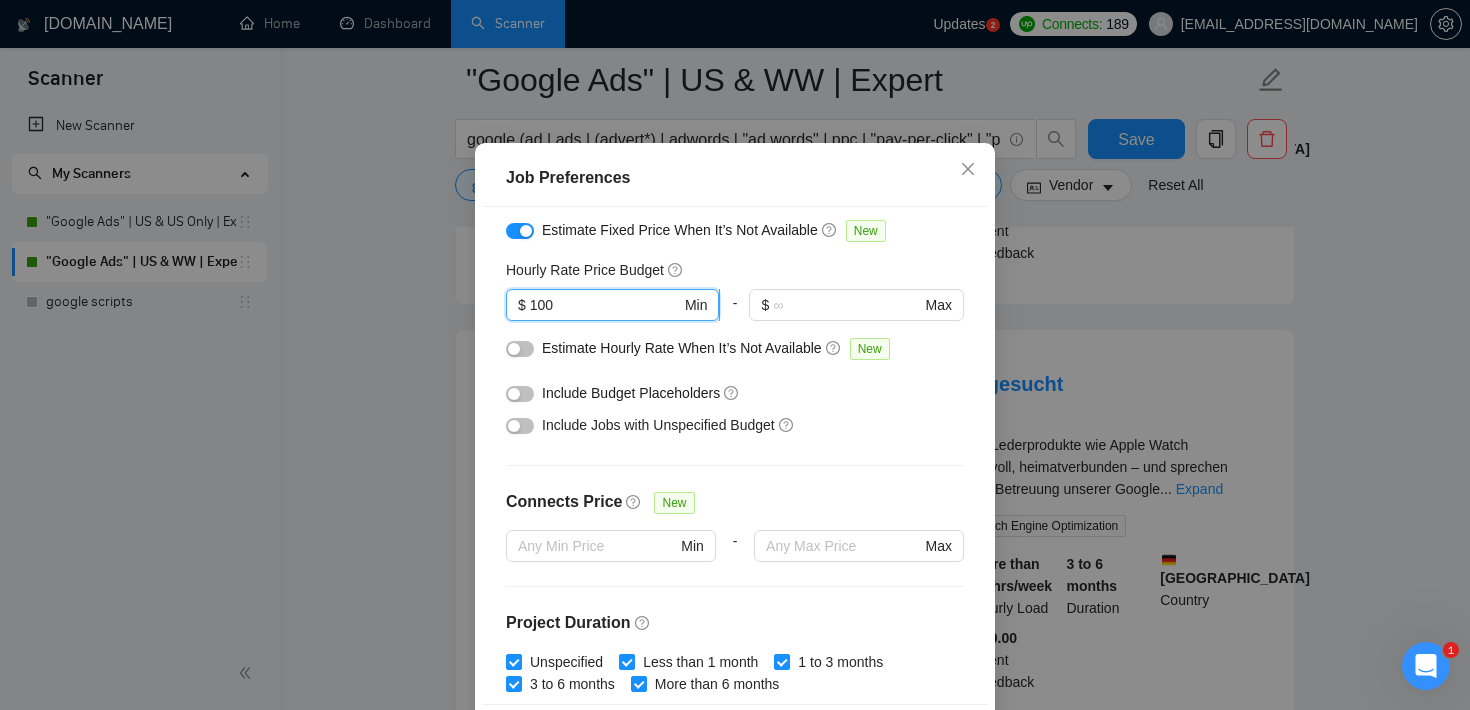 click on "100" at bounding box center [605, 305] 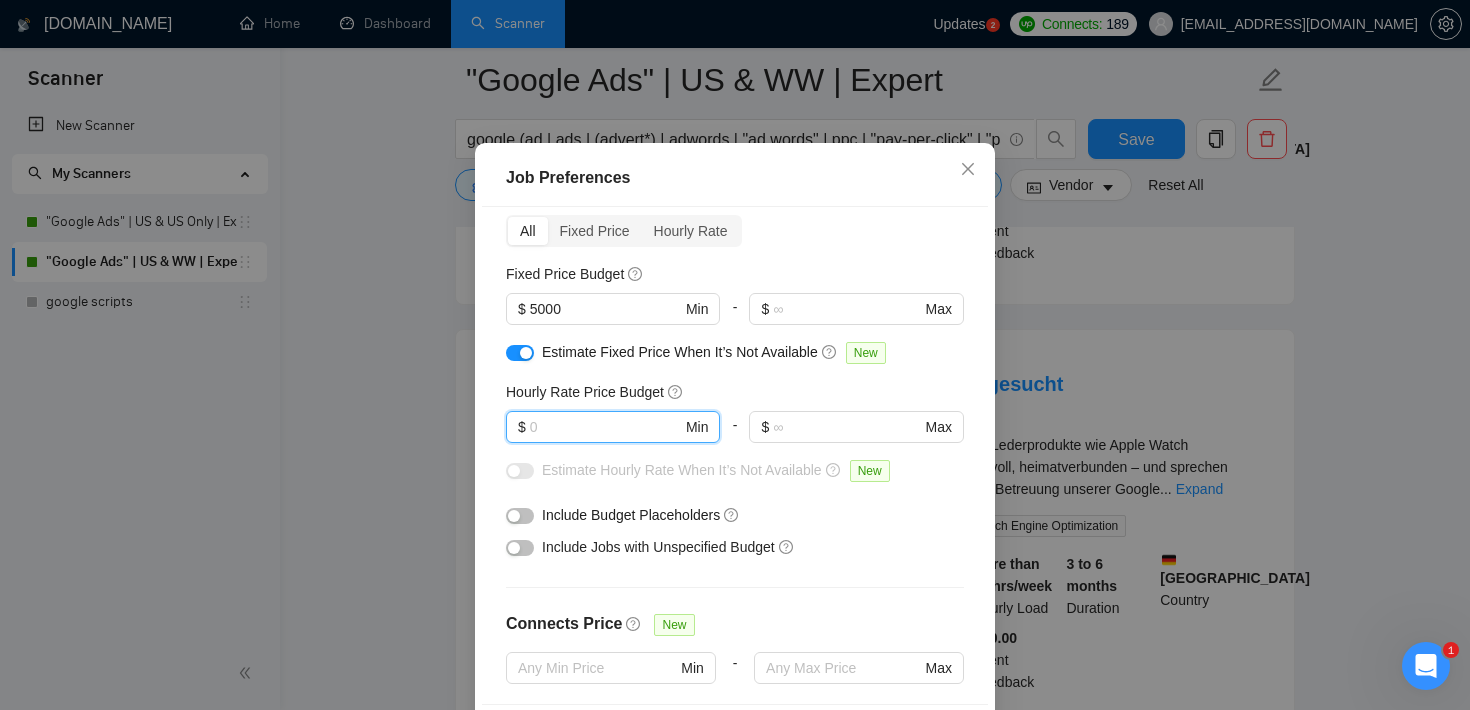scroll, scrollTop: 56, scrollLeft: 0, axis: vertical 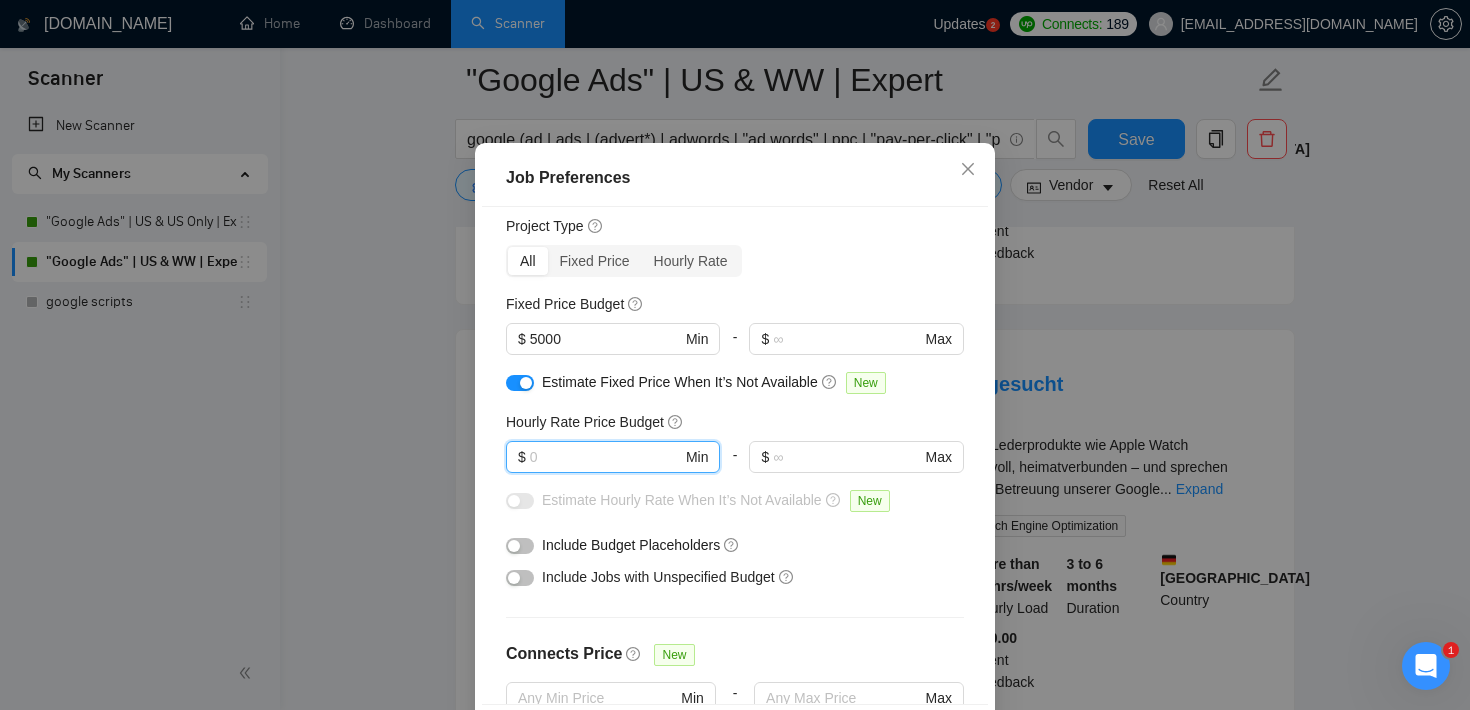 type 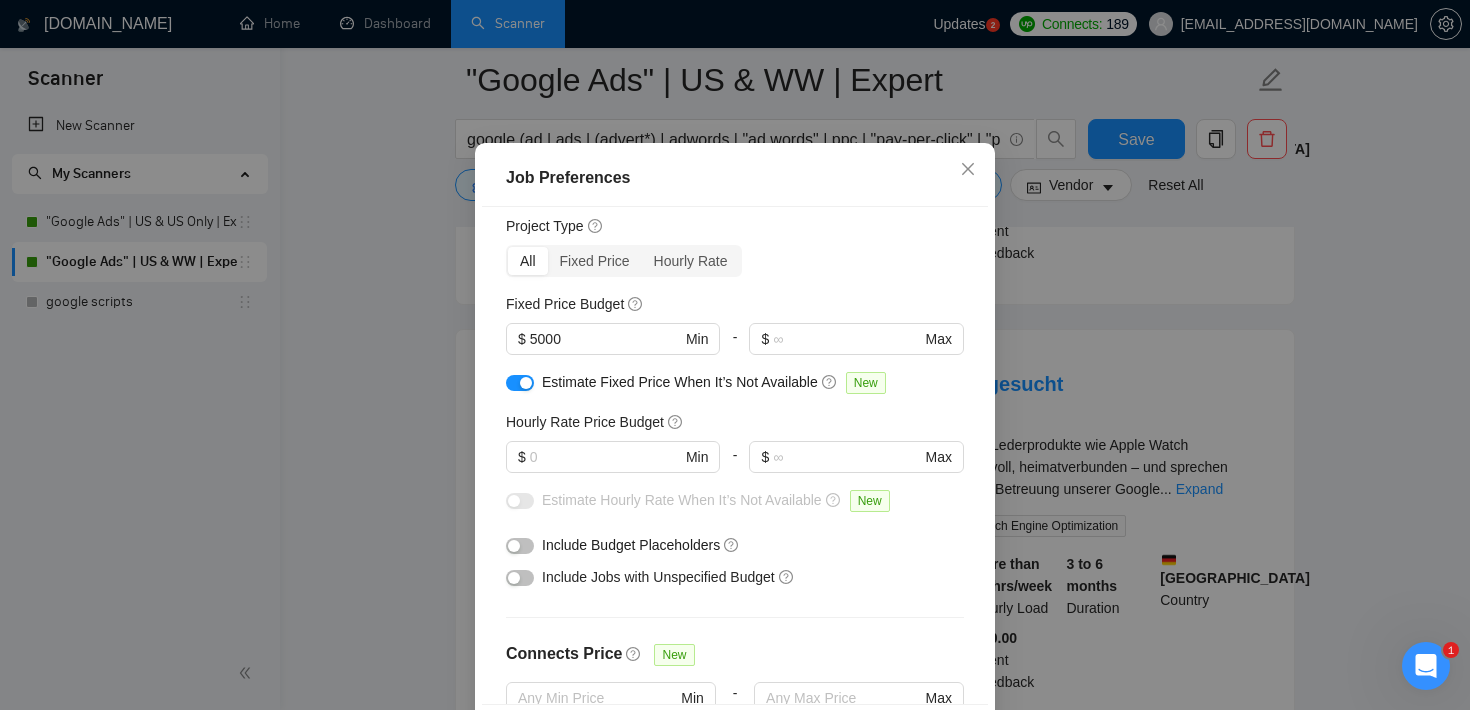 click at bounding box center [520, 383] 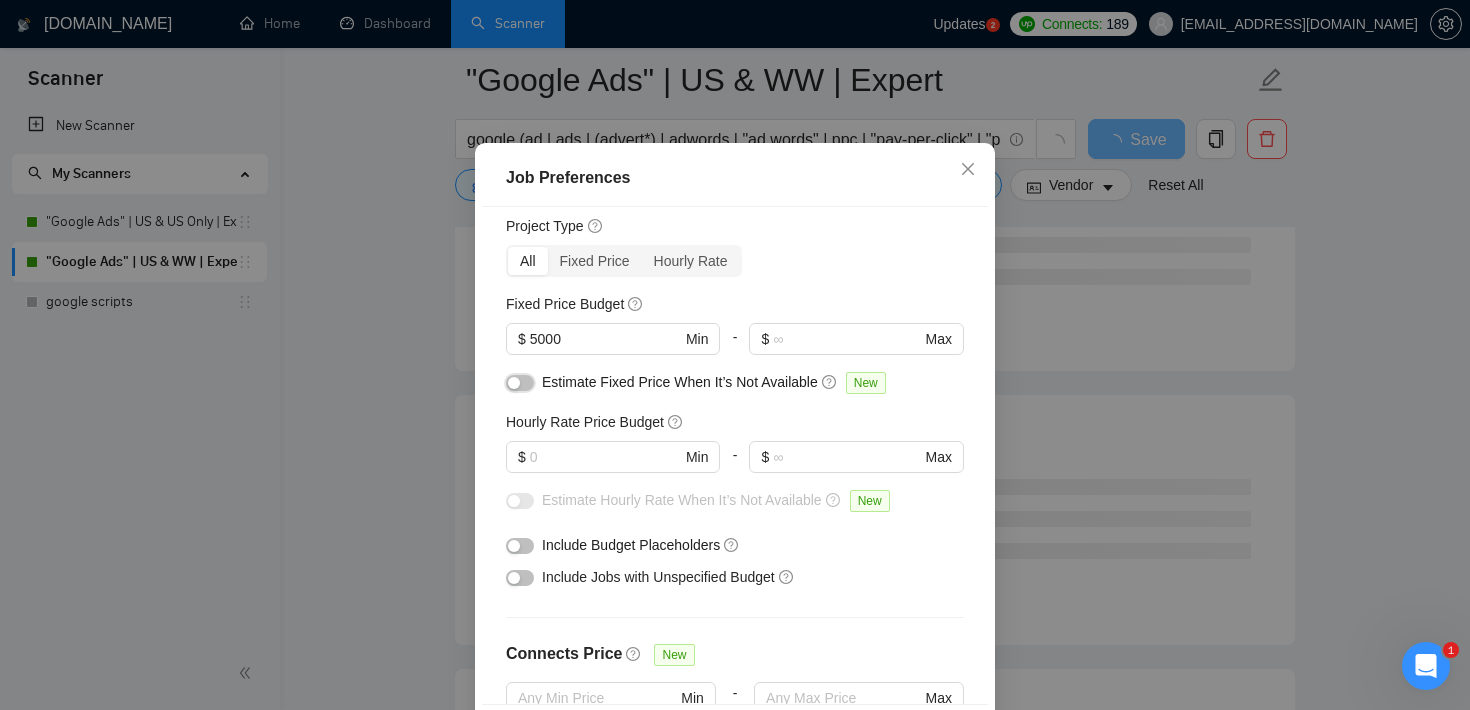 scroll, scrollTop: 630, scrollLeft: 0, axis: vertical 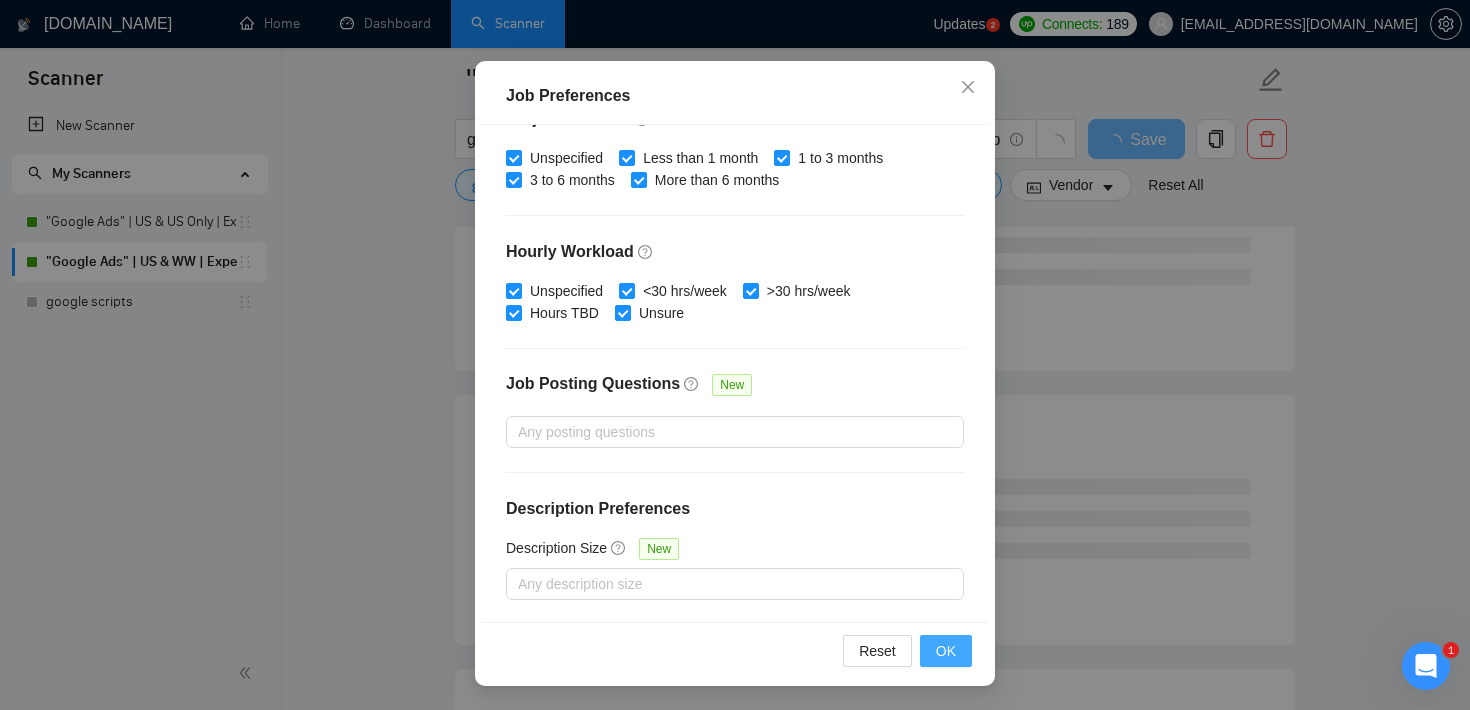 click on "OK" at bounding box center [946, 651] 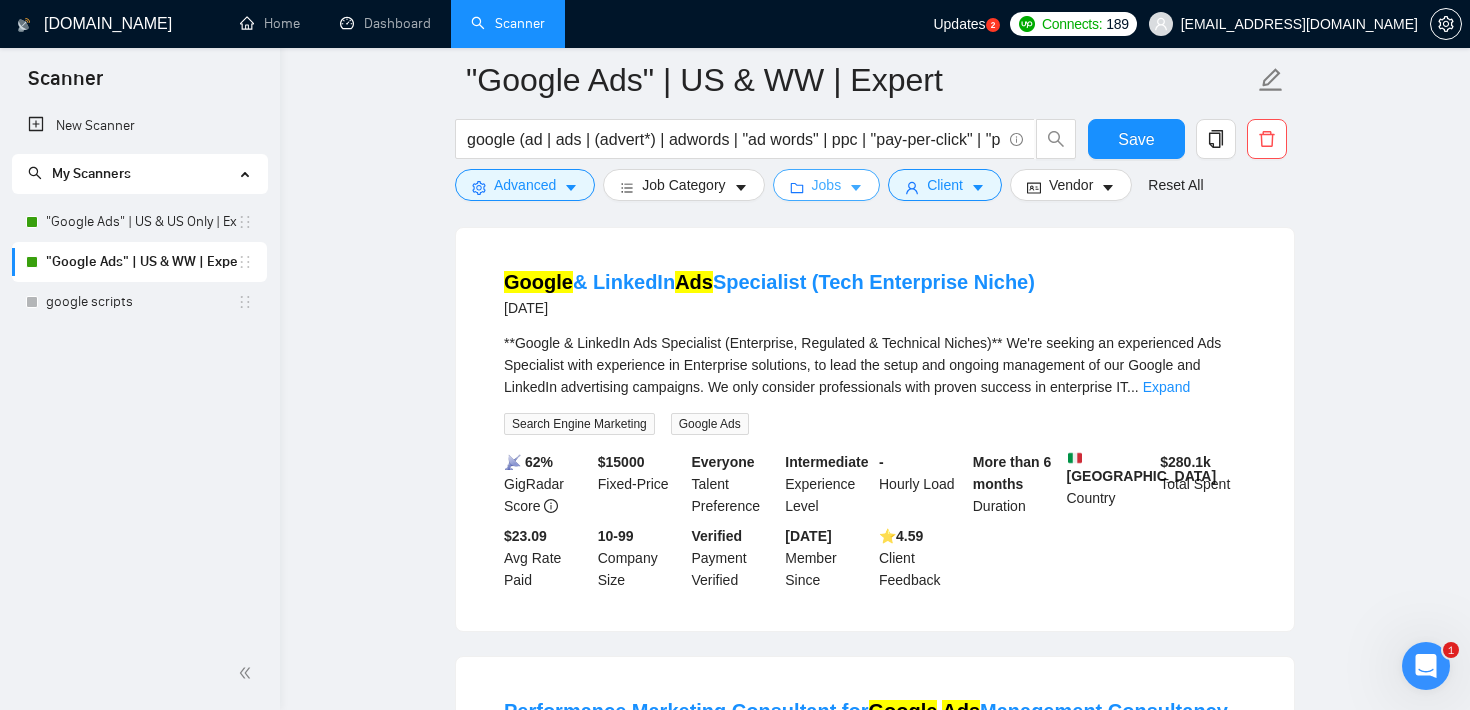 scroll, scrollTop: 192, scrollLeft: 0, axis: vertical 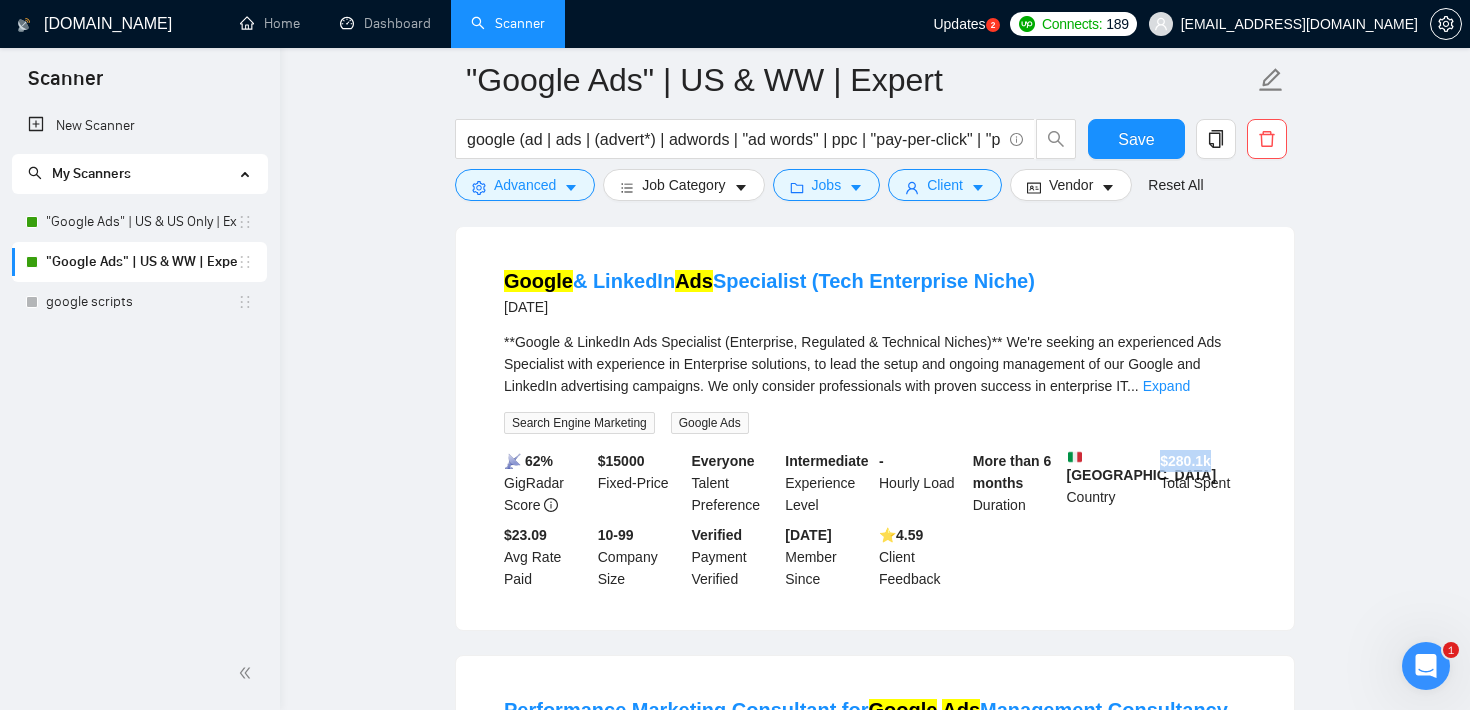 drag, startPoint x: 1160, startPoint y: 460, endPoint x: 1227, endPoint y: 459, distance: 67.00746 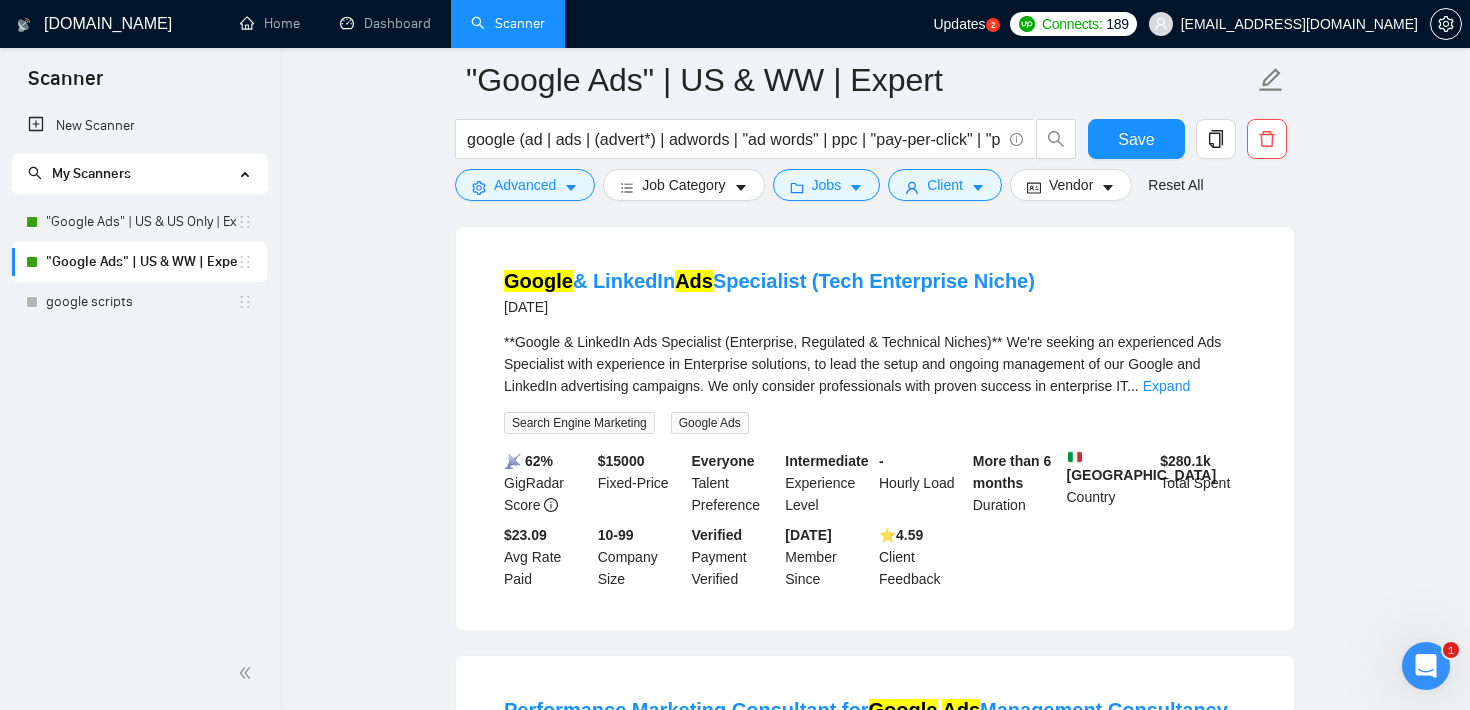 click on ""Google Ads" | US & WW | Expert google (ad | ads | (advert*) | adwords | "ad words" | ppc | "pay-per-click" | "pay per click") Save Advanced   Job Category   Jobs   Client   Vendor   Reset All Preview Results Insights NEW Alerts Auto Bidder Detected   49  results   (0.55 seconds) Google  & LinkedIn  Ads  Specialist (Tech Enterprise Niche) [DATE] **Google & LinkedIn Ads Specialist (Enterprise, Regulated & Technical Niches)**
We're seeking an experienced Ads Specialist with experience in Enterprise solutions, to lead the setup and ongoing management of our Google and LinkedIn advertising campaigns.
We only consider professionals with proven success in enterprise IT ... Expand Search Engine Marketing Google Ads 📡   62% GigRadar Score   $ 15000 Fixed-Price Everyone Talent Preference Intermediate Experience Level - Hourly Load More than 6 months Duration   [GEOGRAPHIC_DATA] Country $ 280.1k Total Spent $23.09 Avg Rate Paid 10-99 Company Size Verified Payment Verified [DATE] Member Since ⭐️  4.59 Google   Ads" at bounding box center [875, 2294] 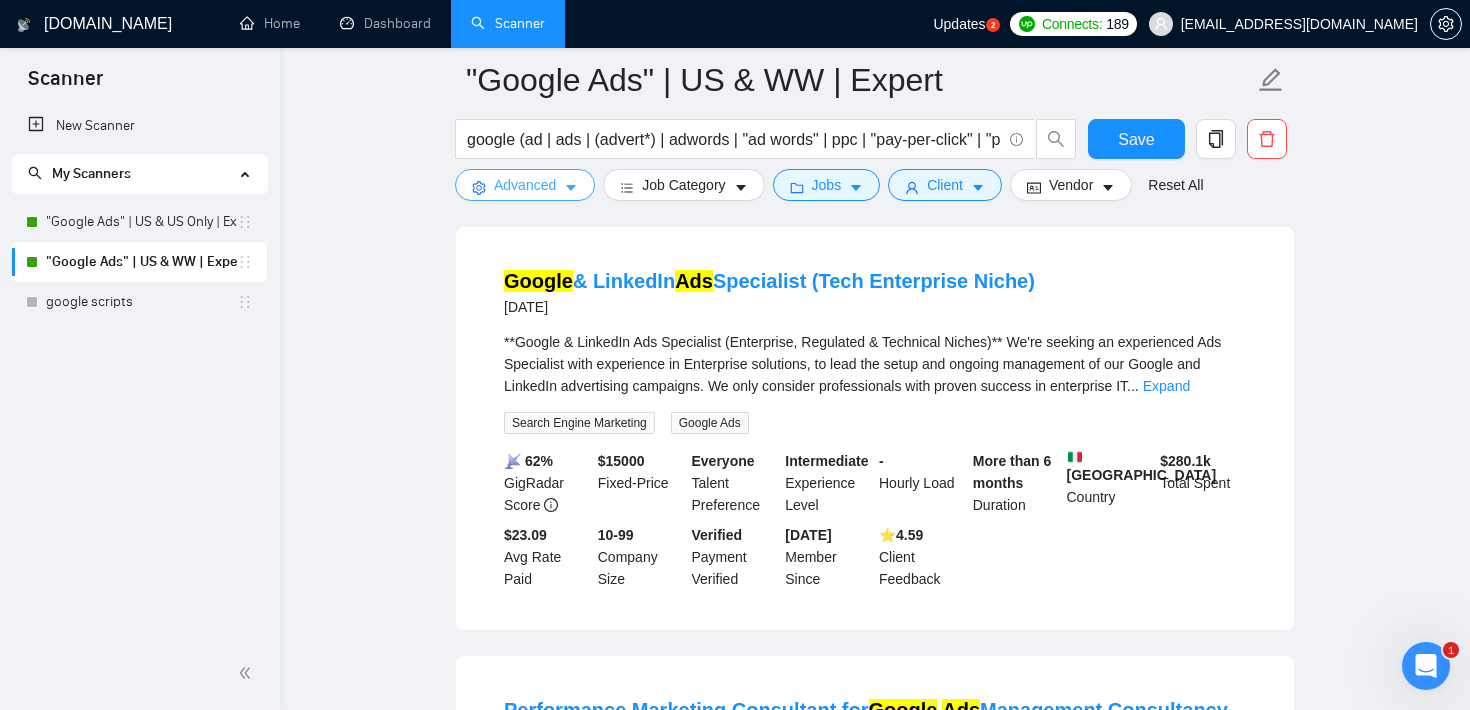 click on "Advanced" at bounding box center [525, 185] 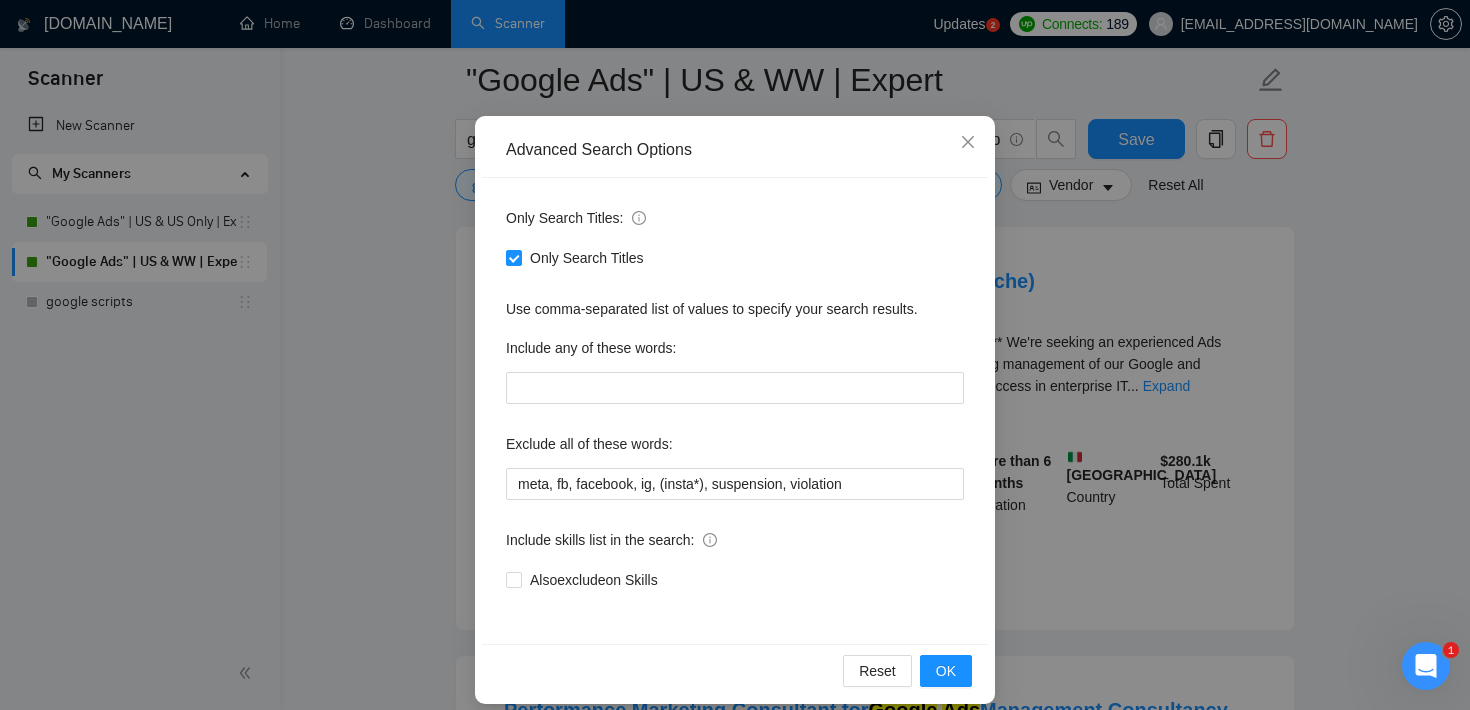 scroll, scrollTop: 122, scrollLeft: 0, axis: vertical 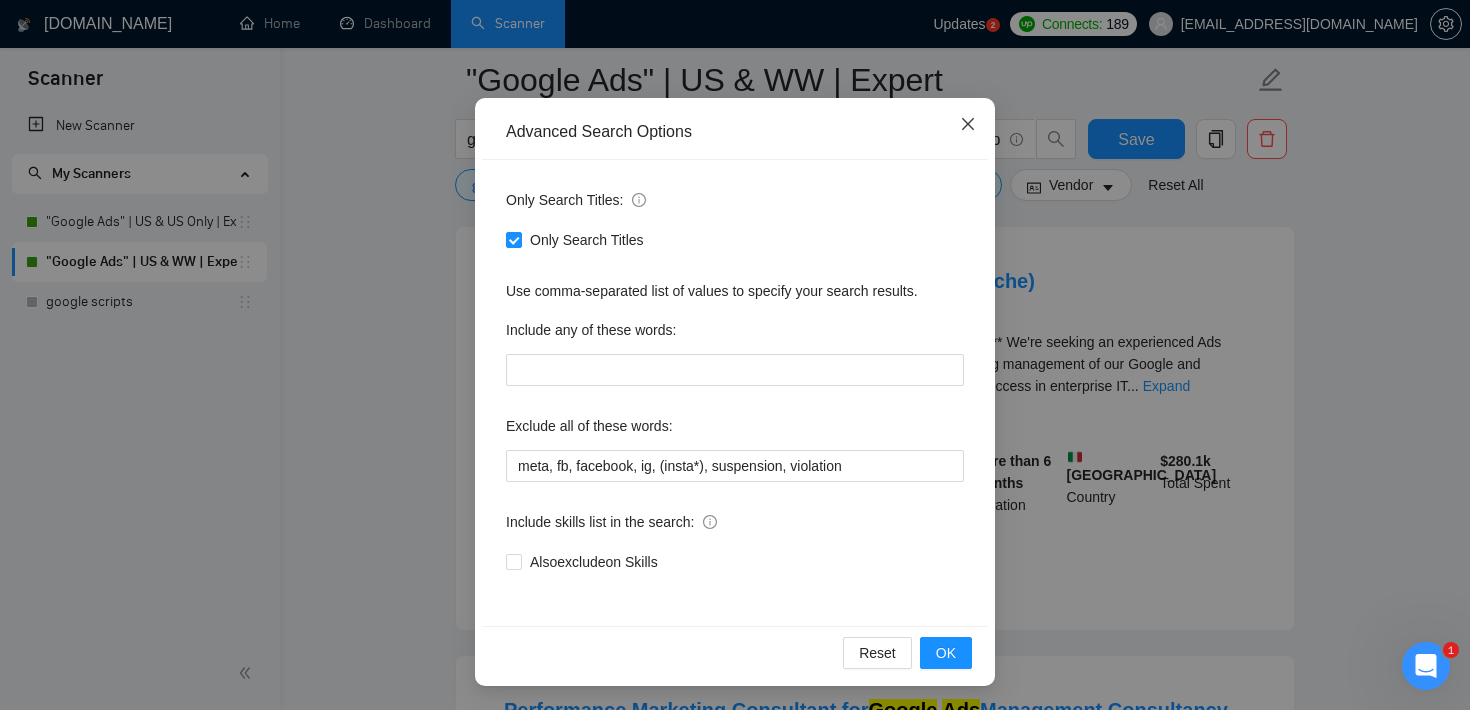click 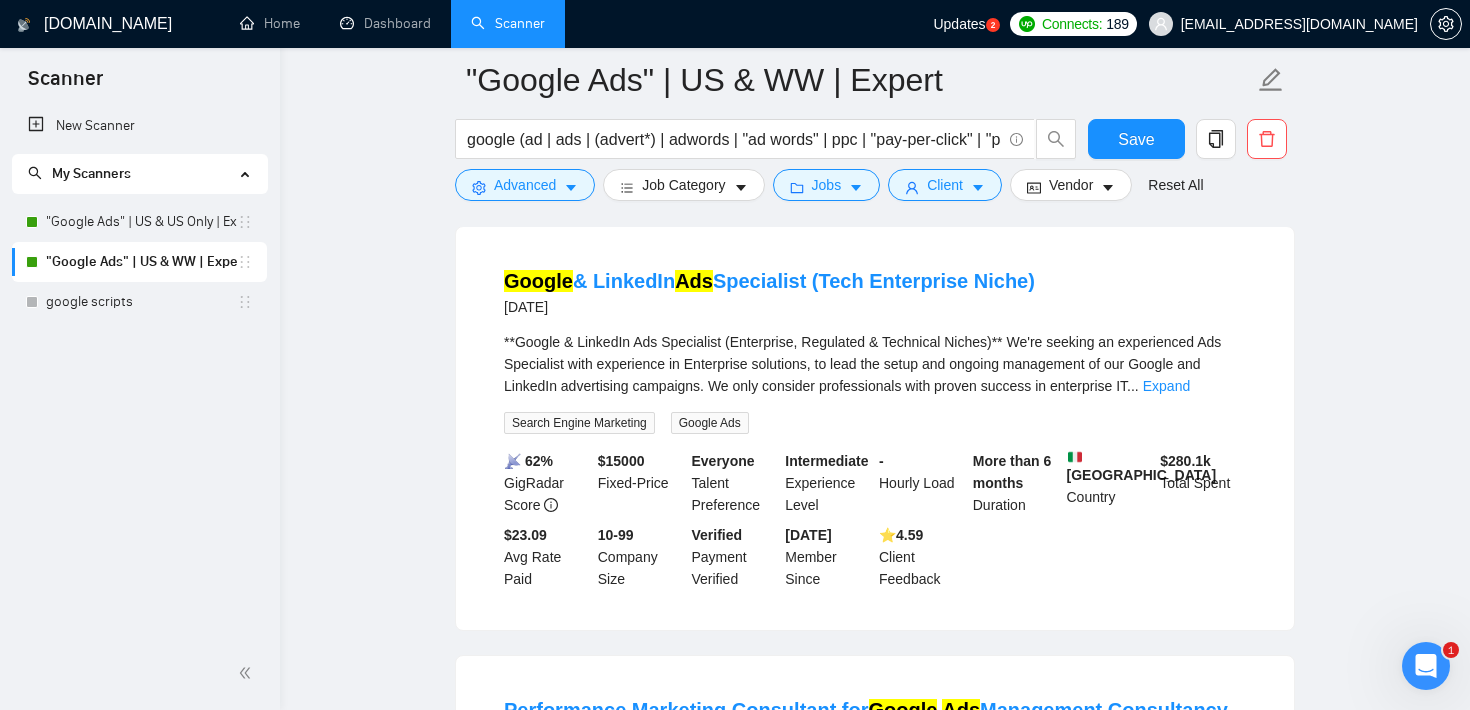 scroll, scrollTop: 22, scrollLeft: 0, axis: vertical 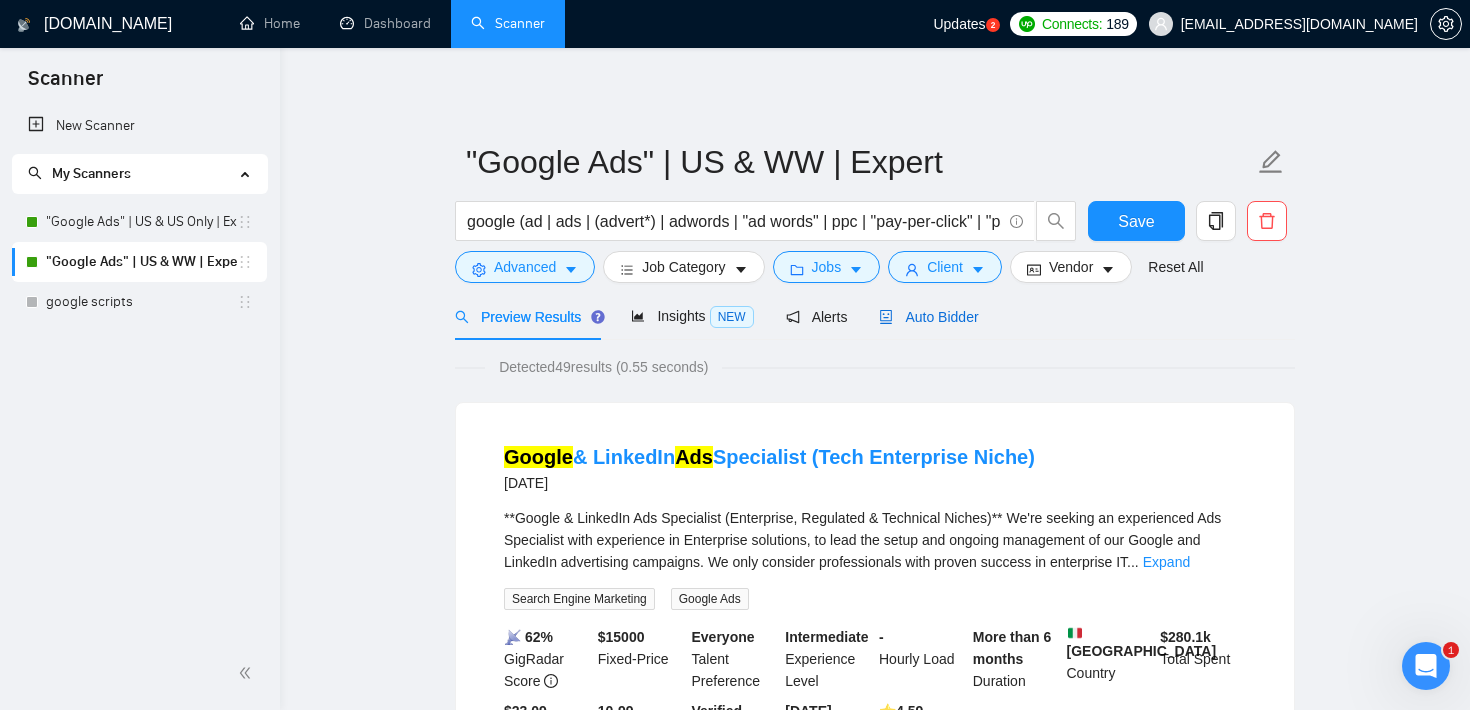 click on "Auto Bidder" at bounding box center [928, 317] 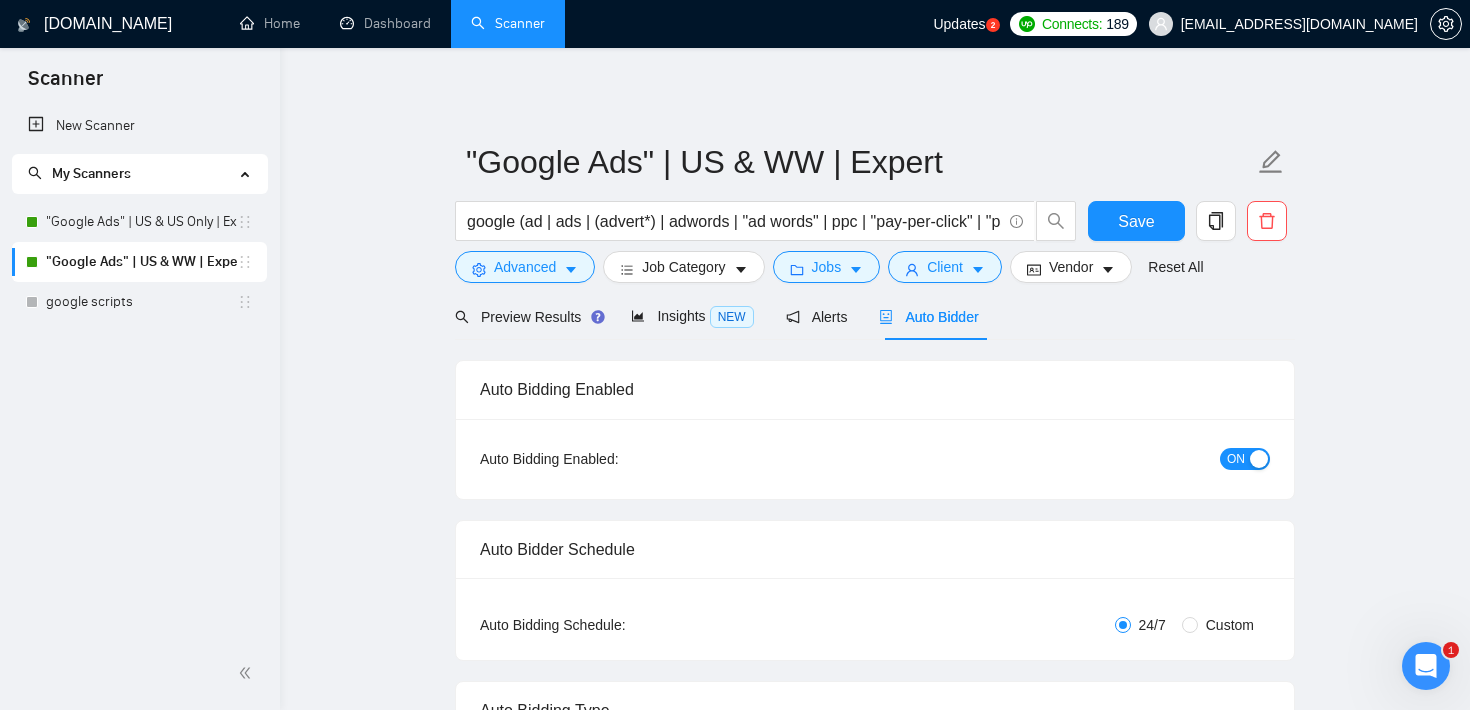type 